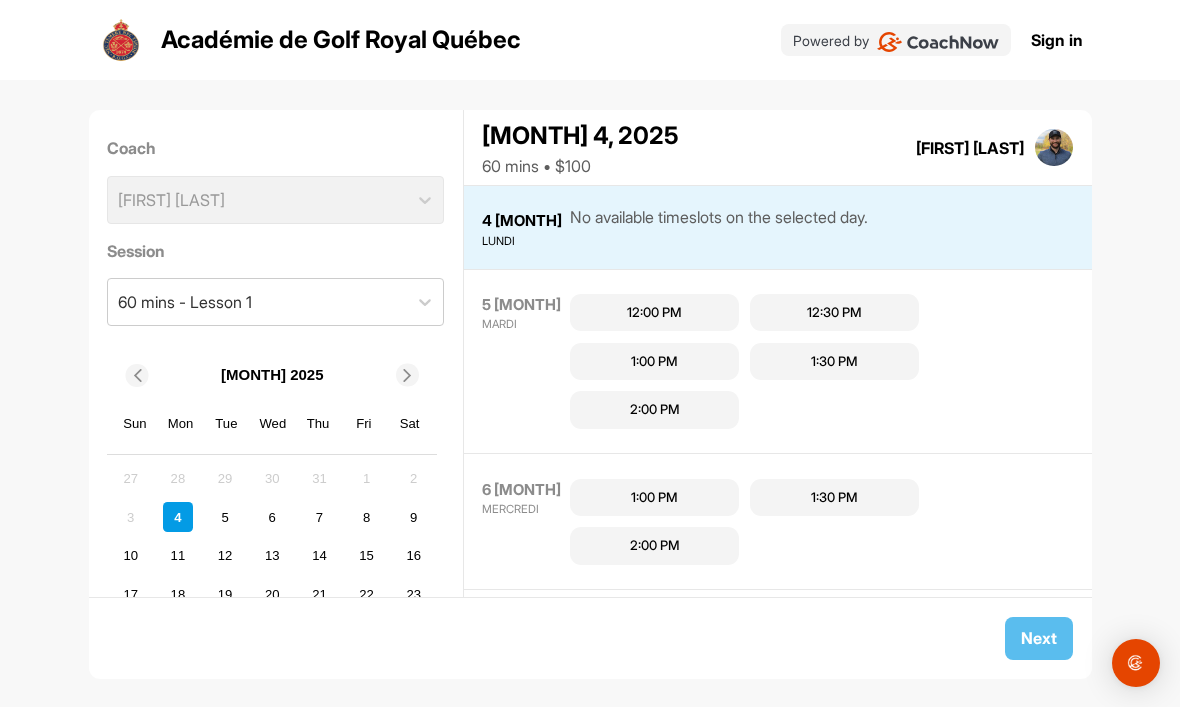 scroll, scrollTop: 67, scrollLeft: 0, axis: vertical 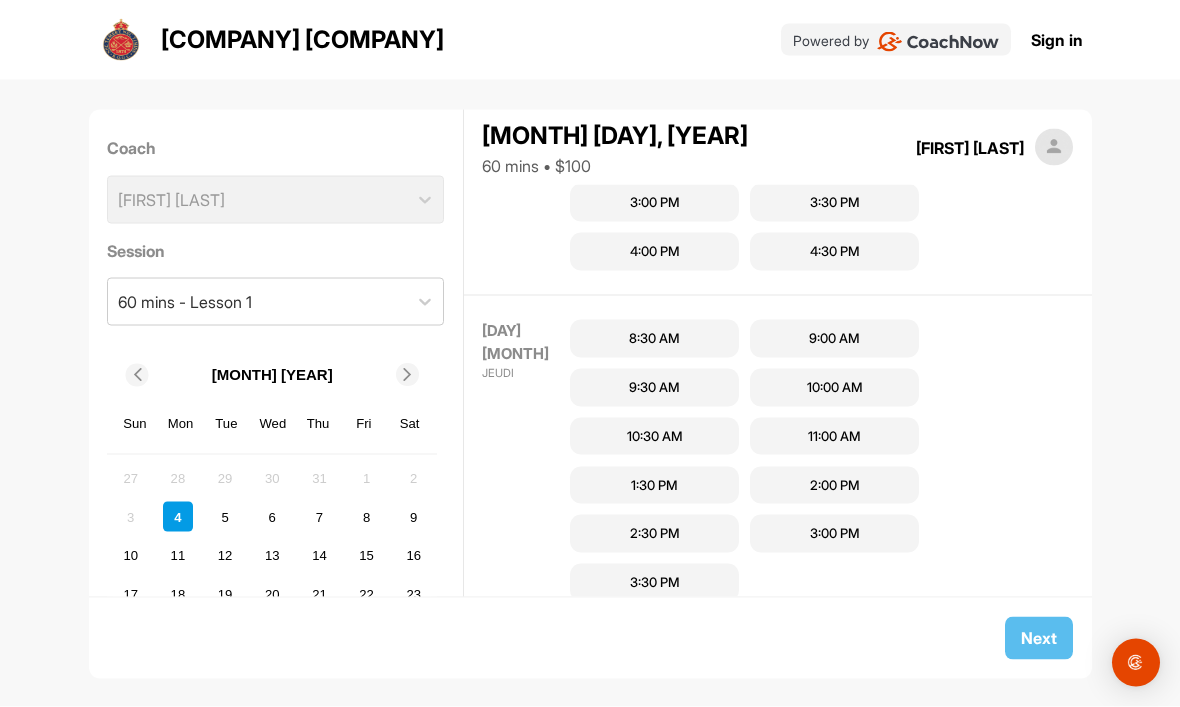 click on "10:30 AM" at bounding box center [655, 437] 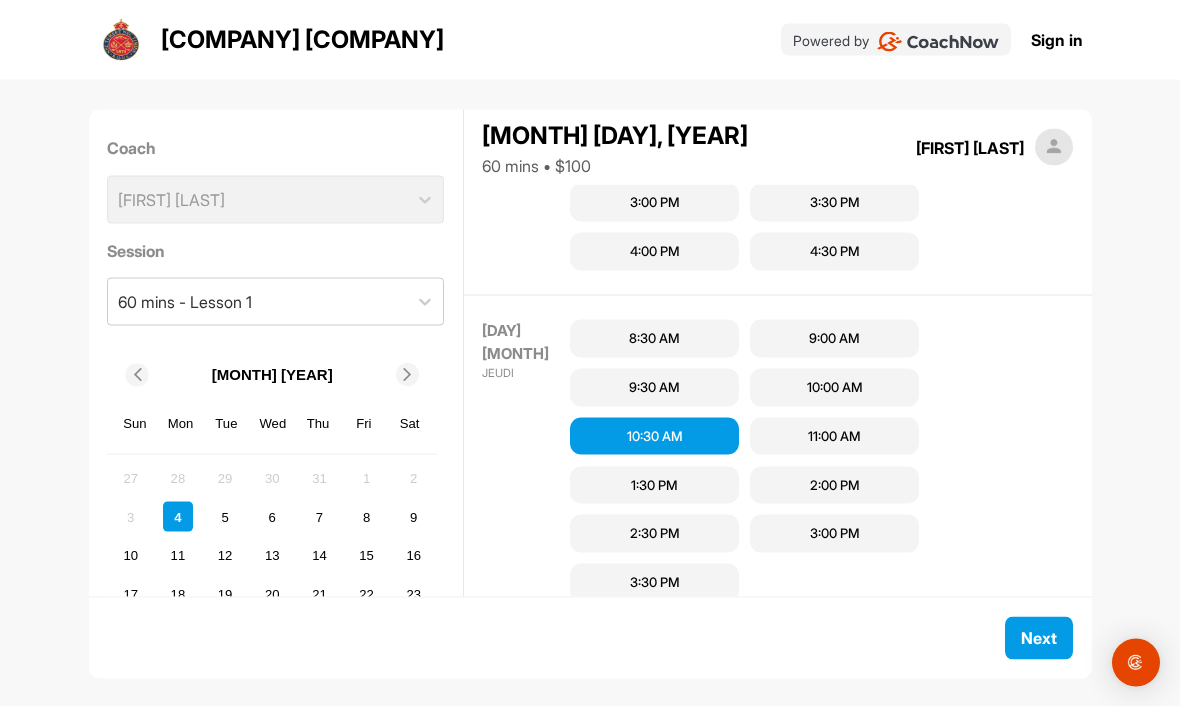 scroll, scrollTop: 67, scrollLeft: 0, axis: vertical 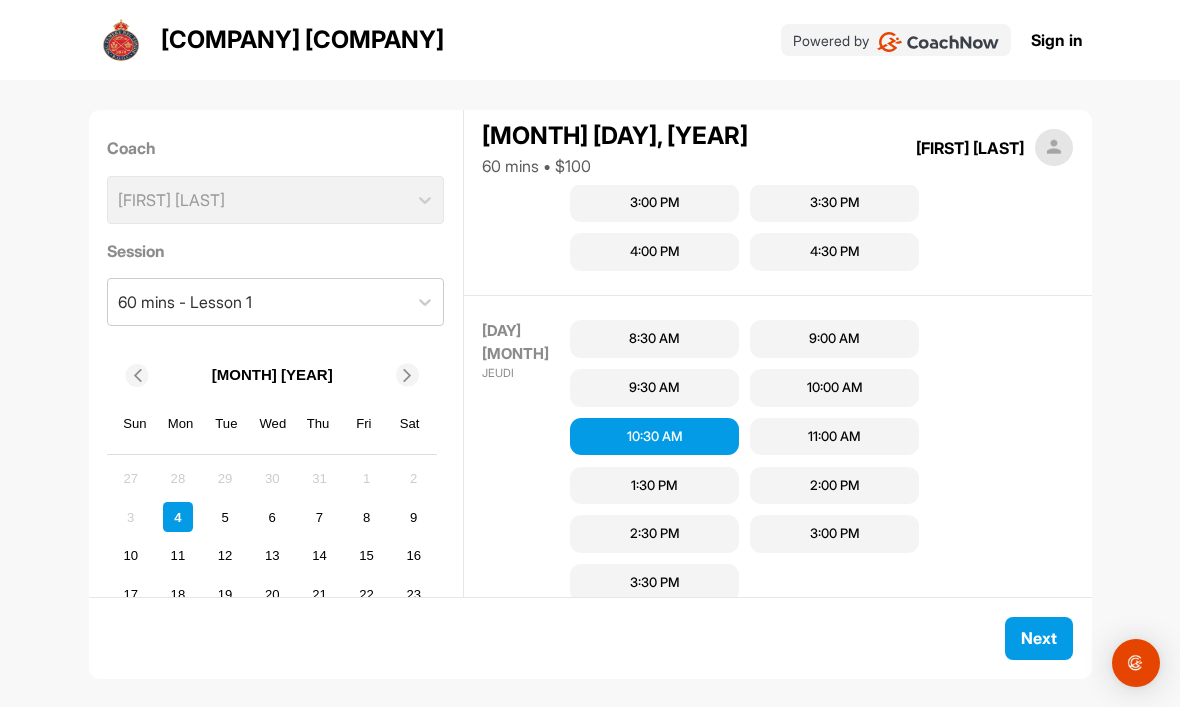 click on "Next" at bounding box center [1039, 638] 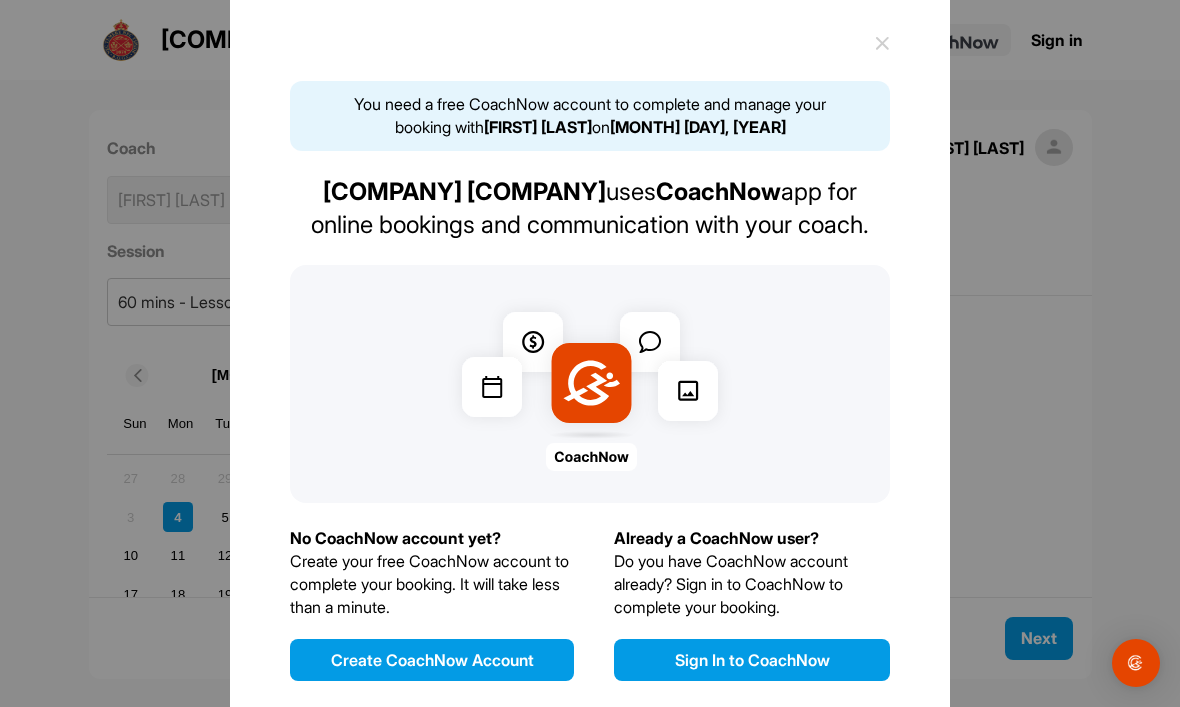 scroll, scrollTop: 25, scrollLeft: 0, axis: vertical 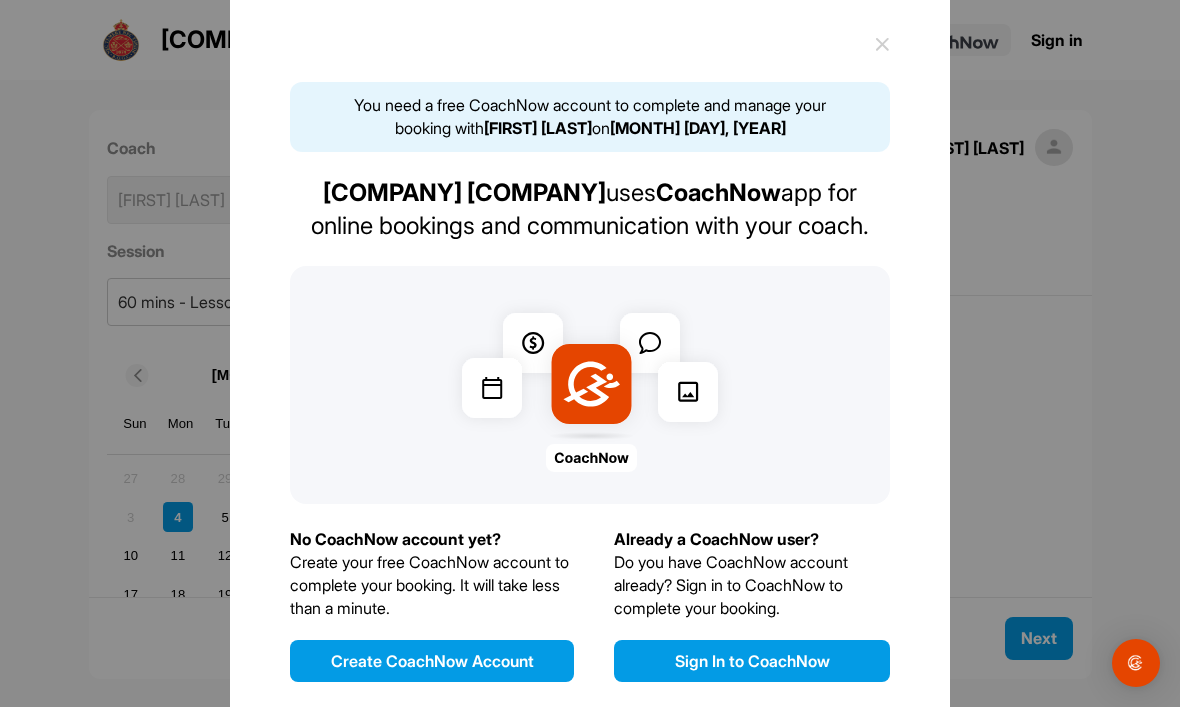 click on "Sign In to CoachNow" at bounding box center (752, 661) 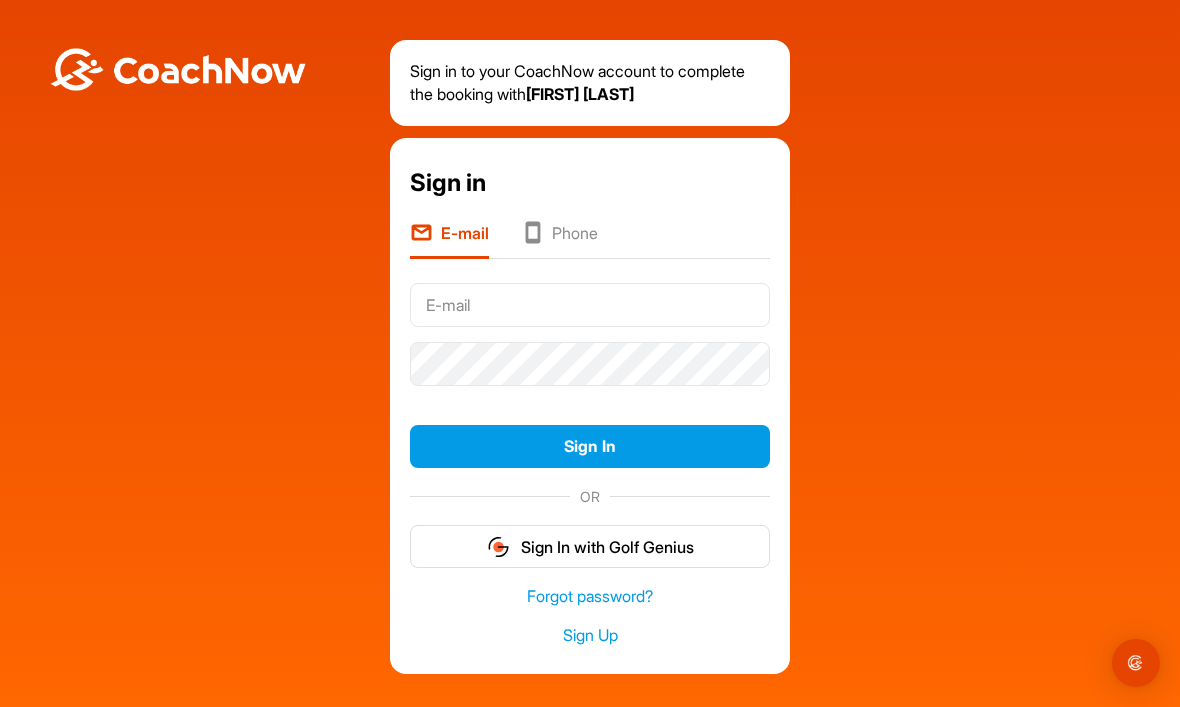 scroll, scrollTop: 66, scrollLeft: 0, axis: vertical 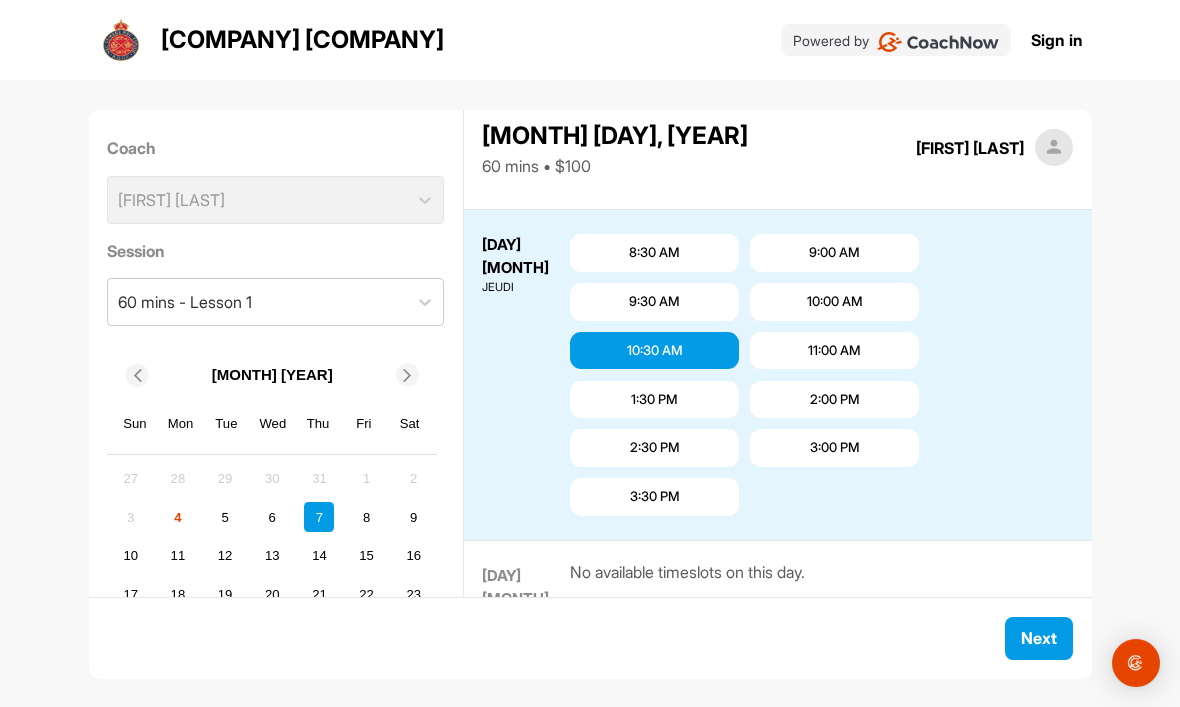 click on "Next" at bounding box center (1039, 638) 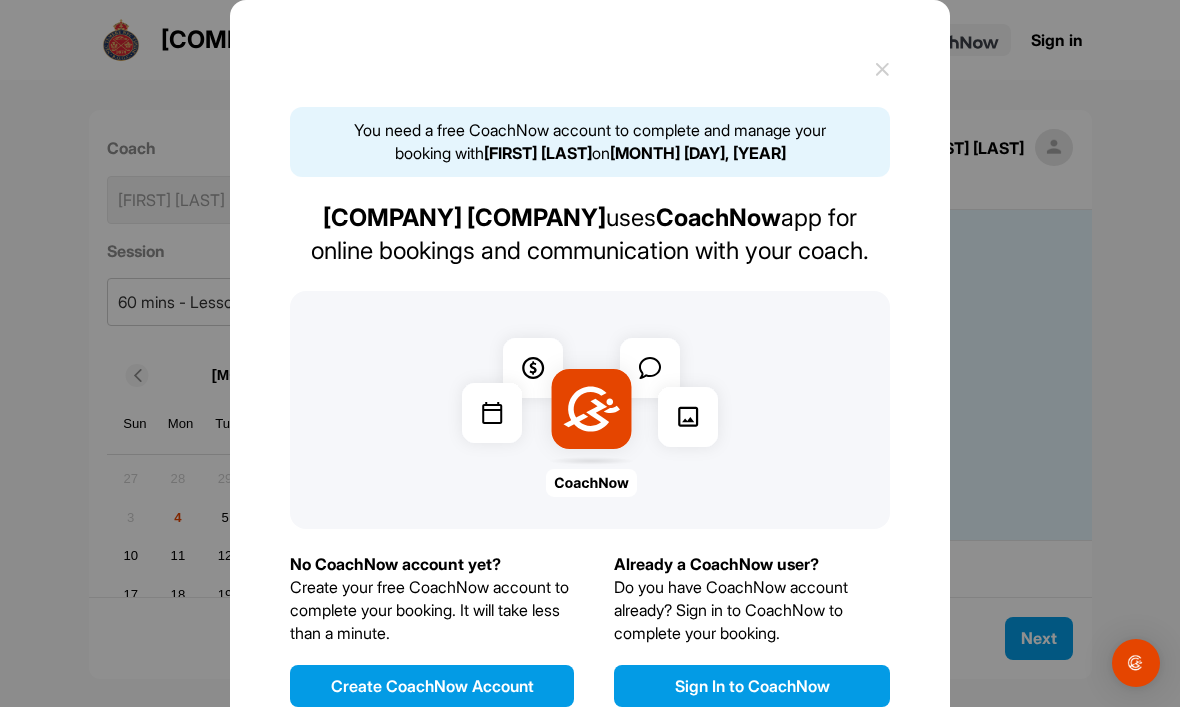 click on "Create CoachNow Account" at bounding box center (432, 686) 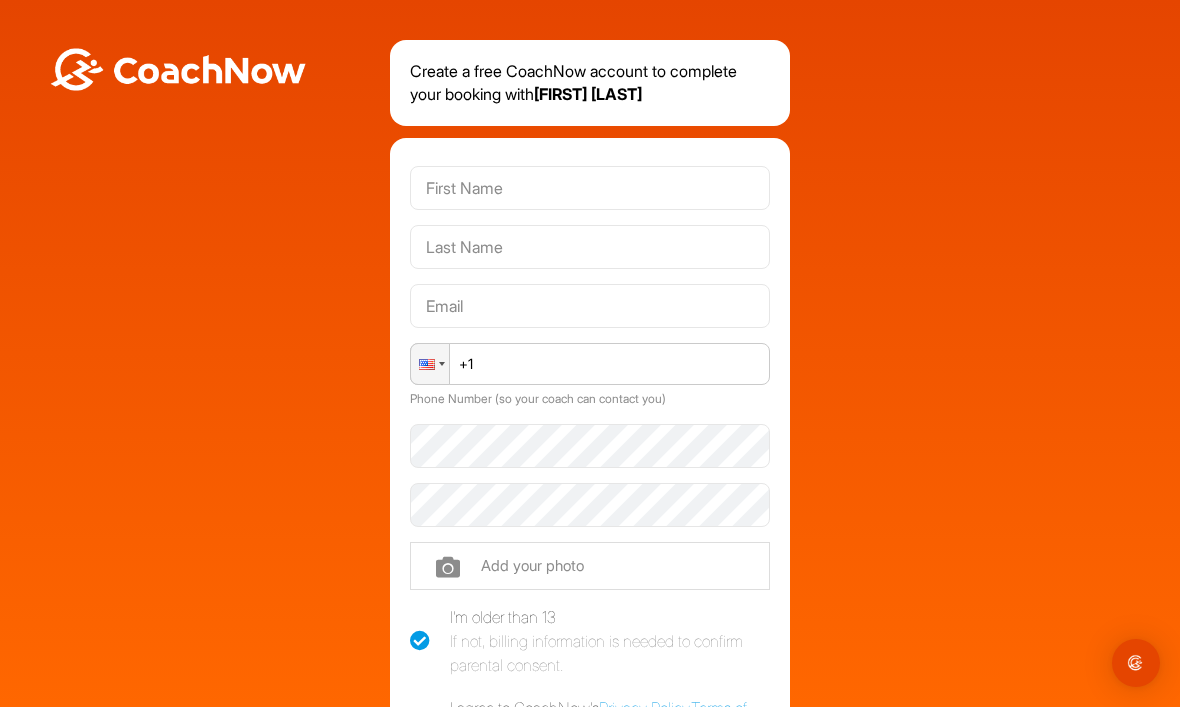 scroll, scrollTop: 57, scrollLeft: 0, axis: vertical 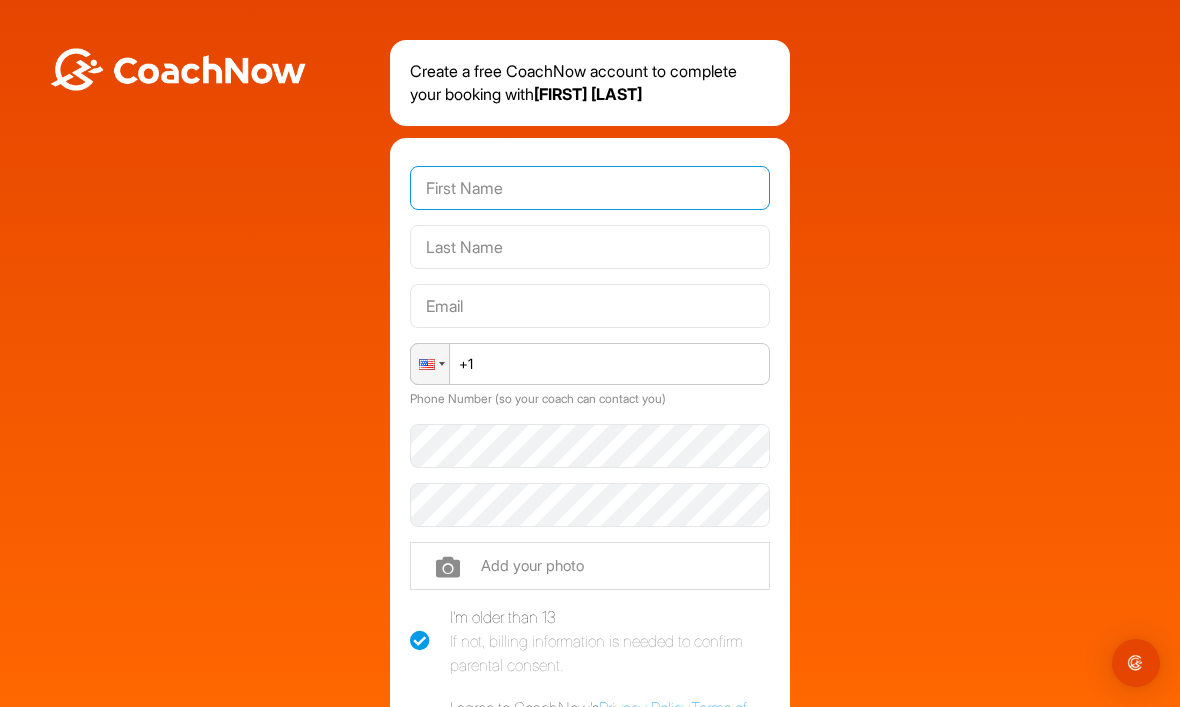 click at bounding box center (590, 188) 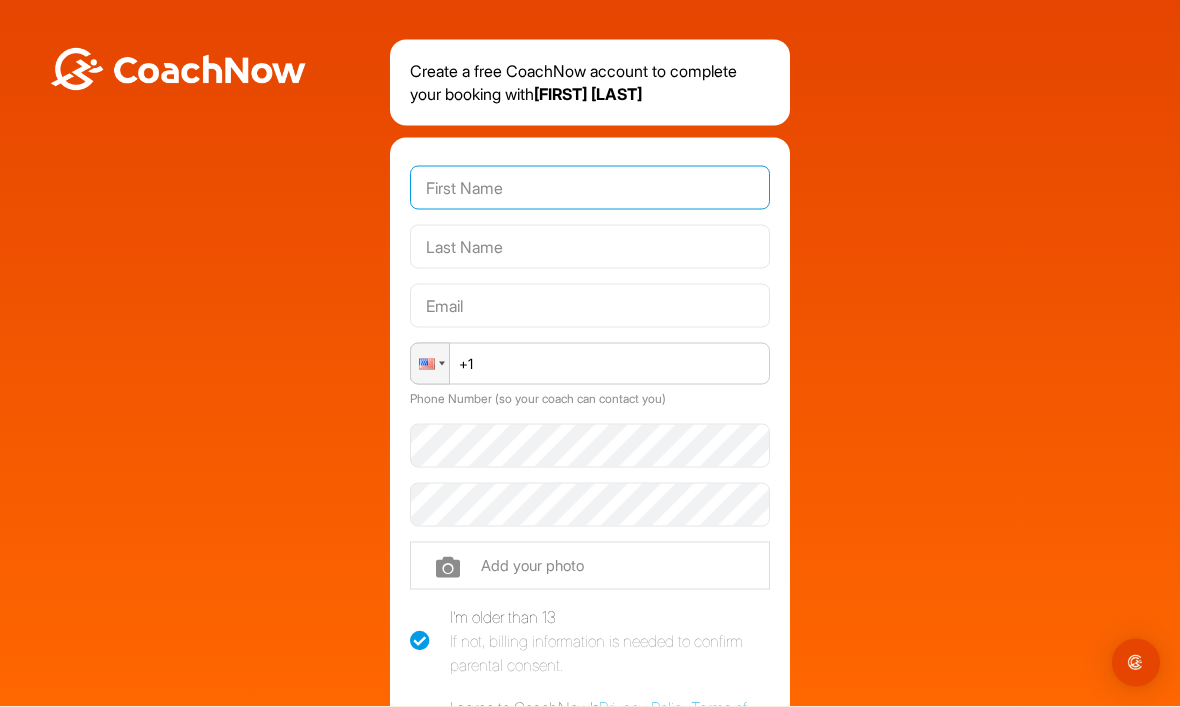 type on "J" 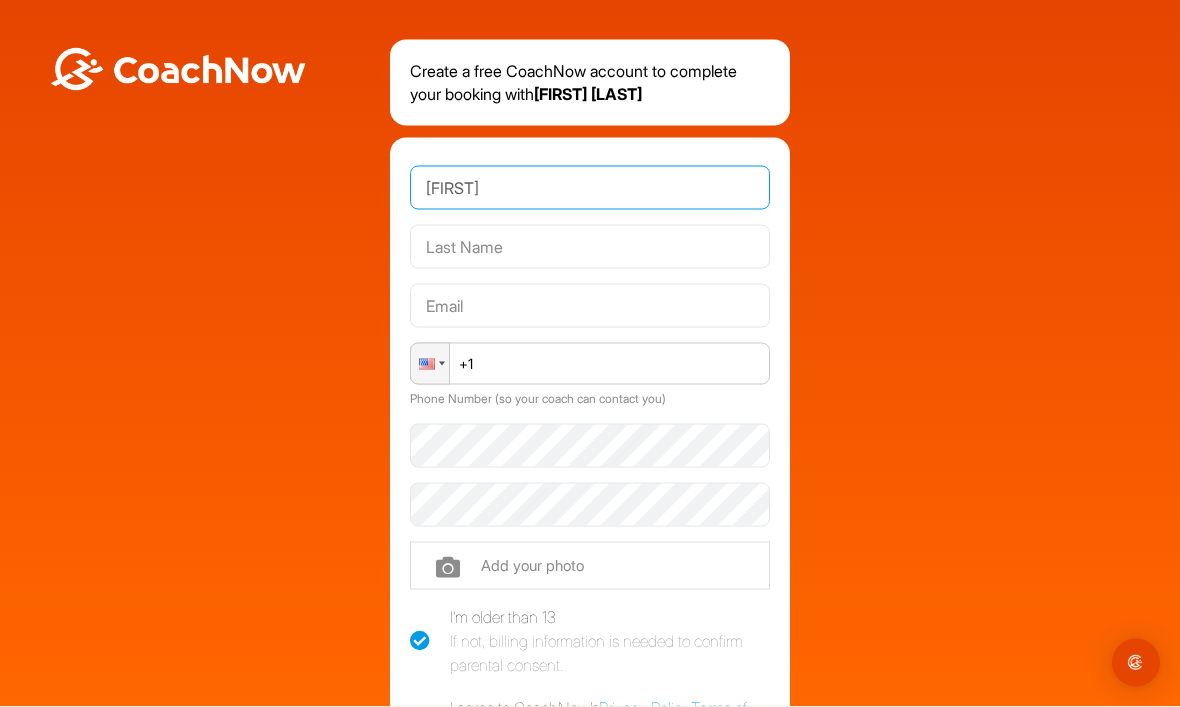 click on "[FIRST]" at bounding box center (590, 188) 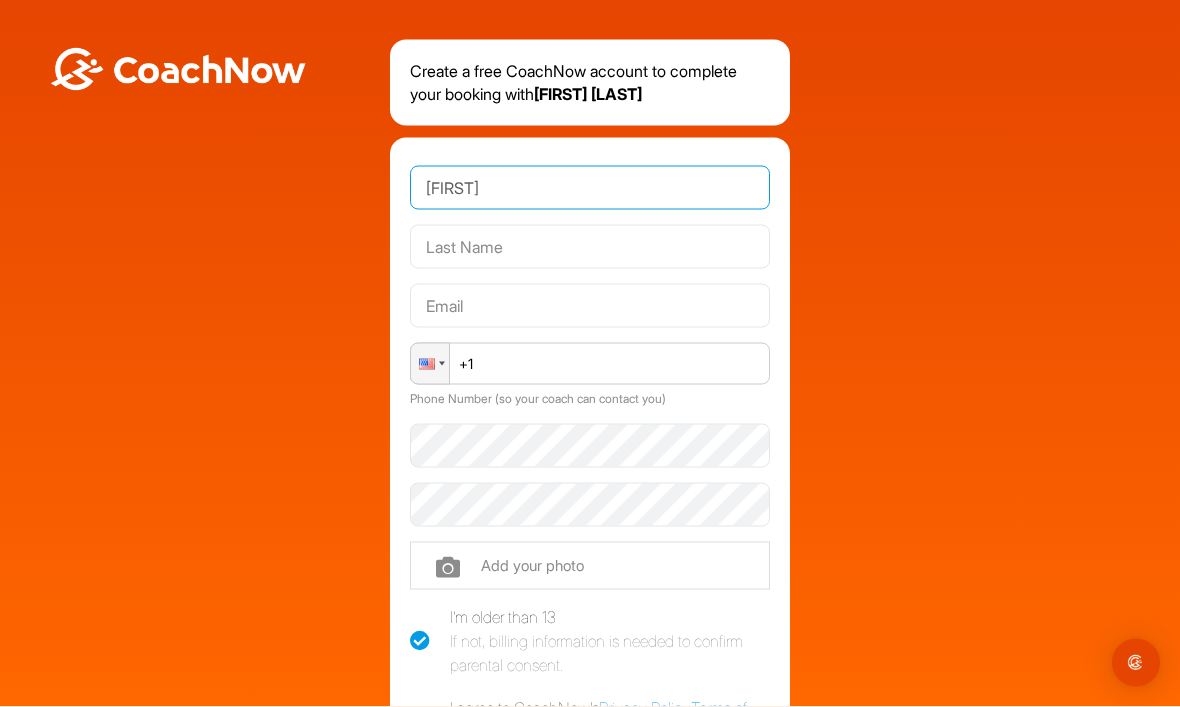 type on "[FIRST]" 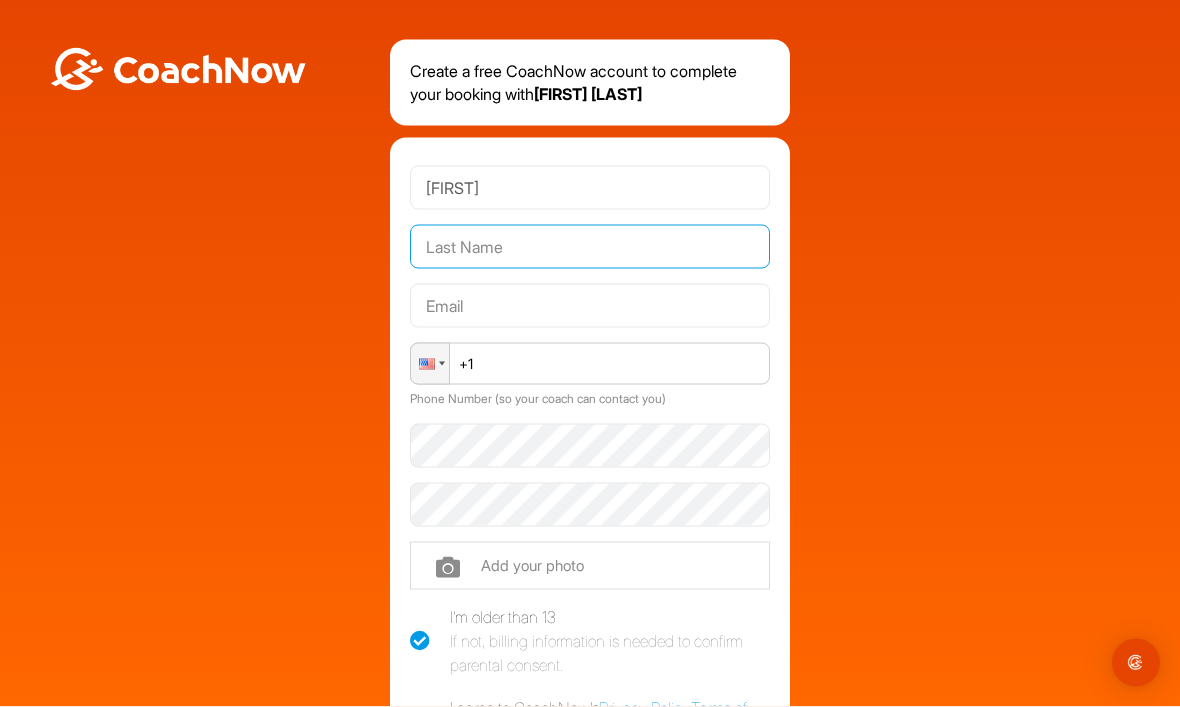 click at bounding box center [590, 247] 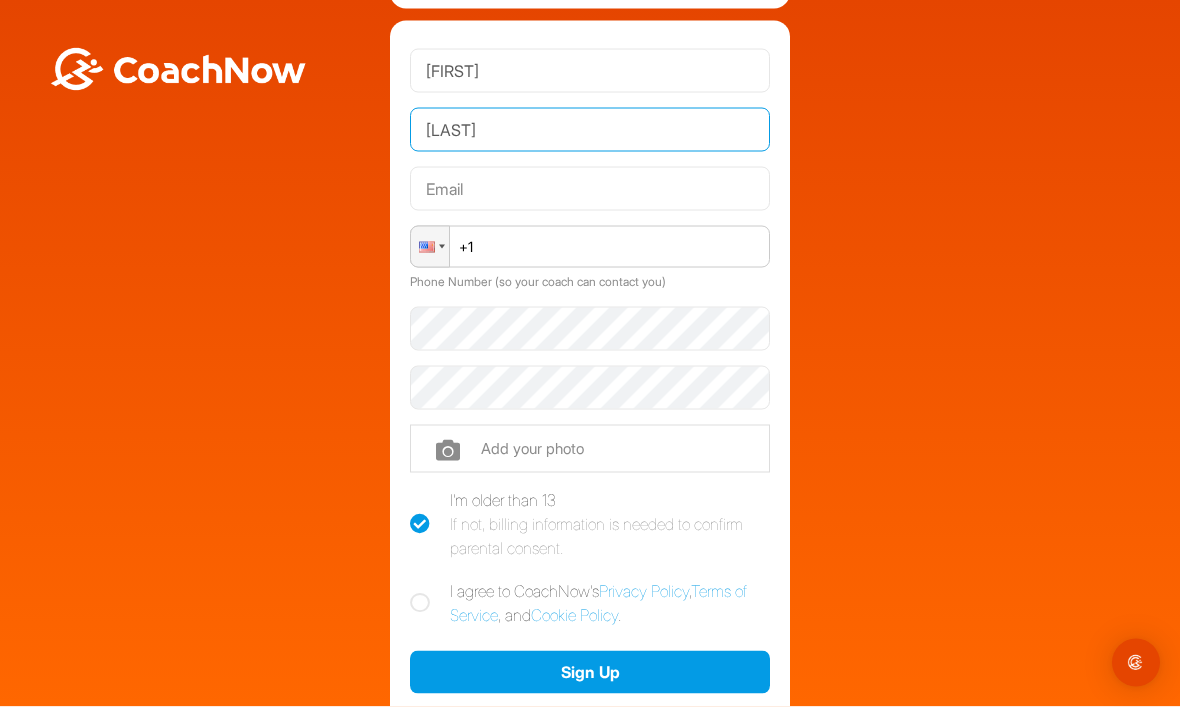 scroll, scrollTop: 116, scrollLeft: 0, axis: vertical 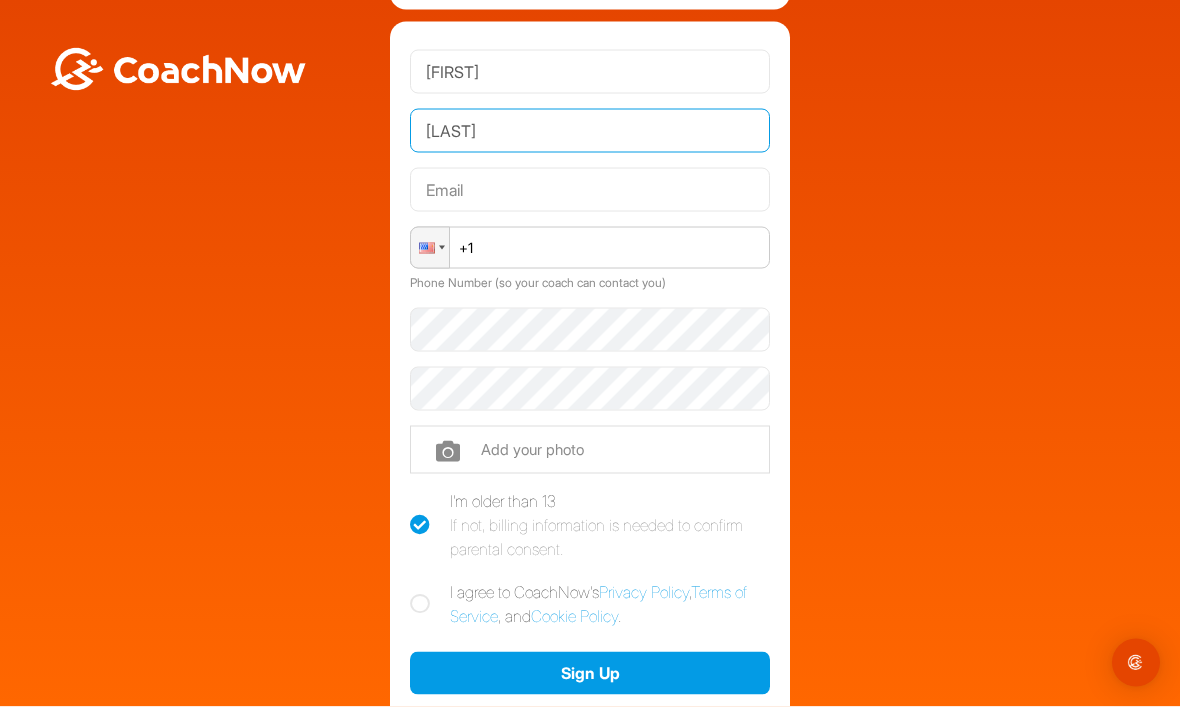 type on "[LAST]" 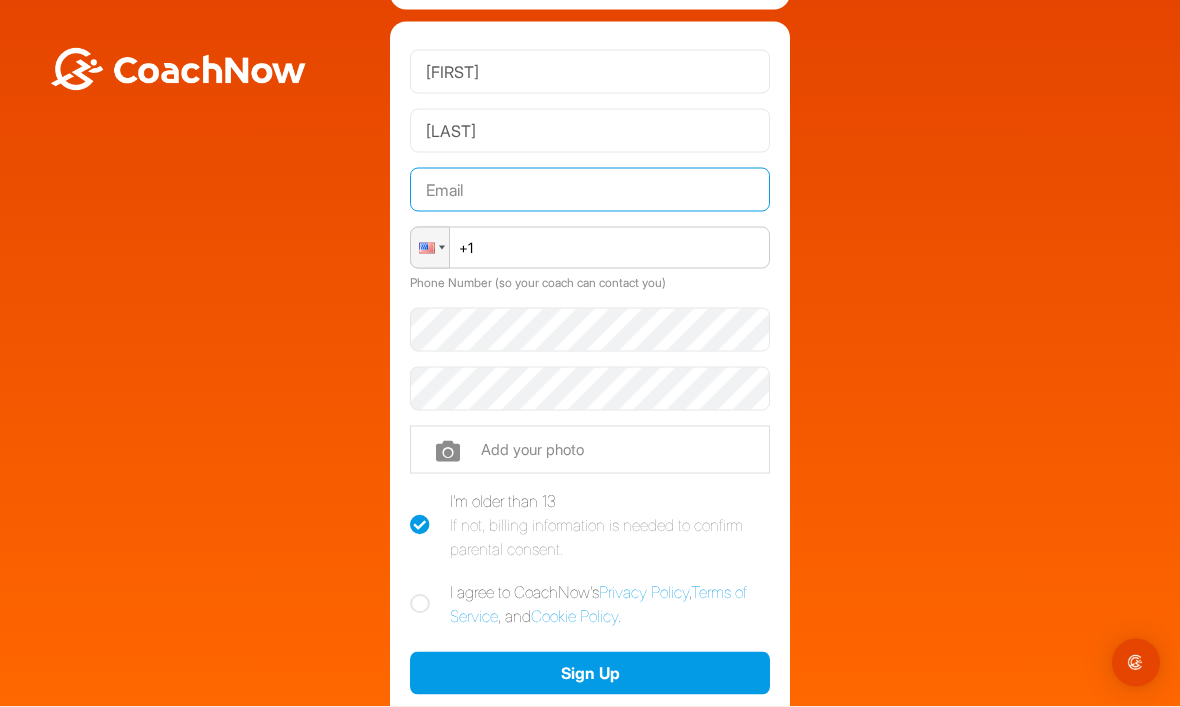 click at bounding box center [590, 190] 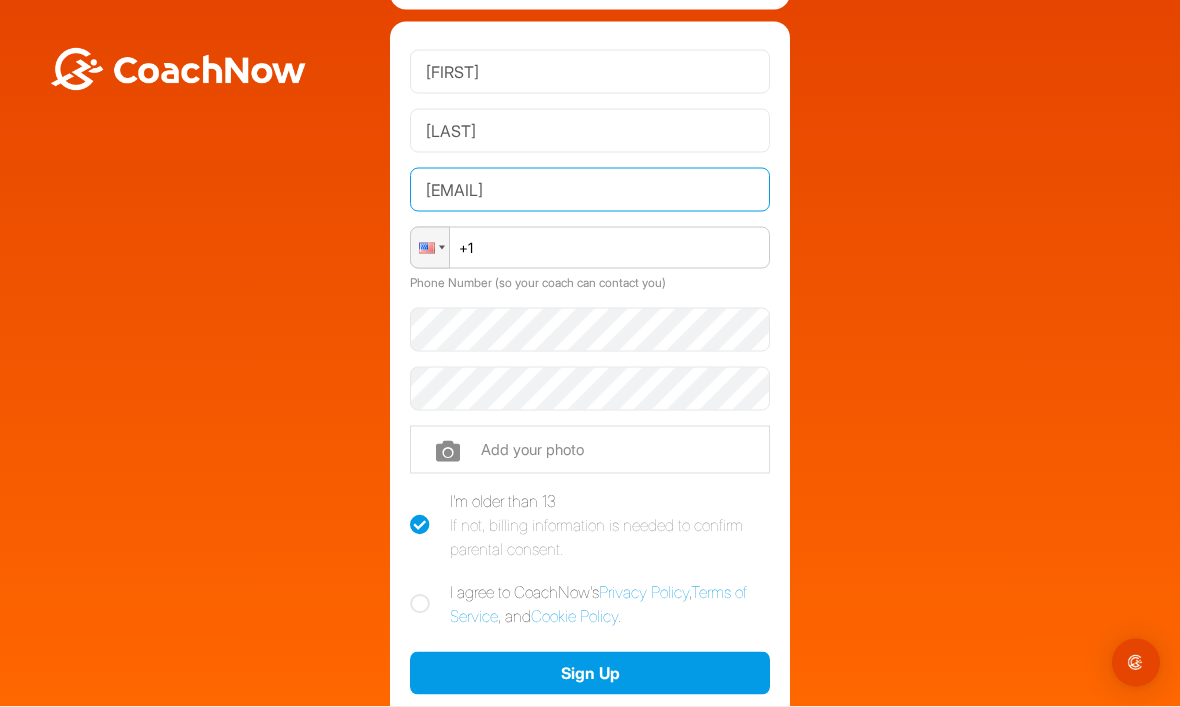 click on "[EMAIL]" at bounding box center (590, 190) 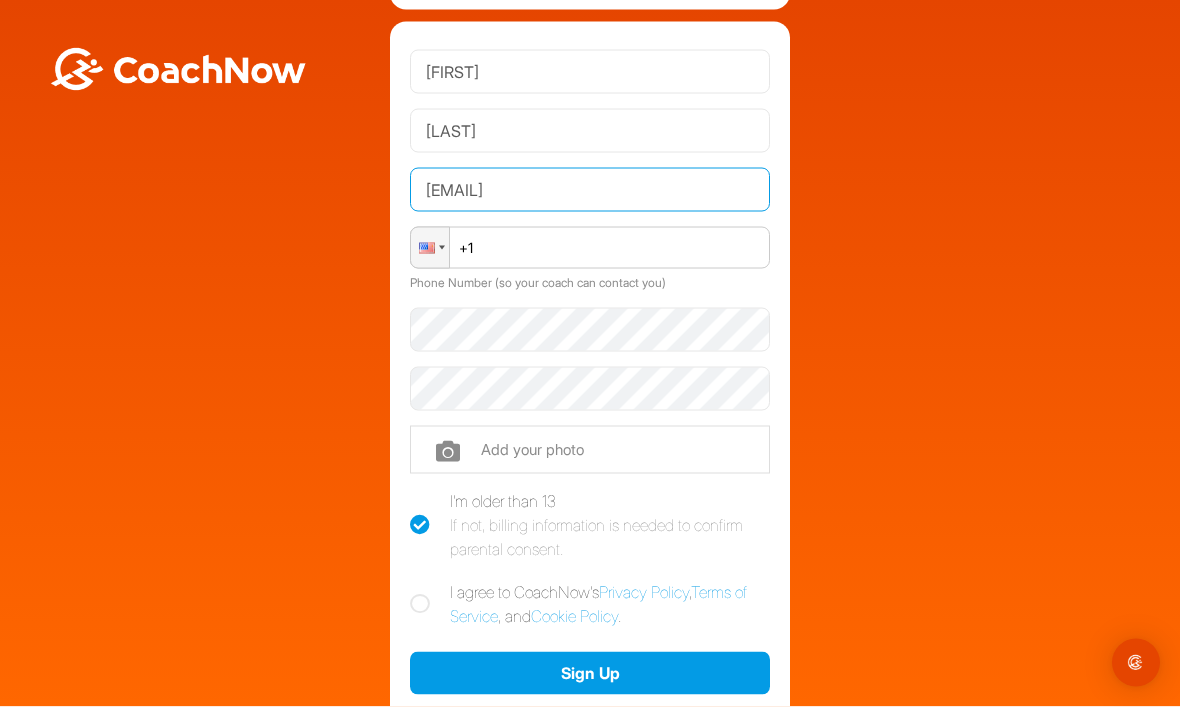 type on "jeanpierrecourteau@hotmail.com" 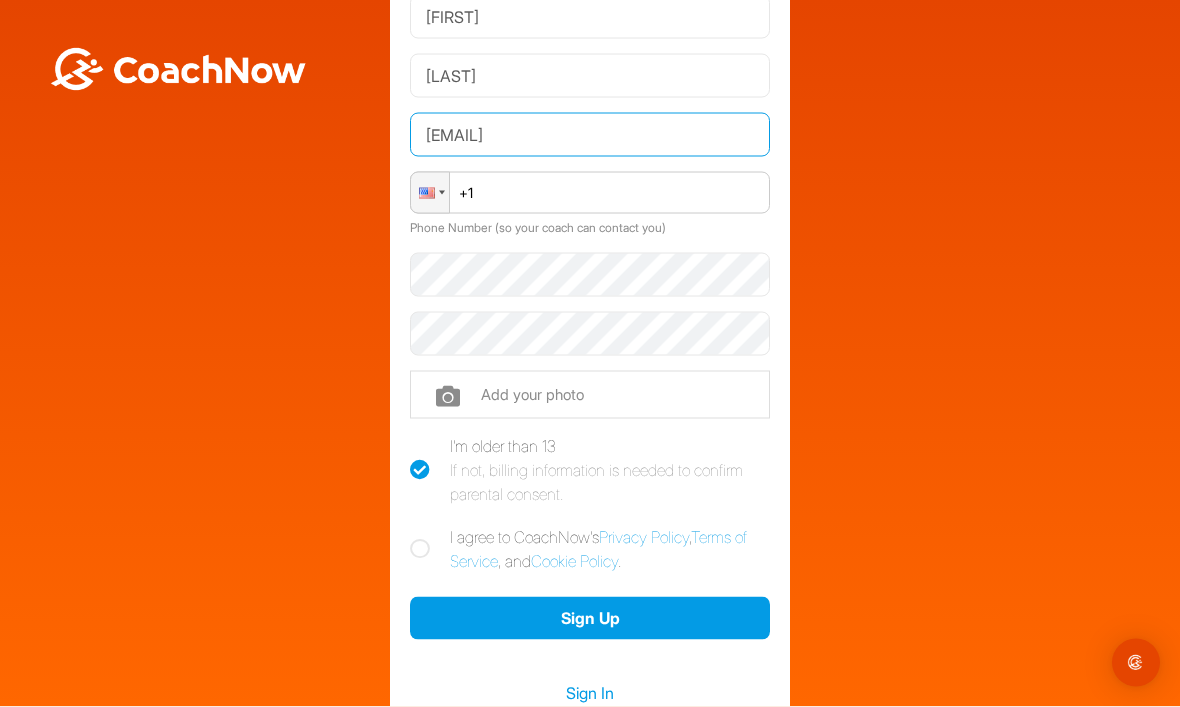 scroll, scrollTop: 164, scrollLeft: 0, axis: vertical 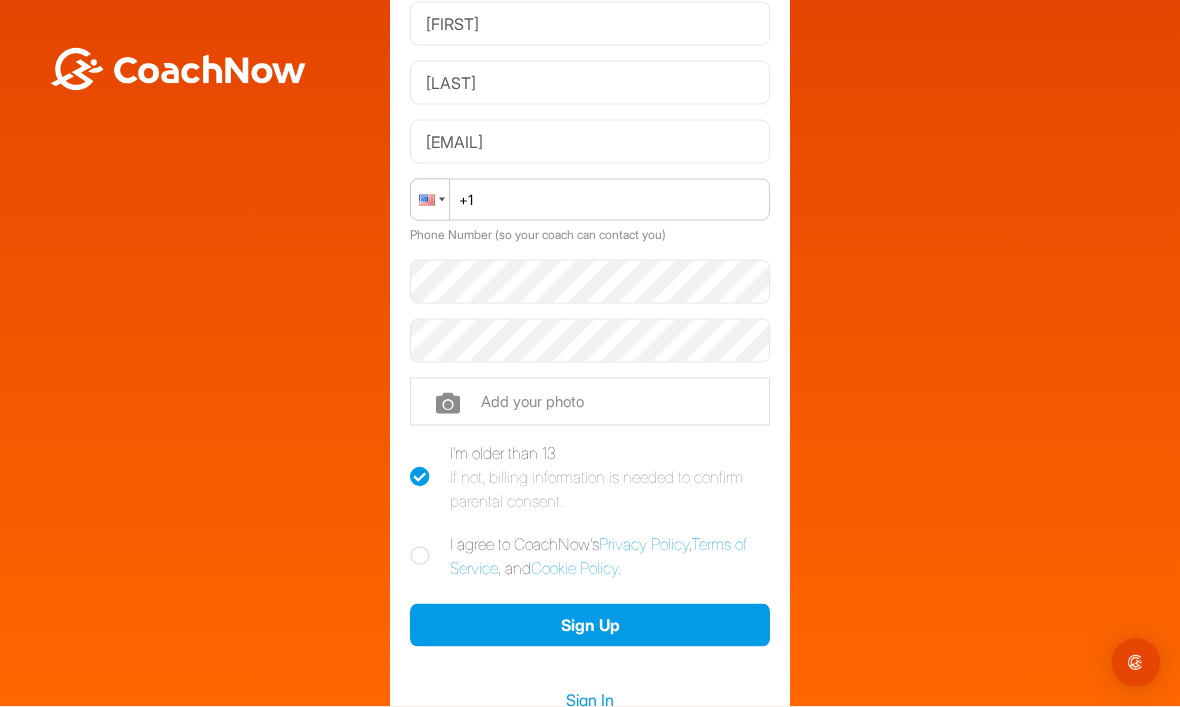 click at bounding box center (430, 200) 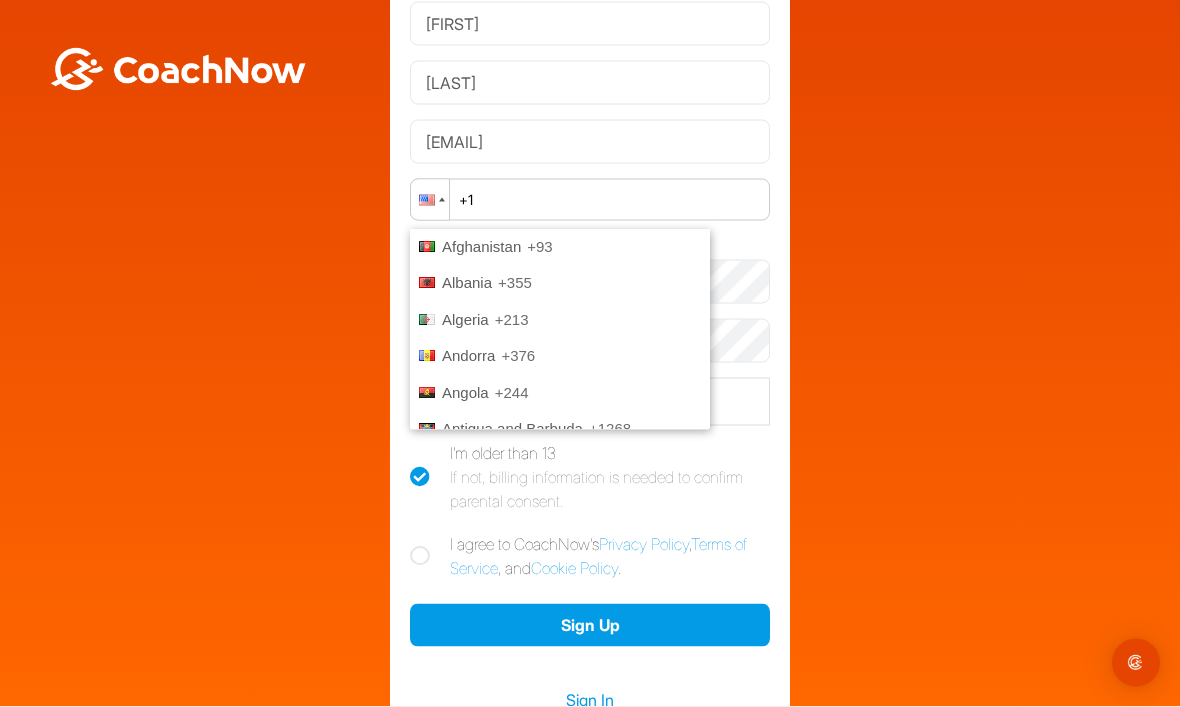 scroll, scrollTop: 67, scrollLeft: 0, axis: vertical 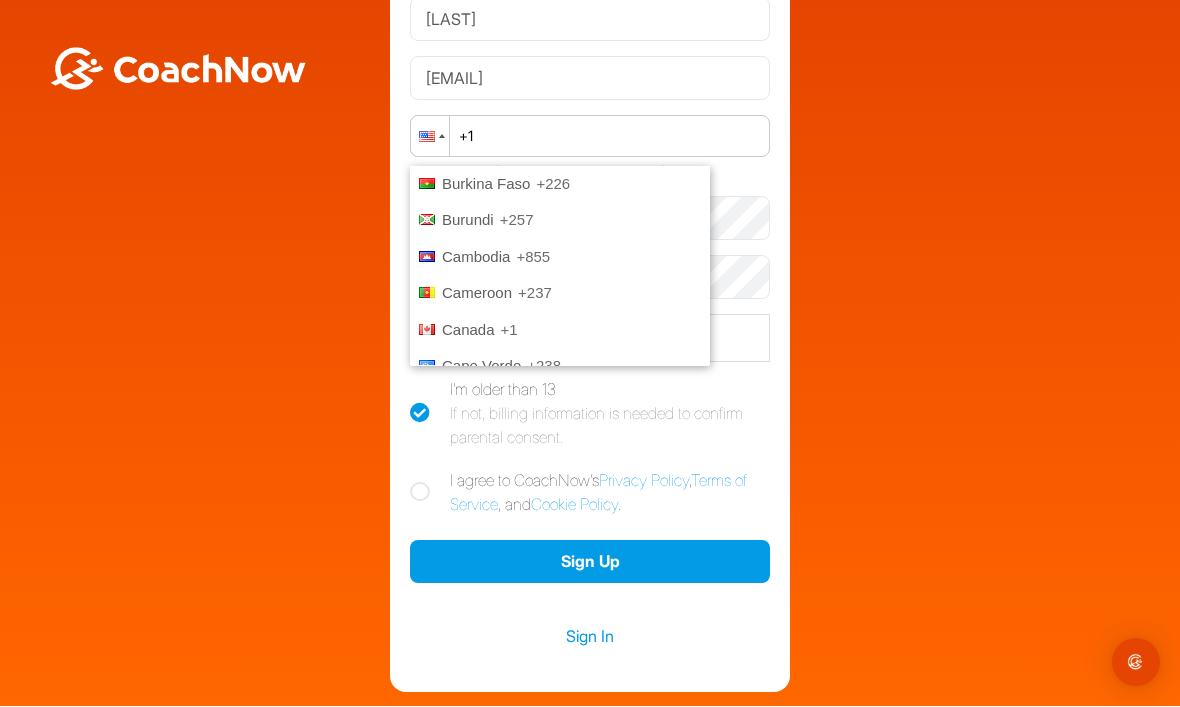 click at bounding box center (590, 339) 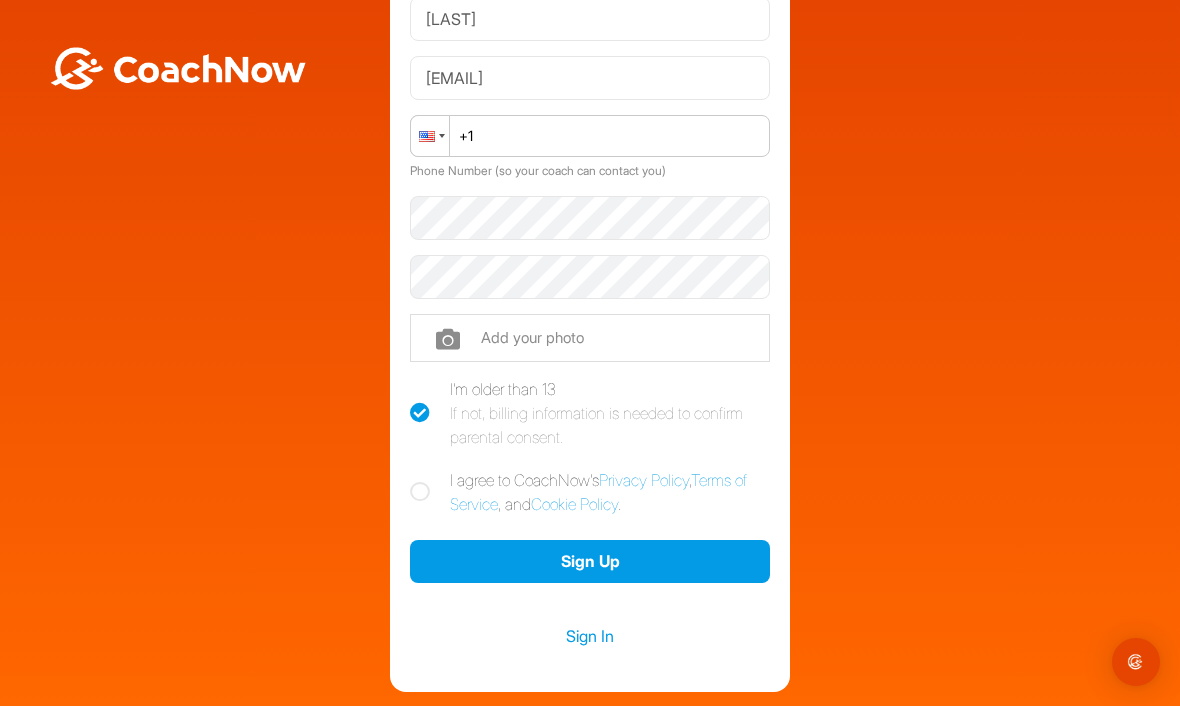 click at bounding box center [430, 137] 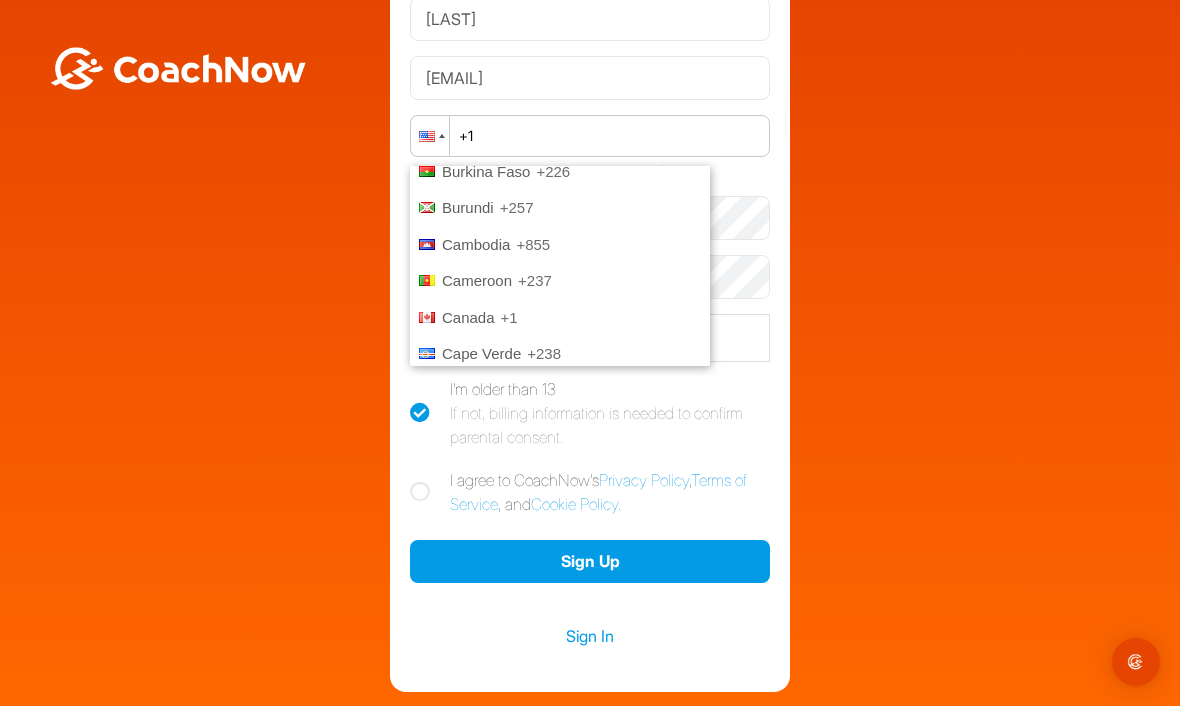 scroll, scrollTop: 1051, scrollLeft: 0, axis: vertical 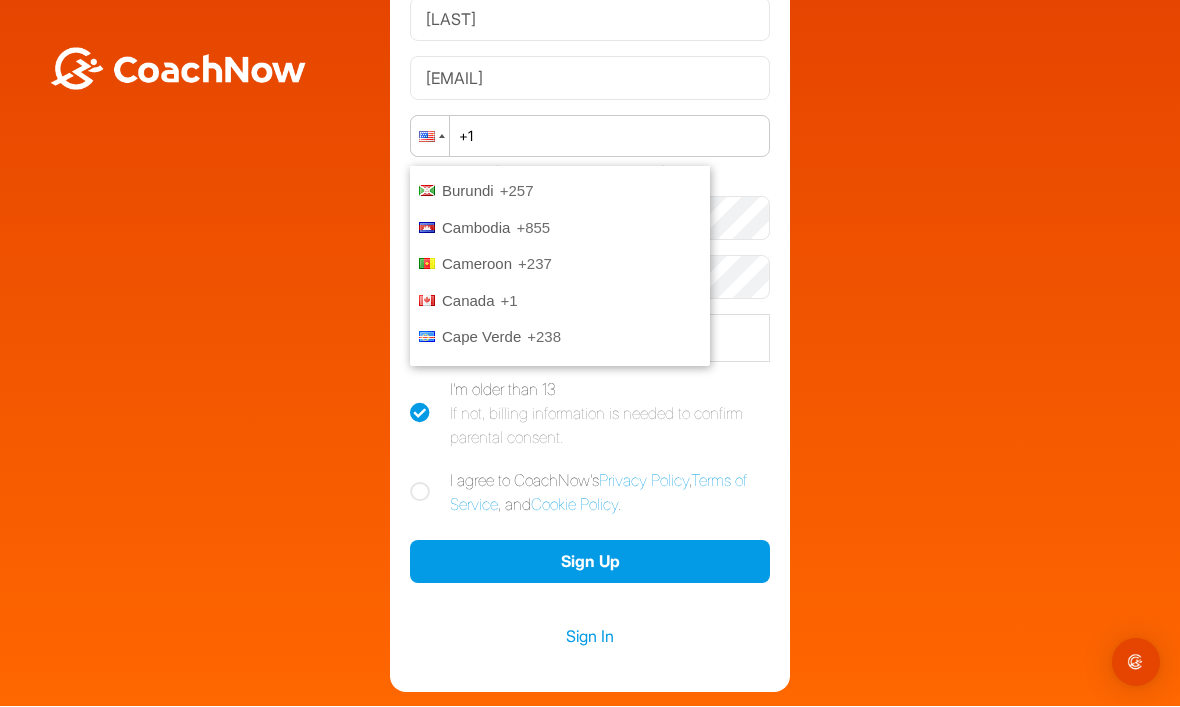 click on "Canada" at bounding box center [468, 301] 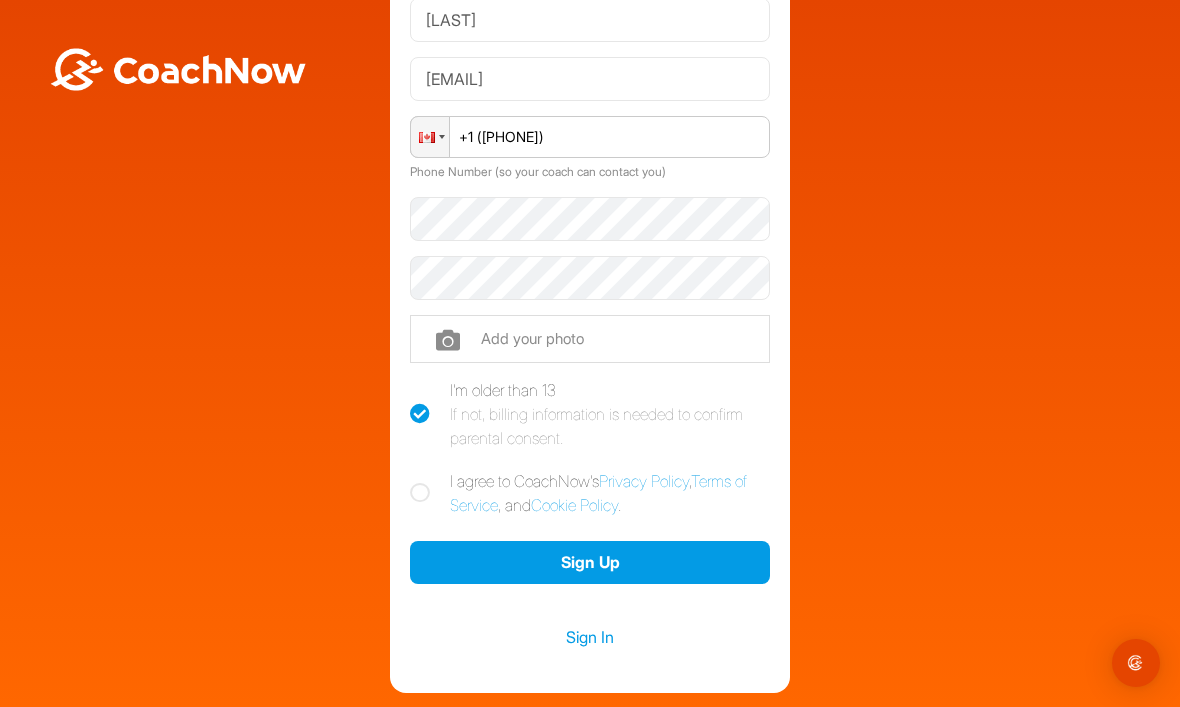 type on "+1 (514) 233-5272" 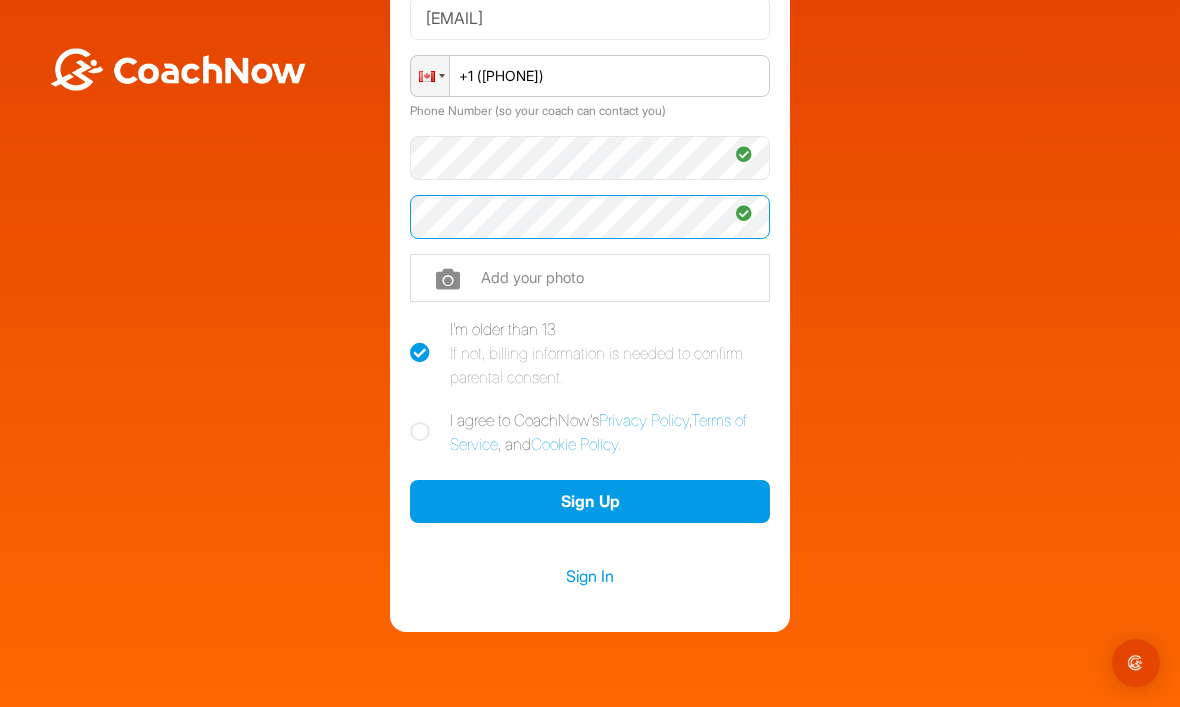 scroll, scrollTop: 285, scrollLeft: 0, axis: vertical 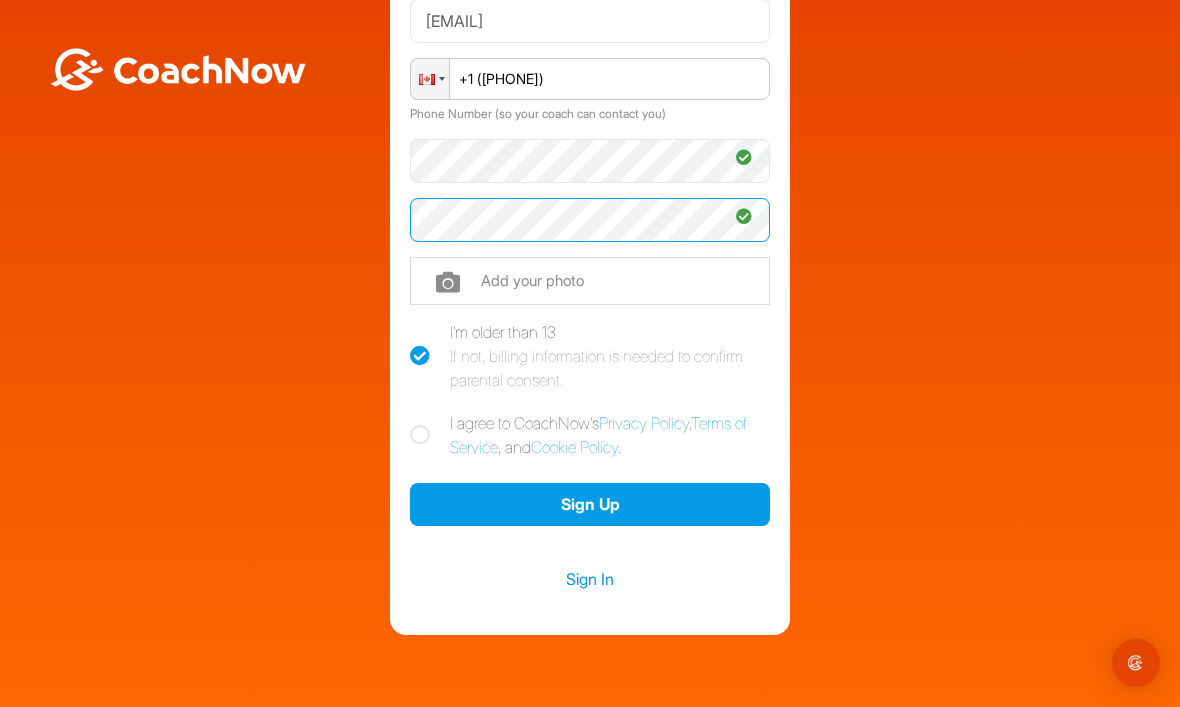 click on "Sign Up" at bounding box center (590, 504) 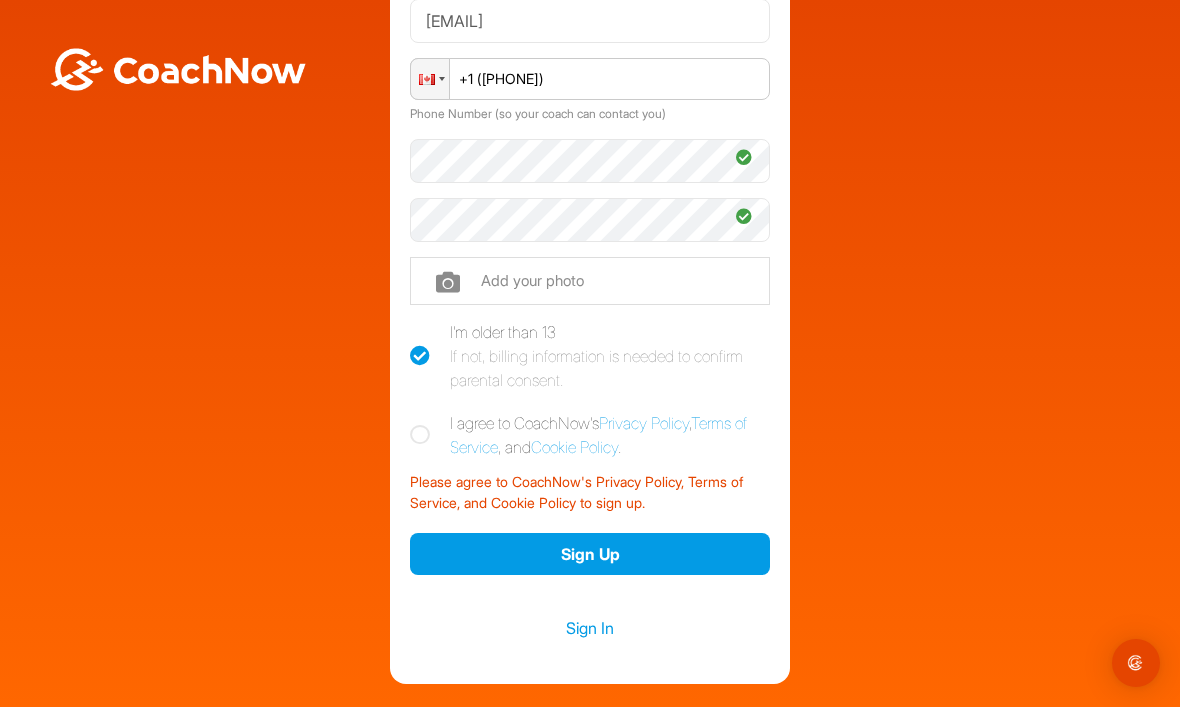 click at bounding box center [420, 435] 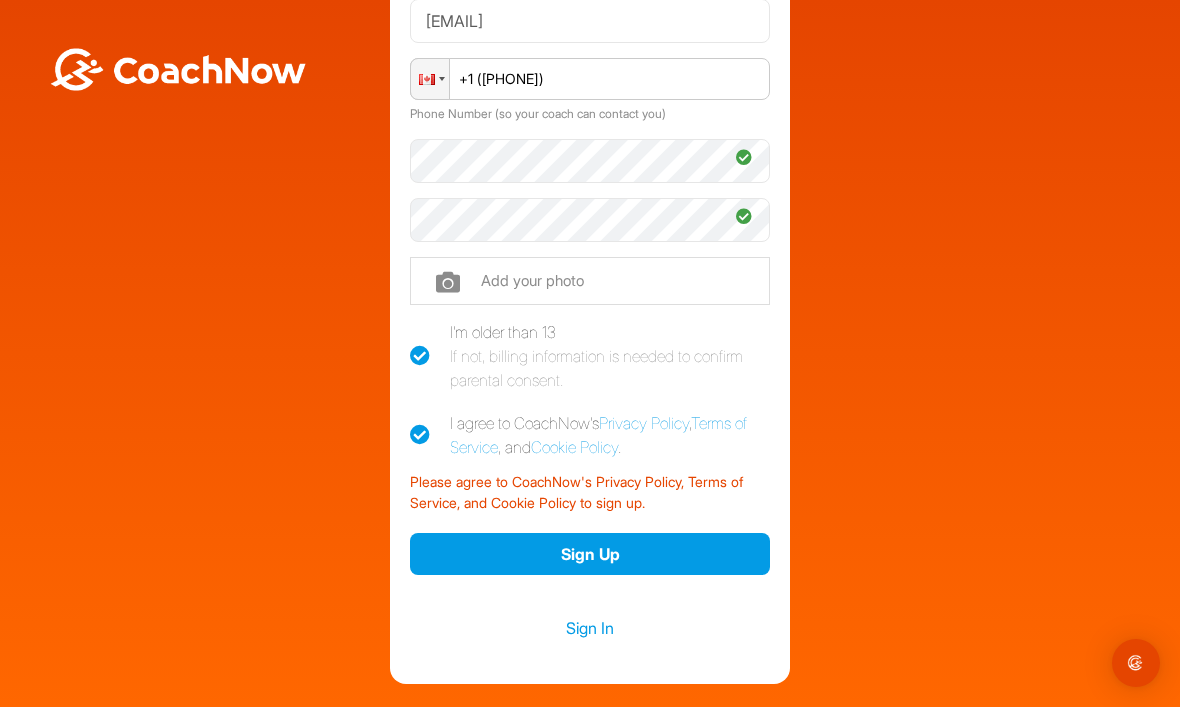 click on "Sign Up" at bounding box center [590, 554] 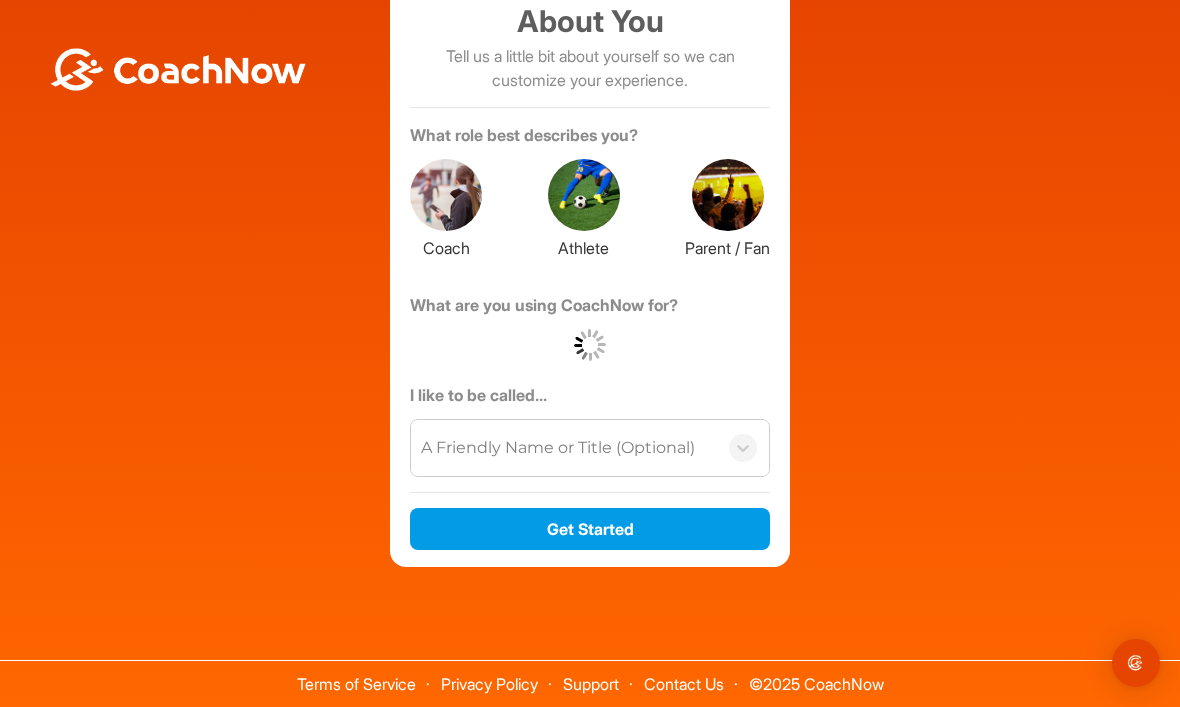 scroll, scrollTop: 92, scrollLeft: 0, axis: vertical 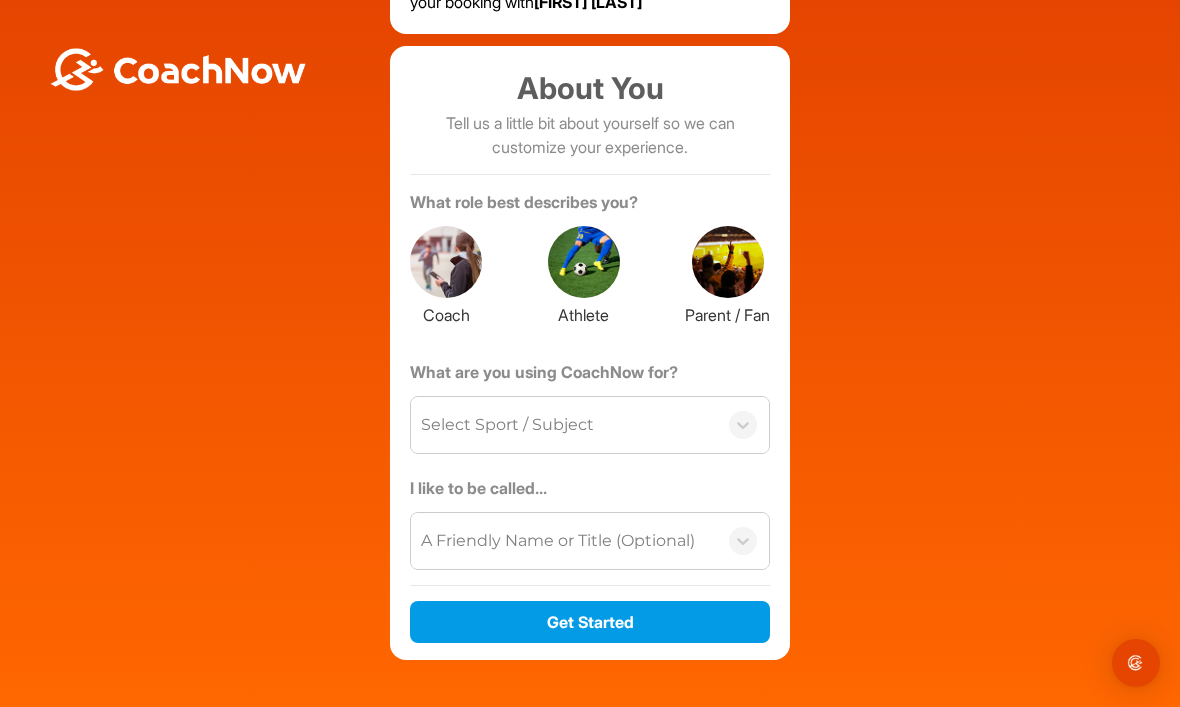 click at bounding box center (728, 262) 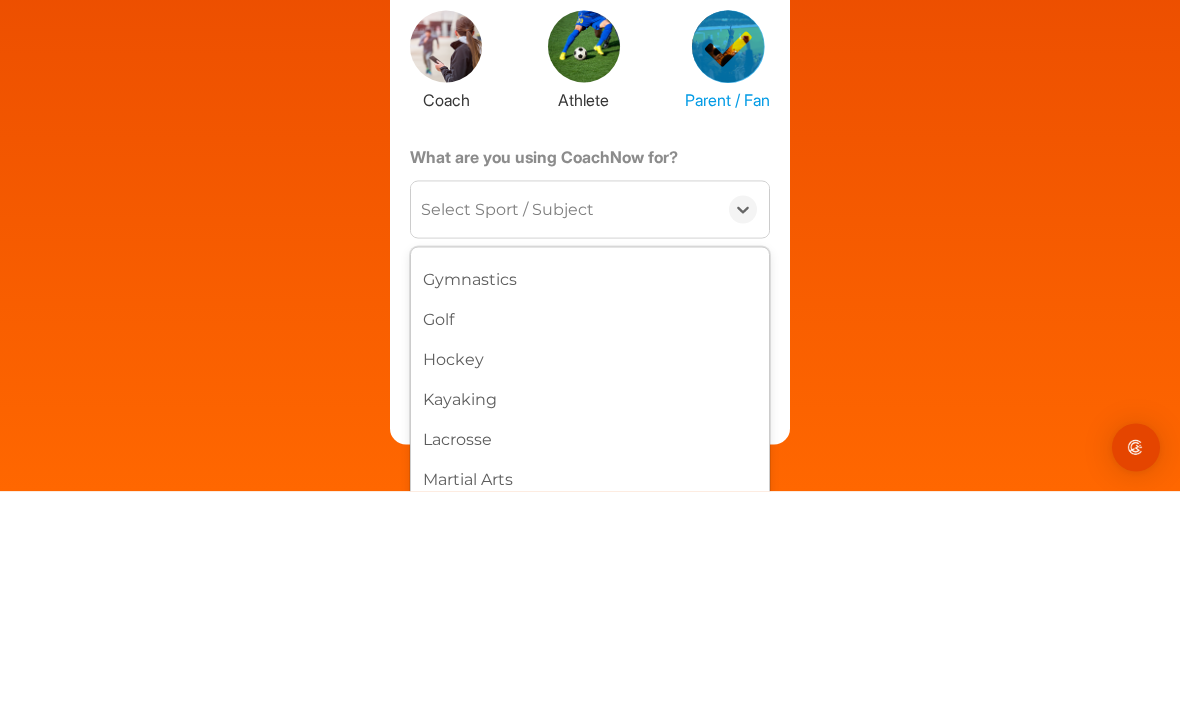scroll, scrollTop: 475, scrollLeft: 0, axis: vertical 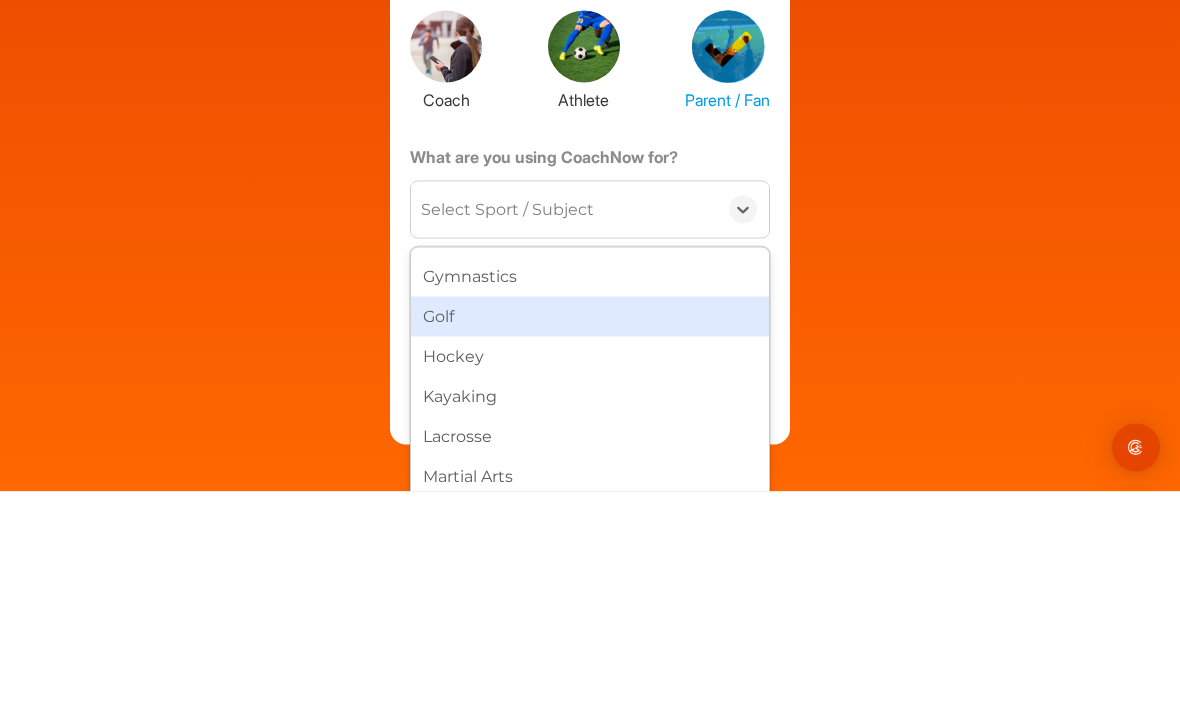 click on "Golf" at bounding box center [590, 532] 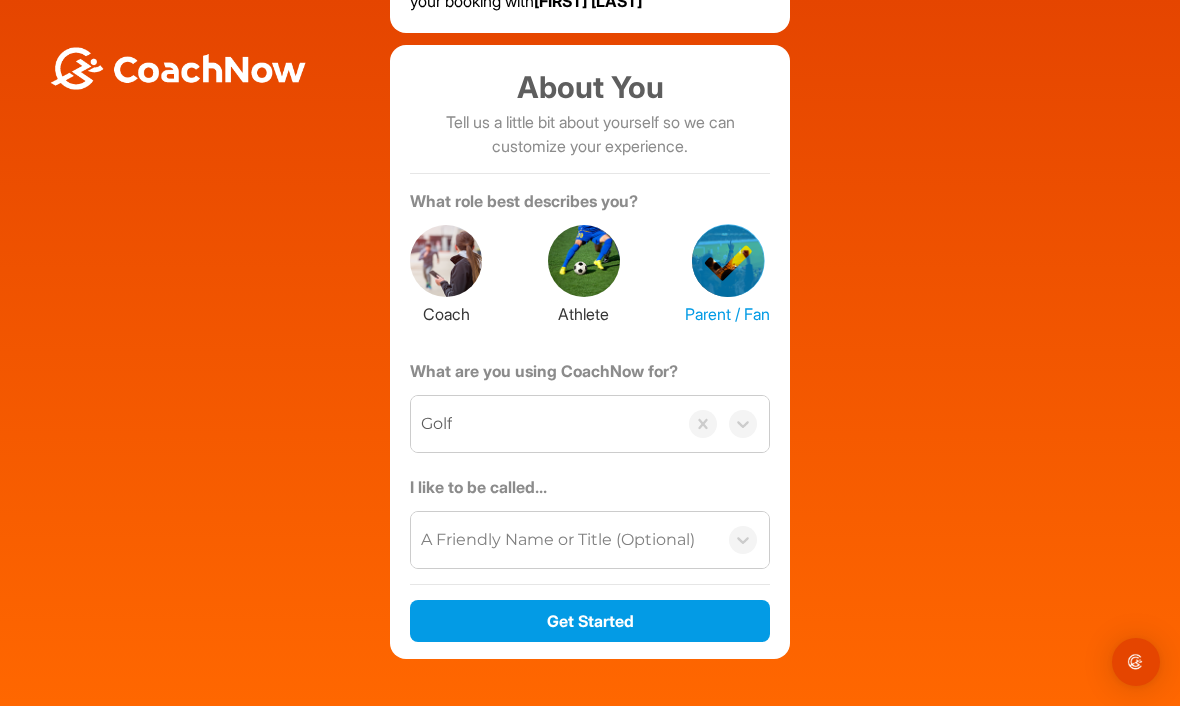 click on "Get Started" at bounding box center (590, 622) 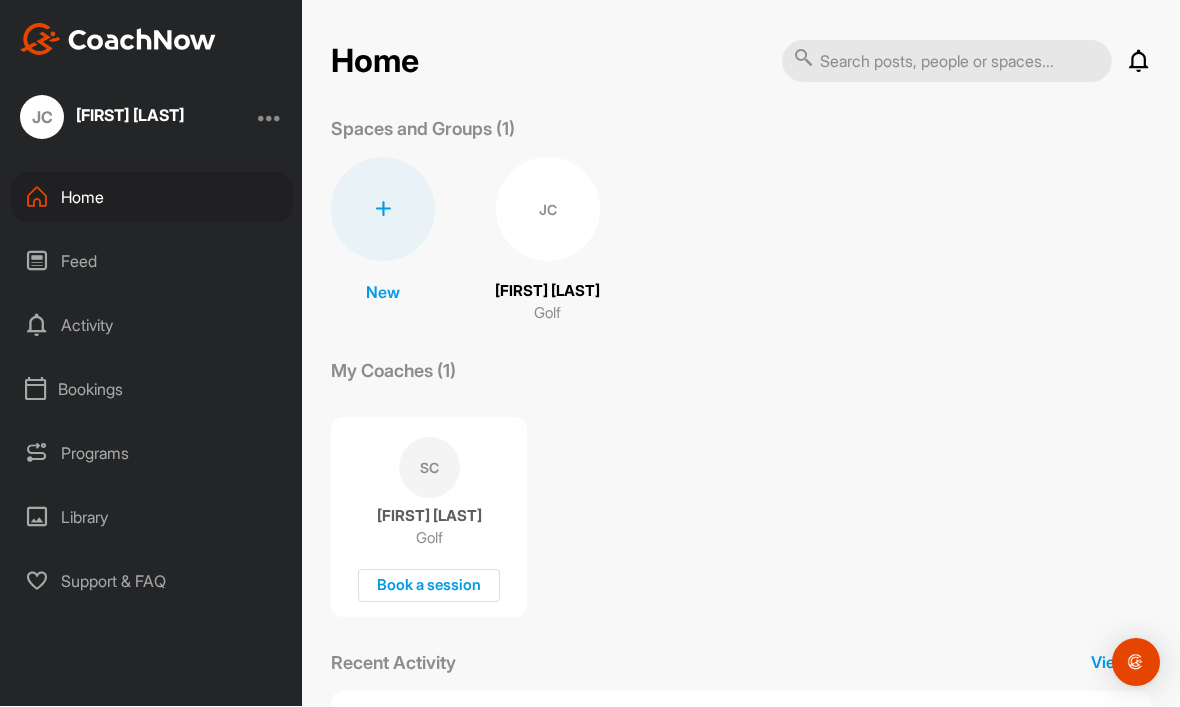 click on "Book a session" at bounding box center [429, 586] 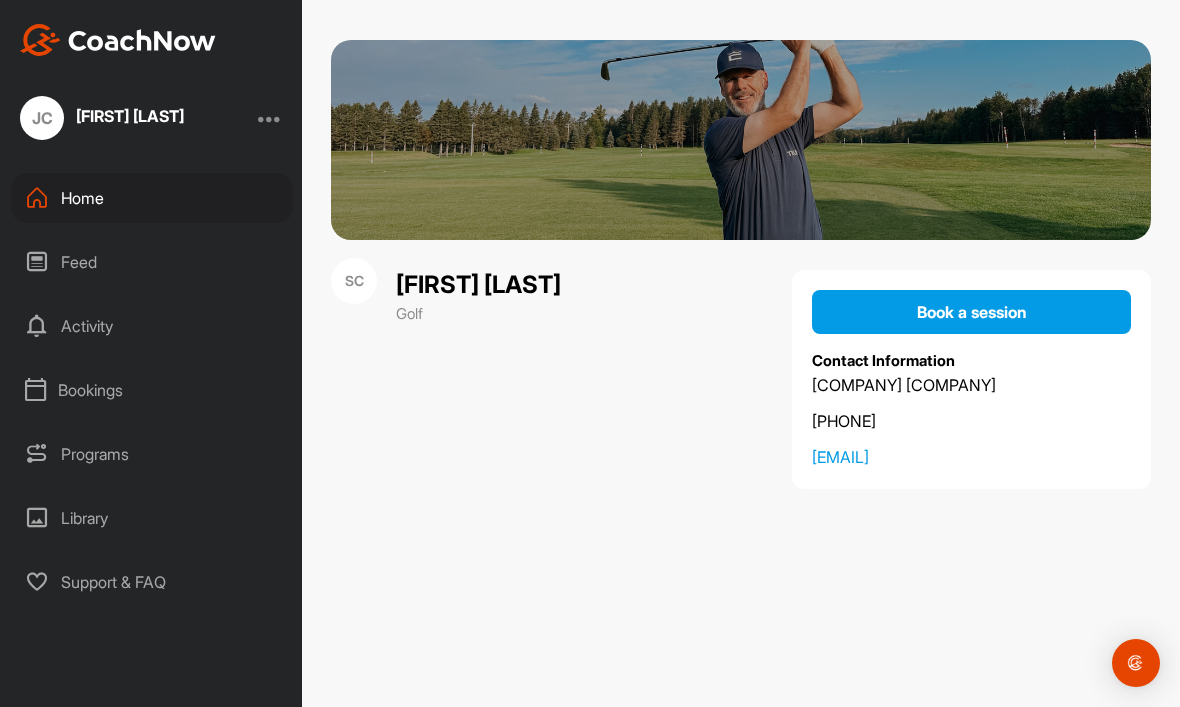 scroll, scrollTop: 0, scrollLeft: 0, axis: both 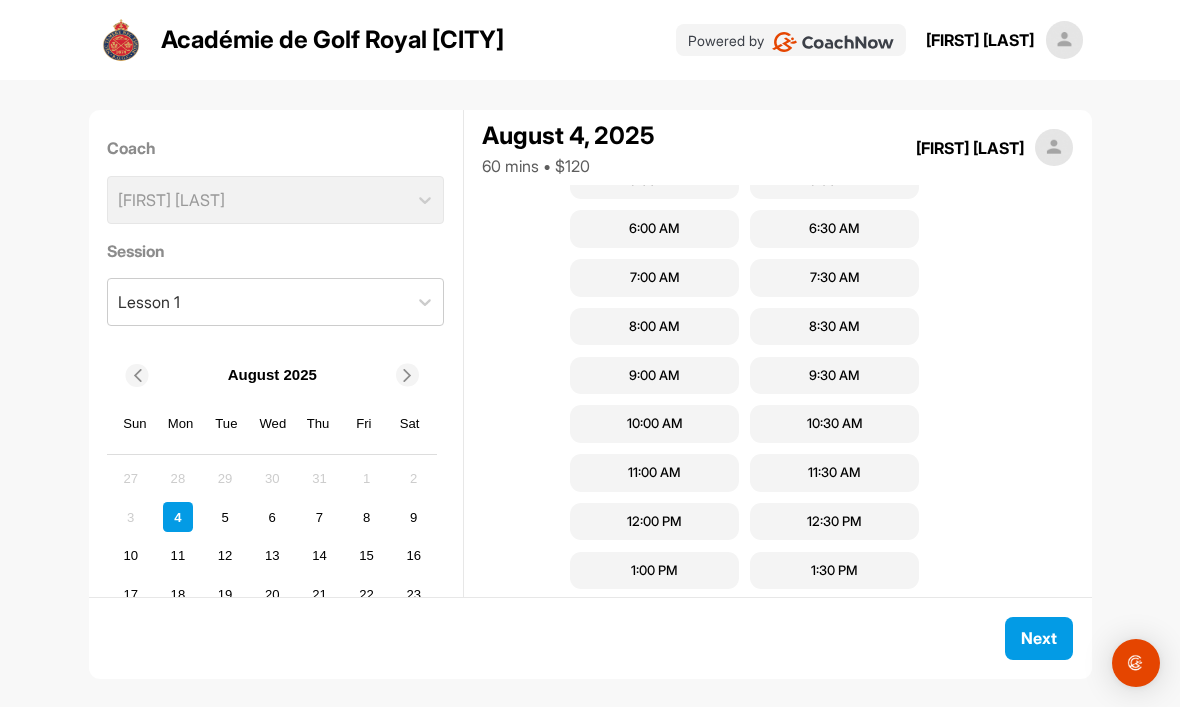 click on "10:00 AM" at bounding box center [655, 424] 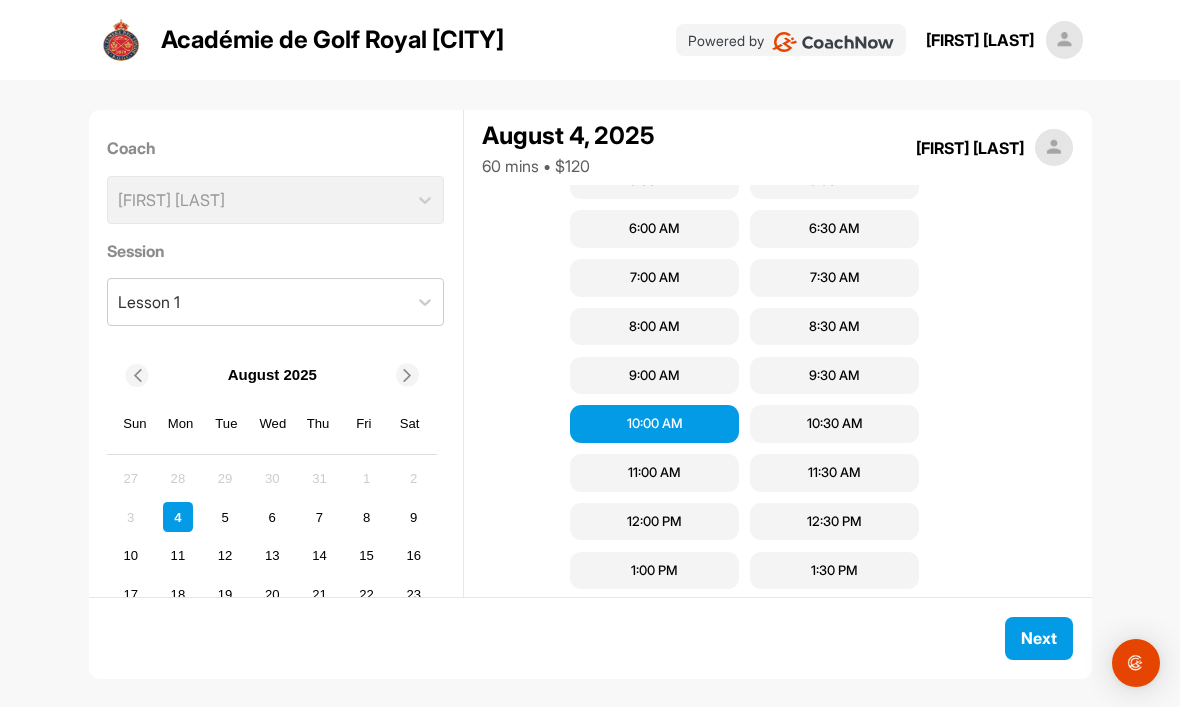 click on "Next" at bounding box center [1039, 638] 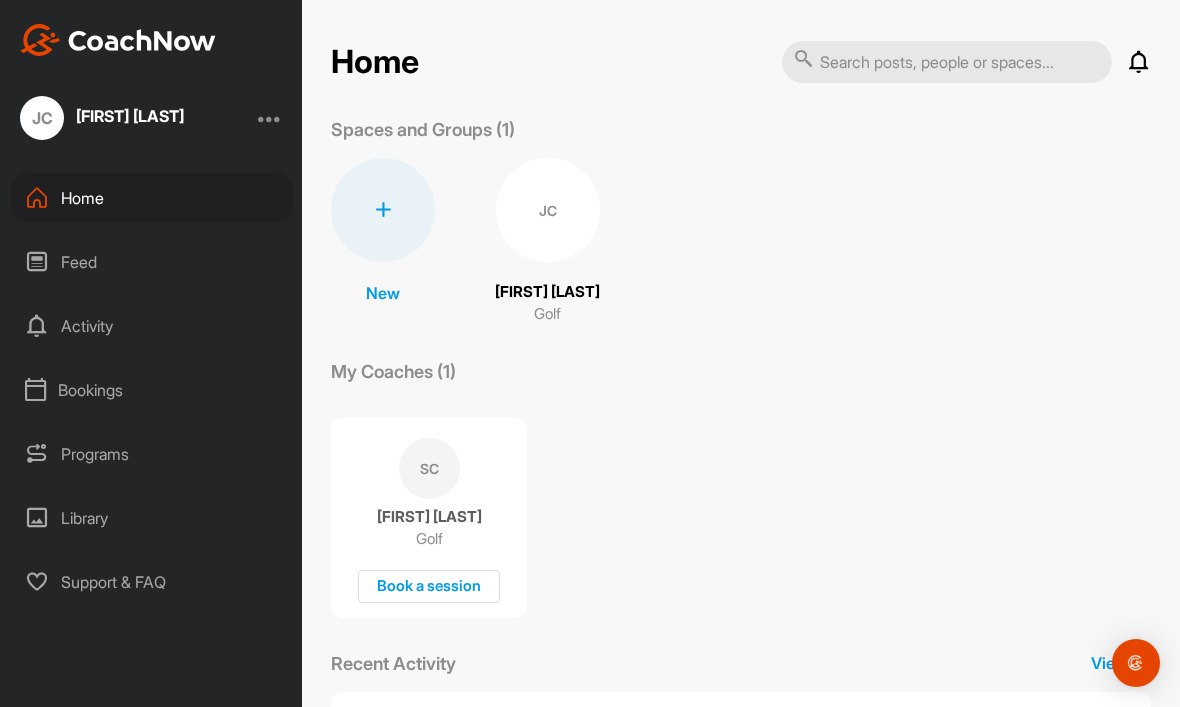 scroll, scrollTop: 0, scrollLeft: 0, axis: both 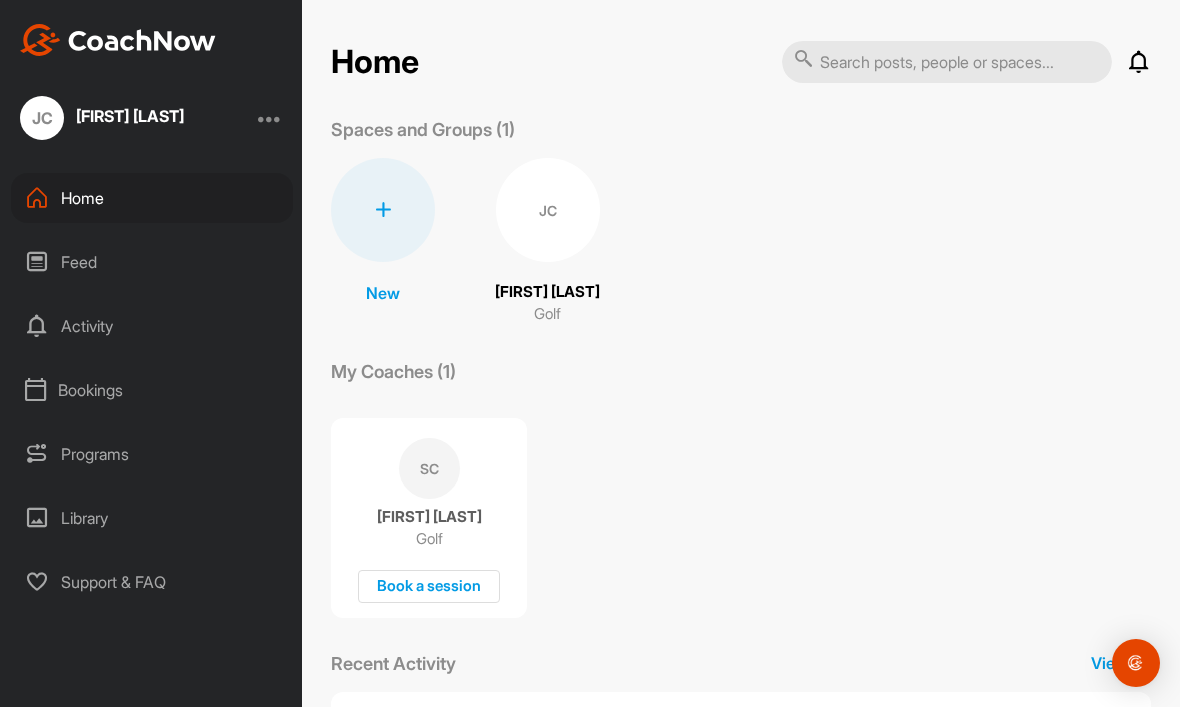 click at bounding box center (383, 210) 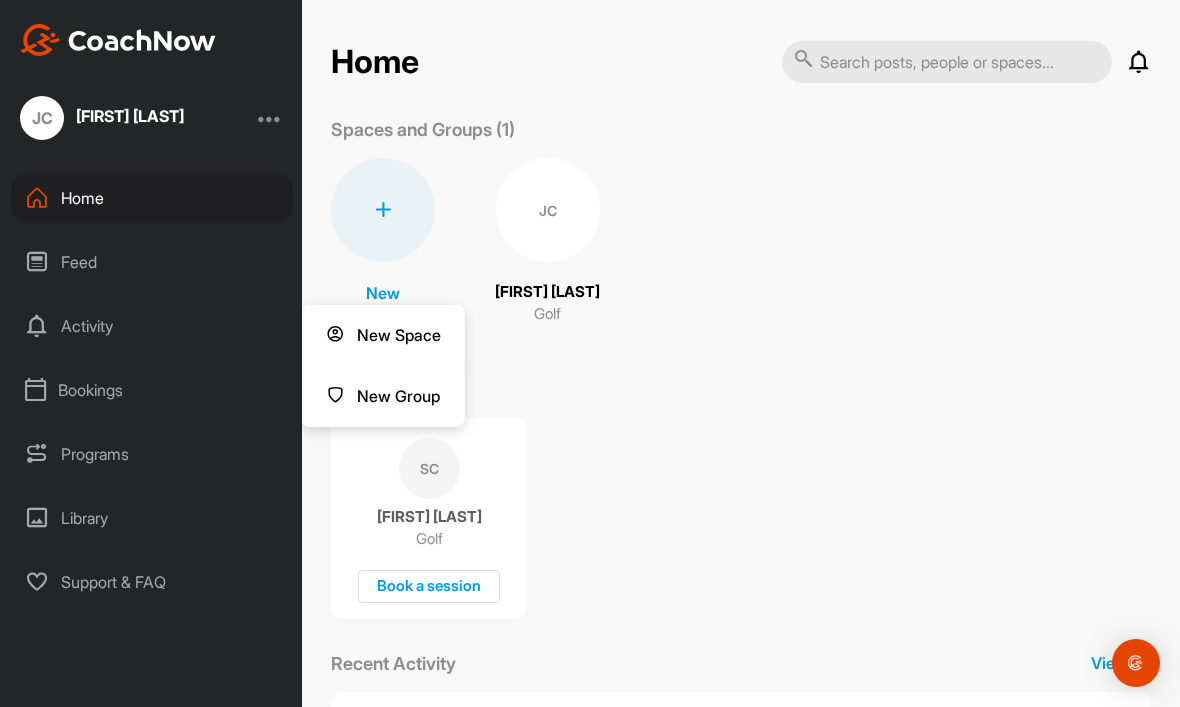 click on "New Space" at bounding box center (383, 335) 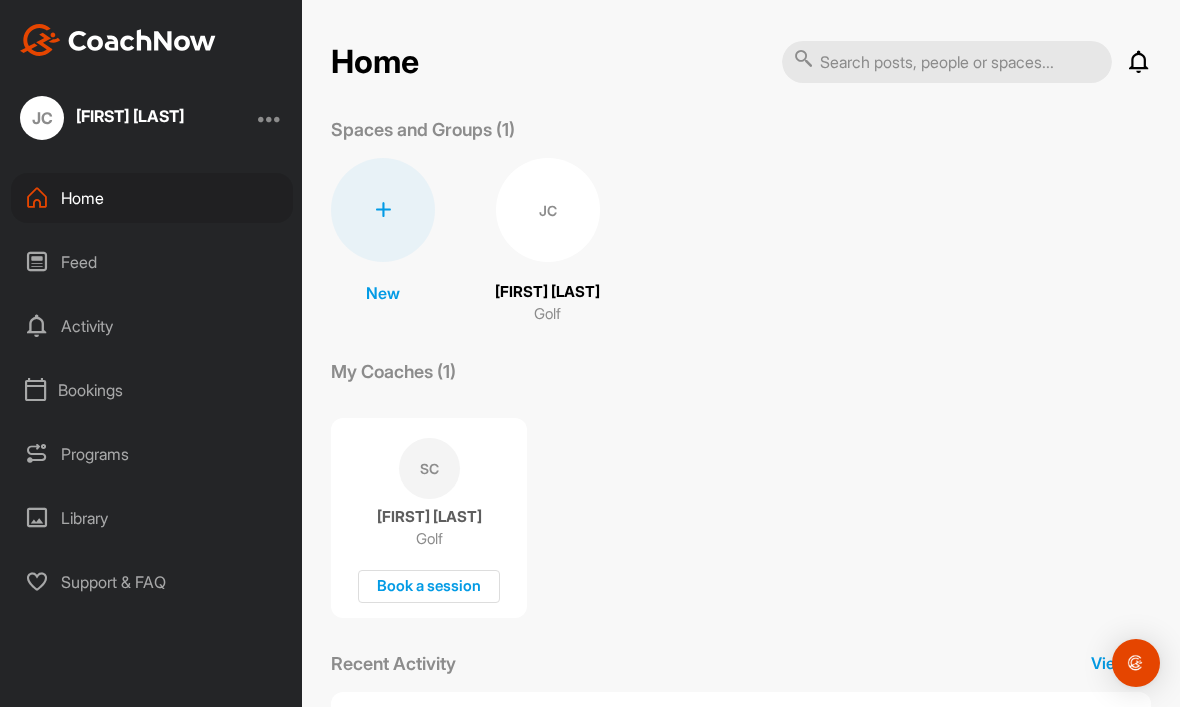 click on "Bookings" at bounding box center [152, 390] 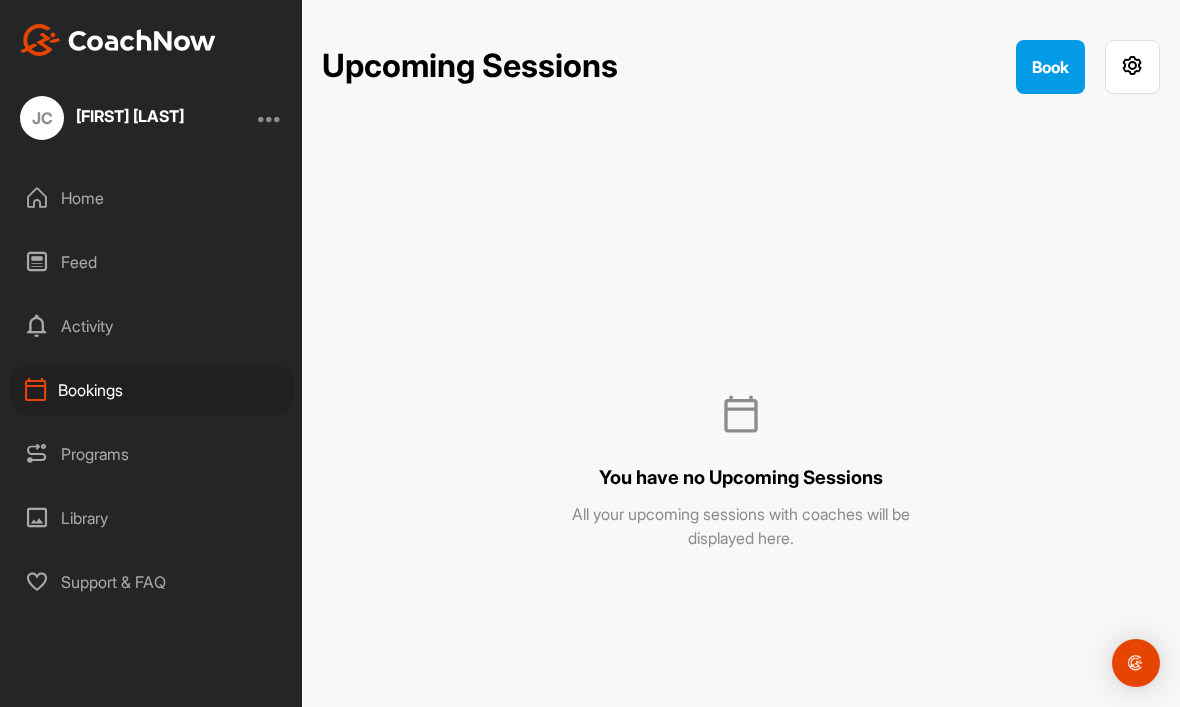 click on "JC Jean-Pierre Courteau" at bounding box center (102, 118) 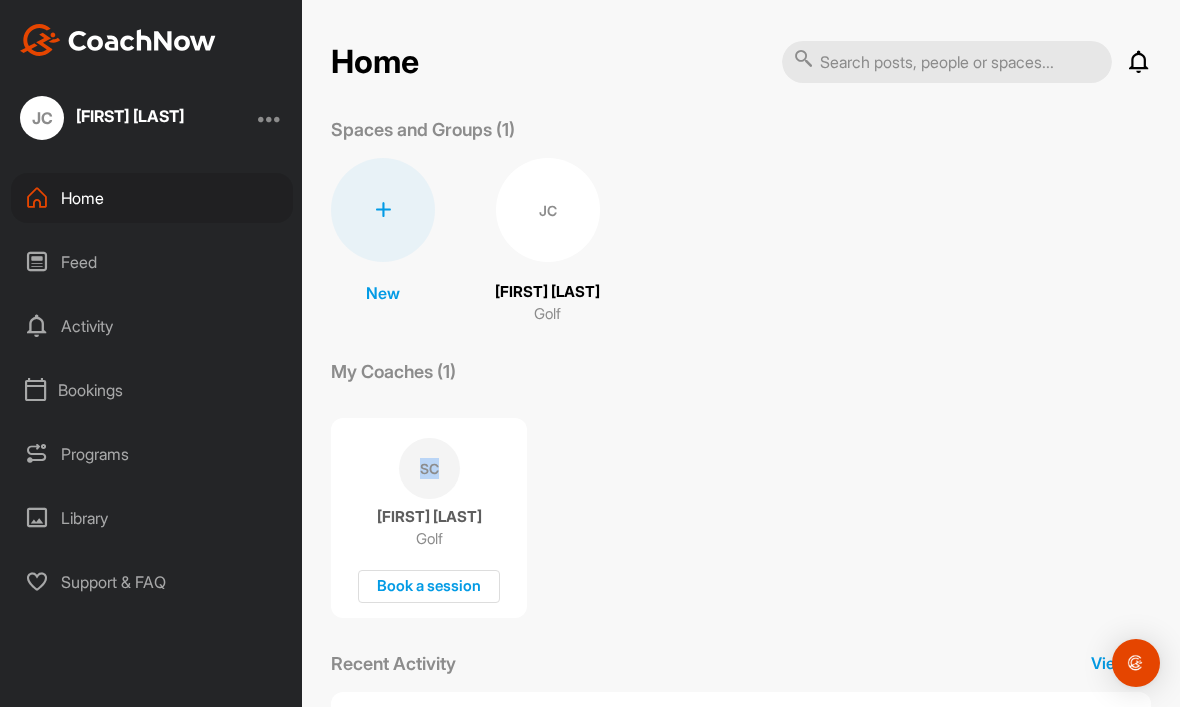 click on "Home Notifications Invitations No Notifications   View All   Spaces and Groups (1) New New Space New Group JC Jean-Pierre Courteau Golf My Coaches (1) SC Shawn Clement Golf Book a session Recent Activity View All No Notifications" at bounding box center [741, 423] 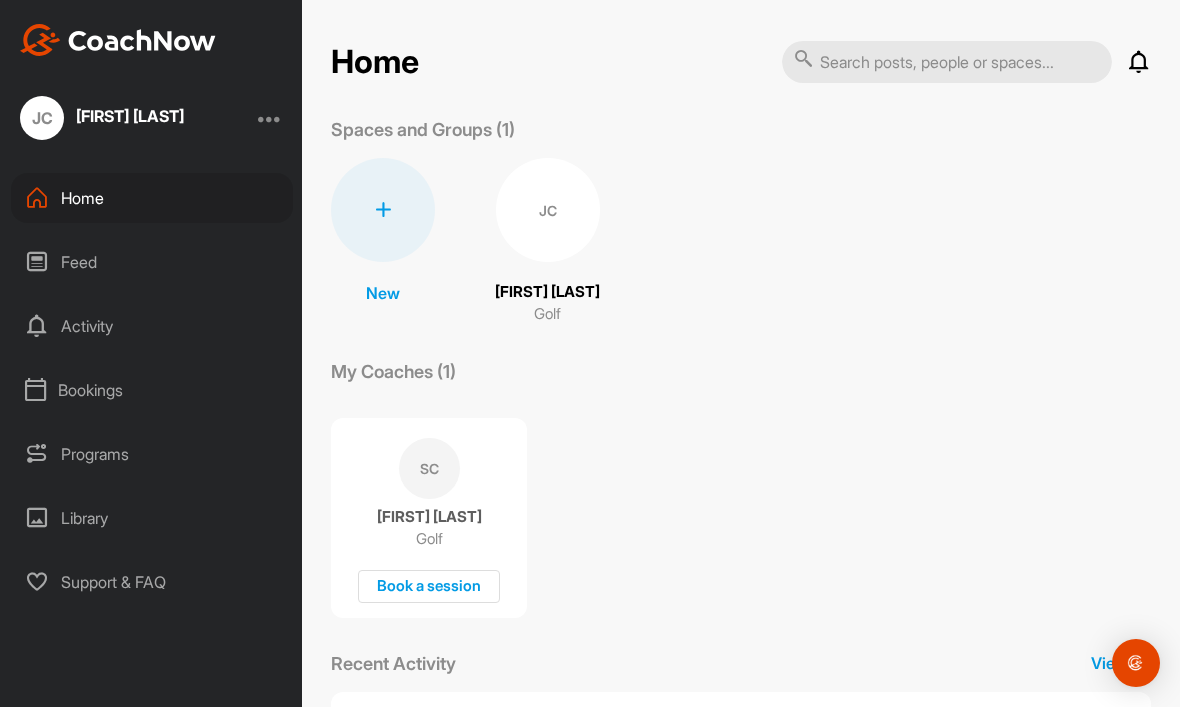 click on "JC" at bounding box center [548, 210] 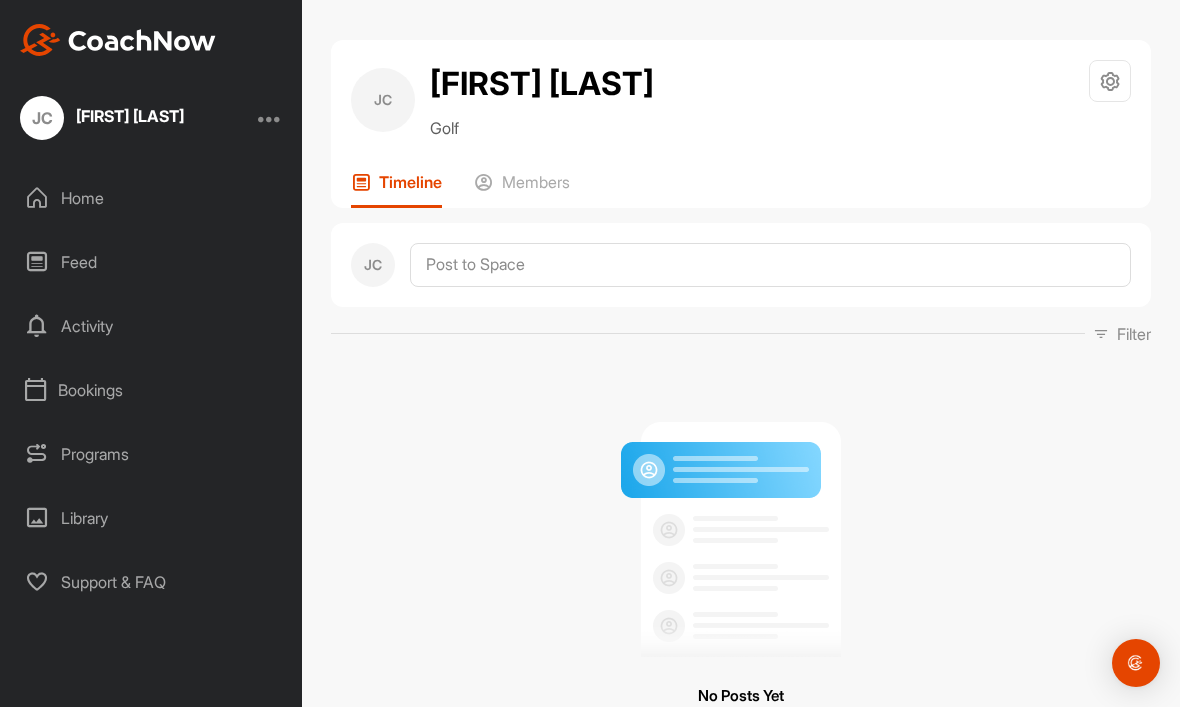 scroll, scrollTop: 0, scrollLeft: 0, axis: both 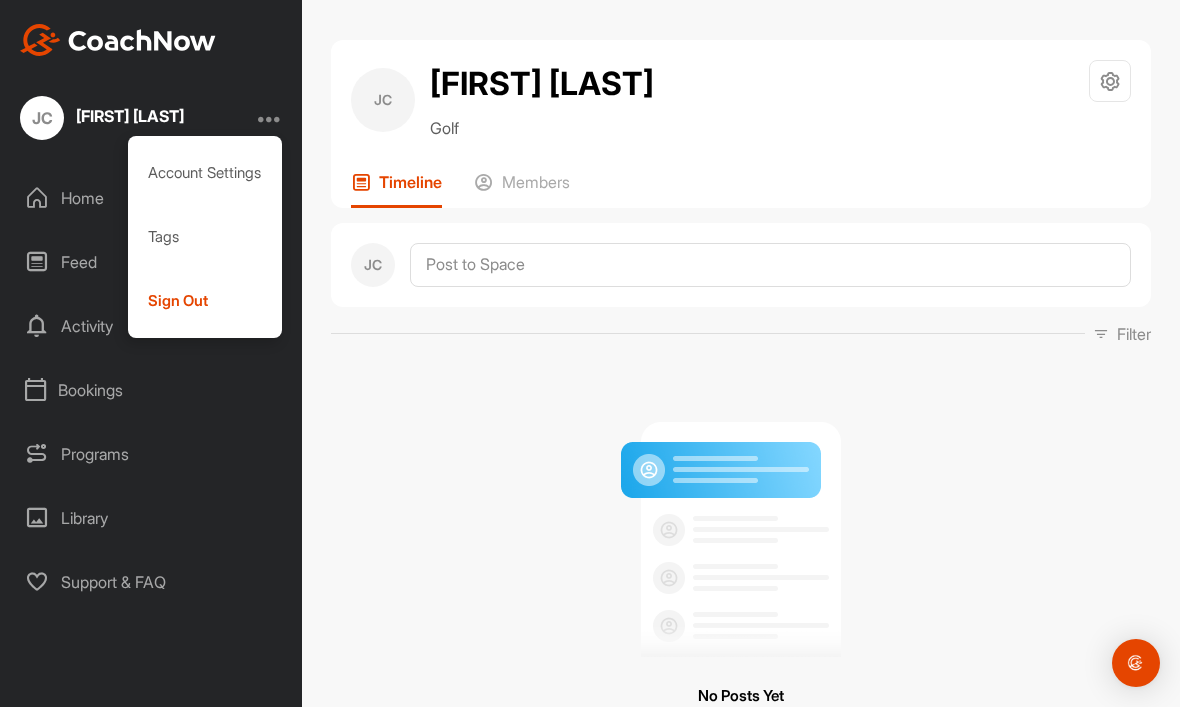 click on "Sign Out" at bounding box center [205, 301] 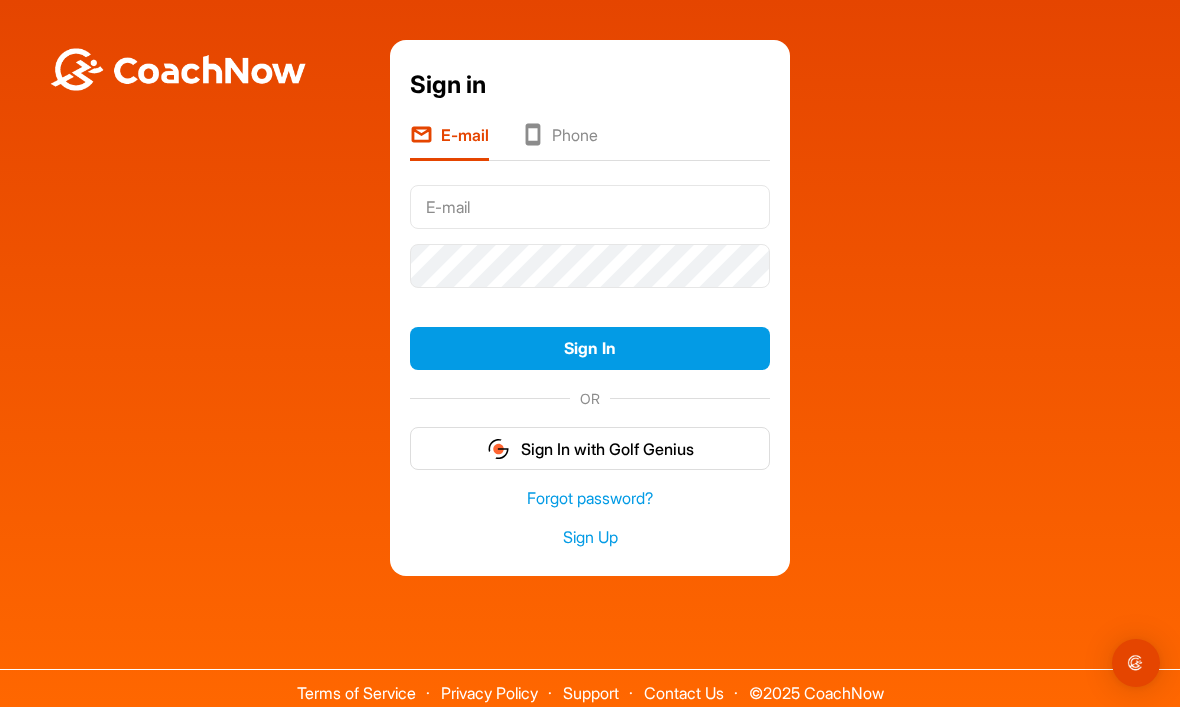 click on "Sign in   E-mail   Phone Sign In OR Sign In with Golf Genius Forgot password? Sign Up" at bounding box center [590, 308] 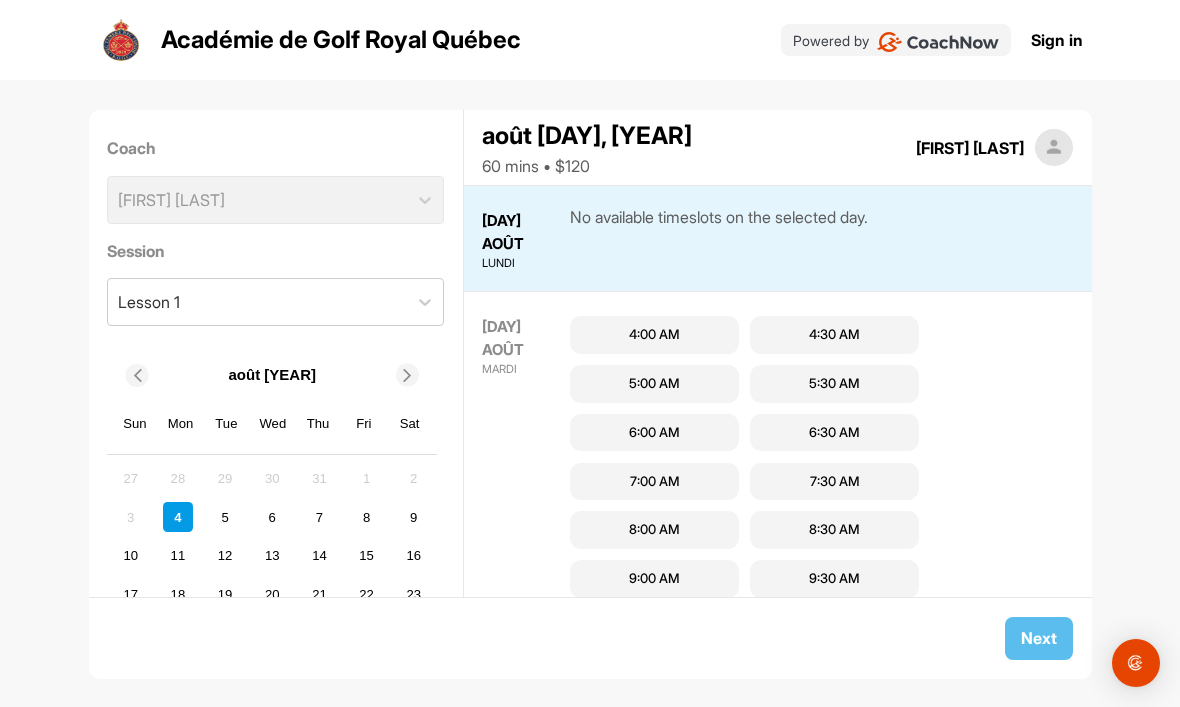 scroll, scrollTop: 67, scrollLeft: 0, axis: vertical 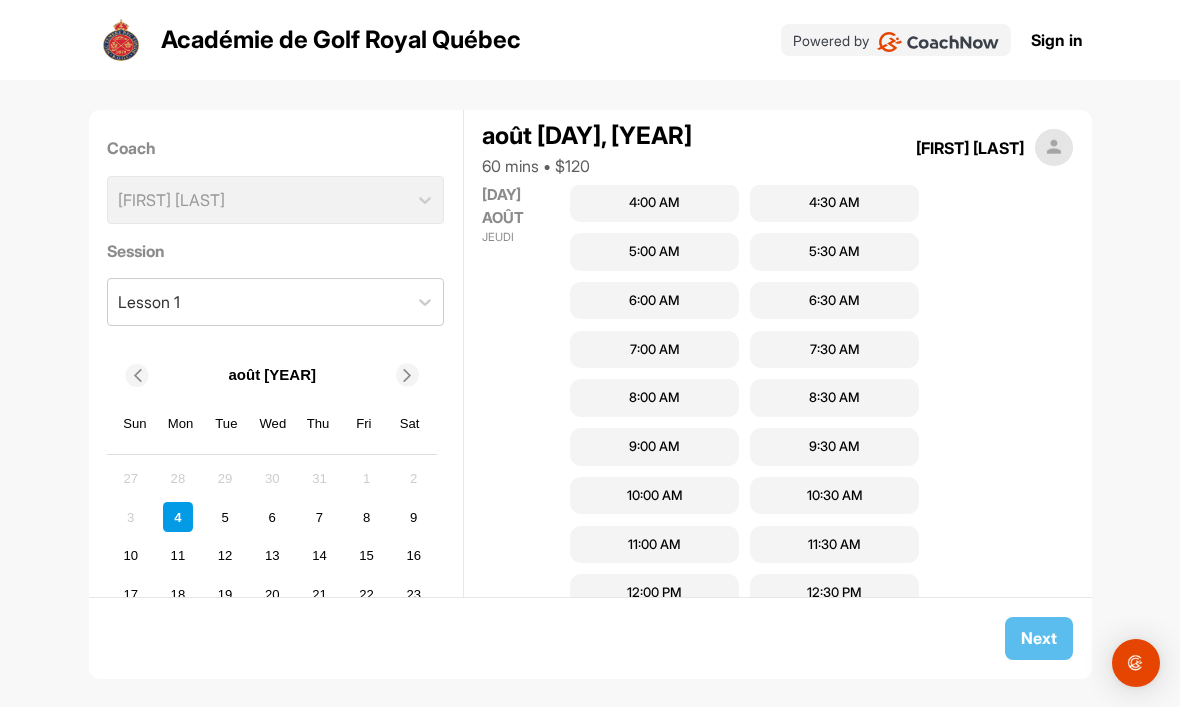 click on "10:00 AM" at bounding box center (655, 496) 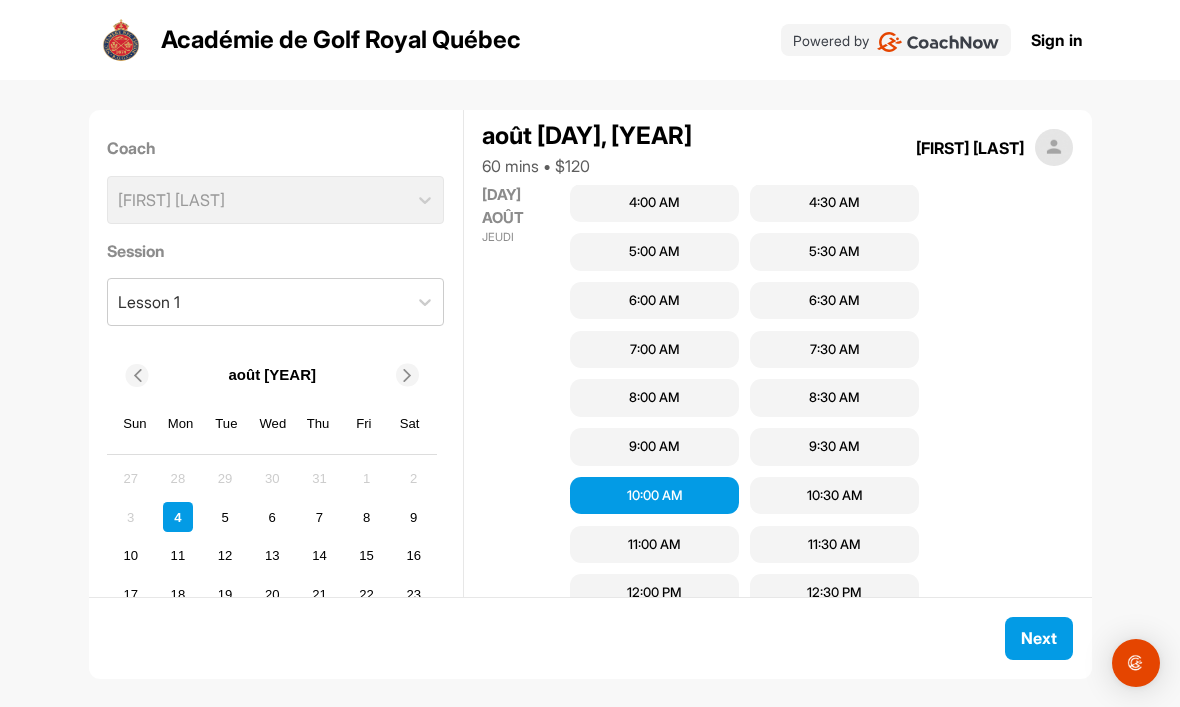 click on "Next" at bounding box center [1039, 638] 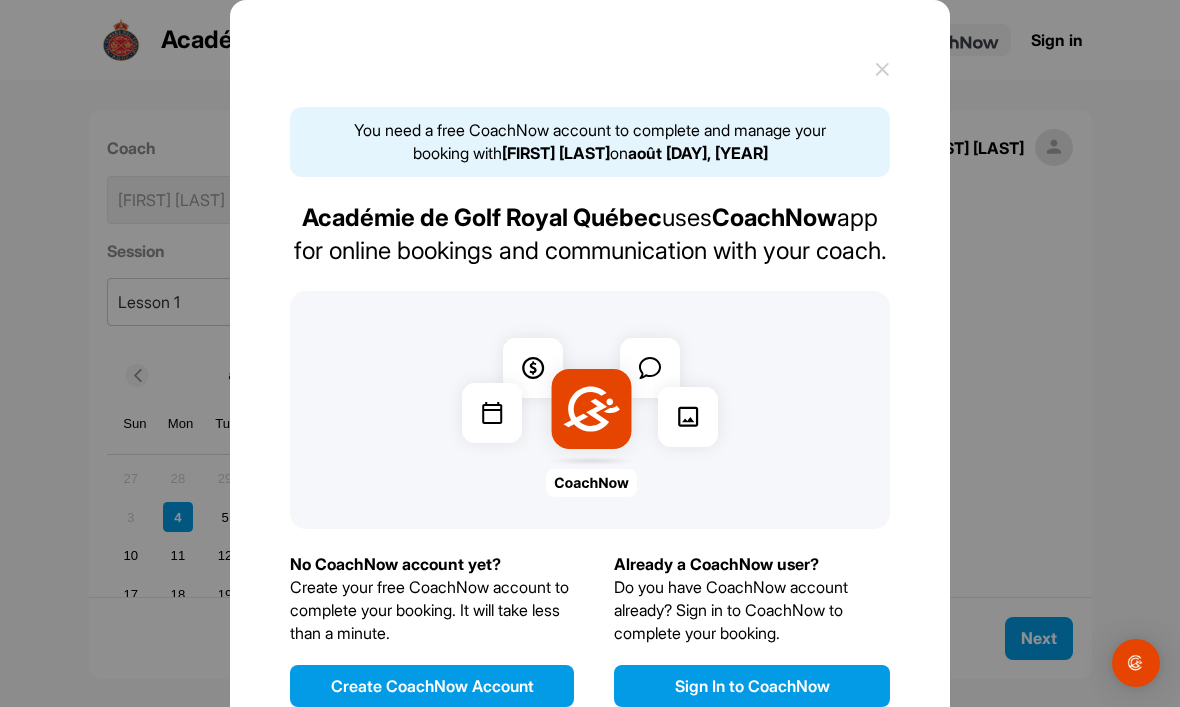 click at bounding box center (590, 353) 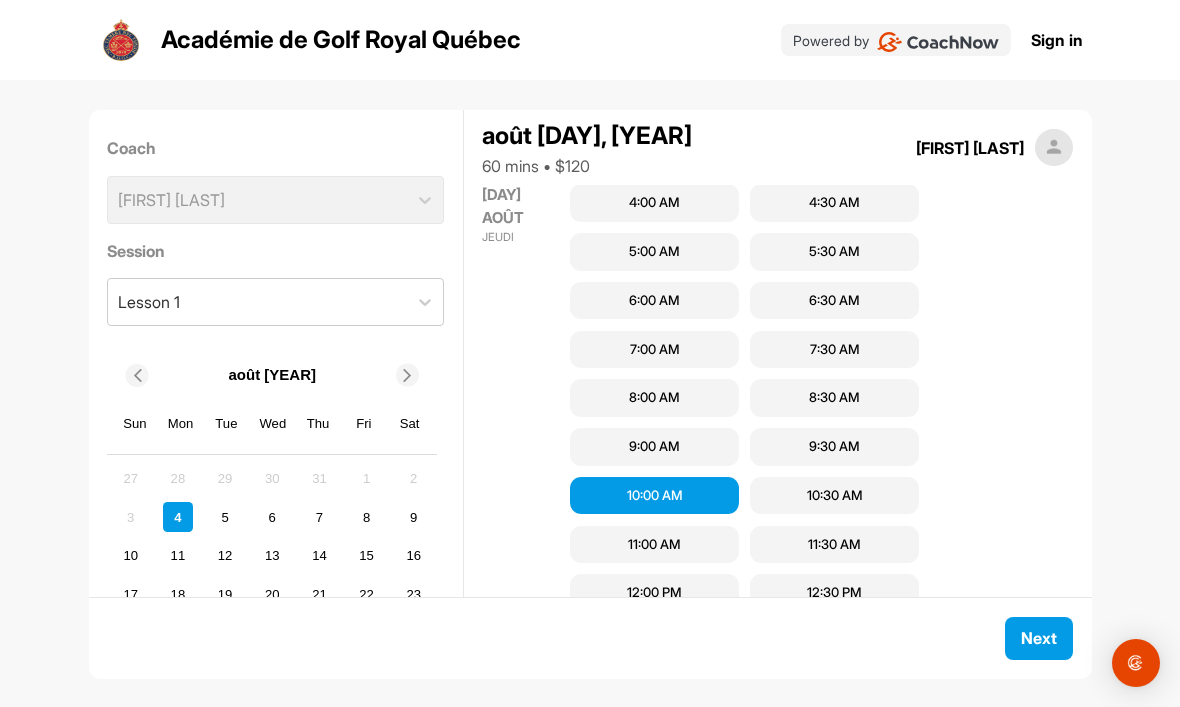 click on "Next" at bounding box center (1039, 638) 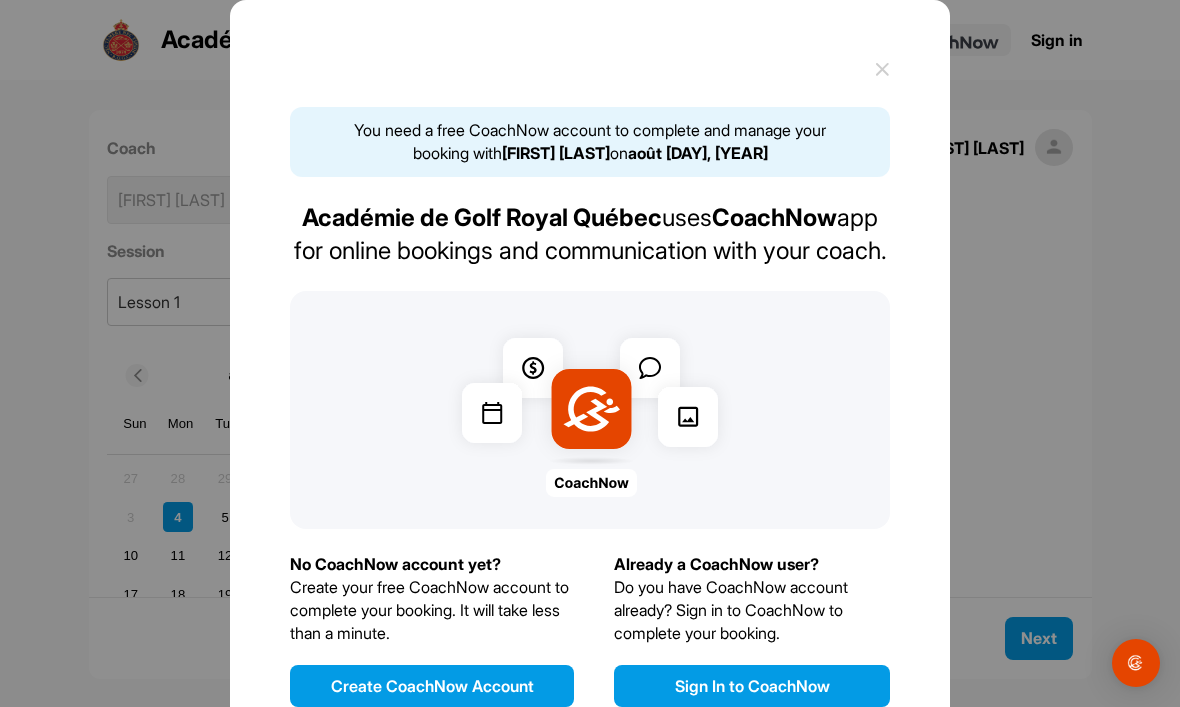 click on "Sign In to CoachNow" at bounding box center [752, 686] 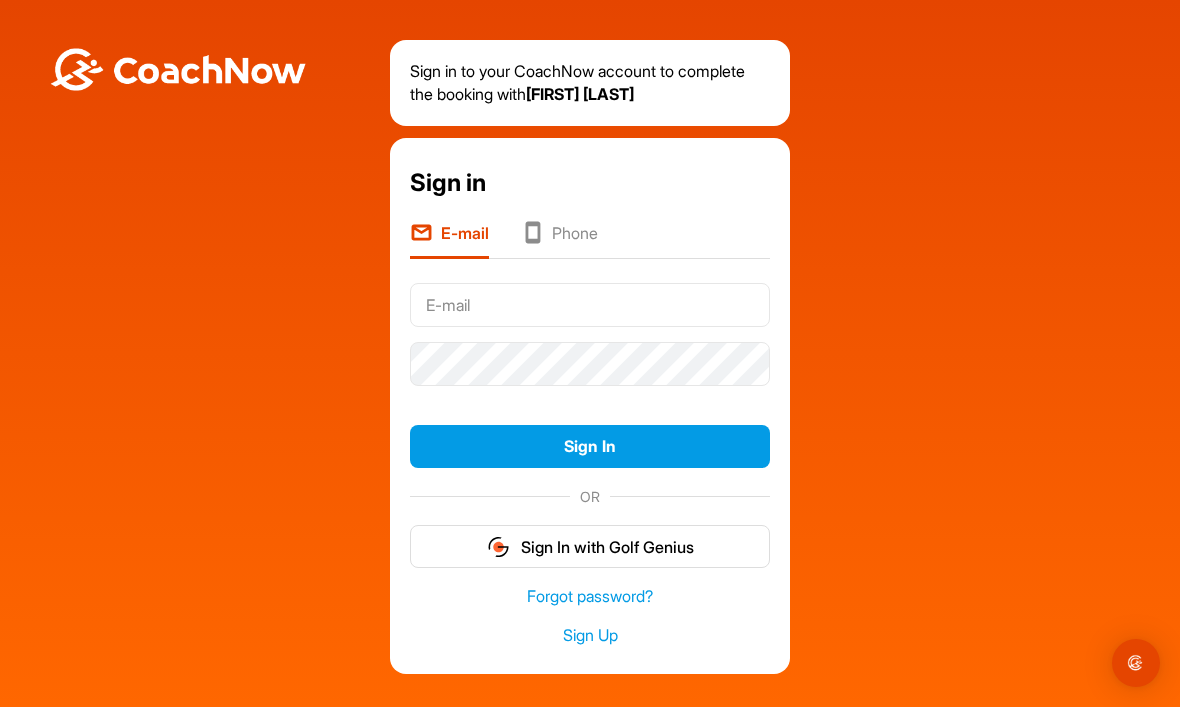 scroll, scrollTop: 66, scrollLeft: 0, axis: vertical 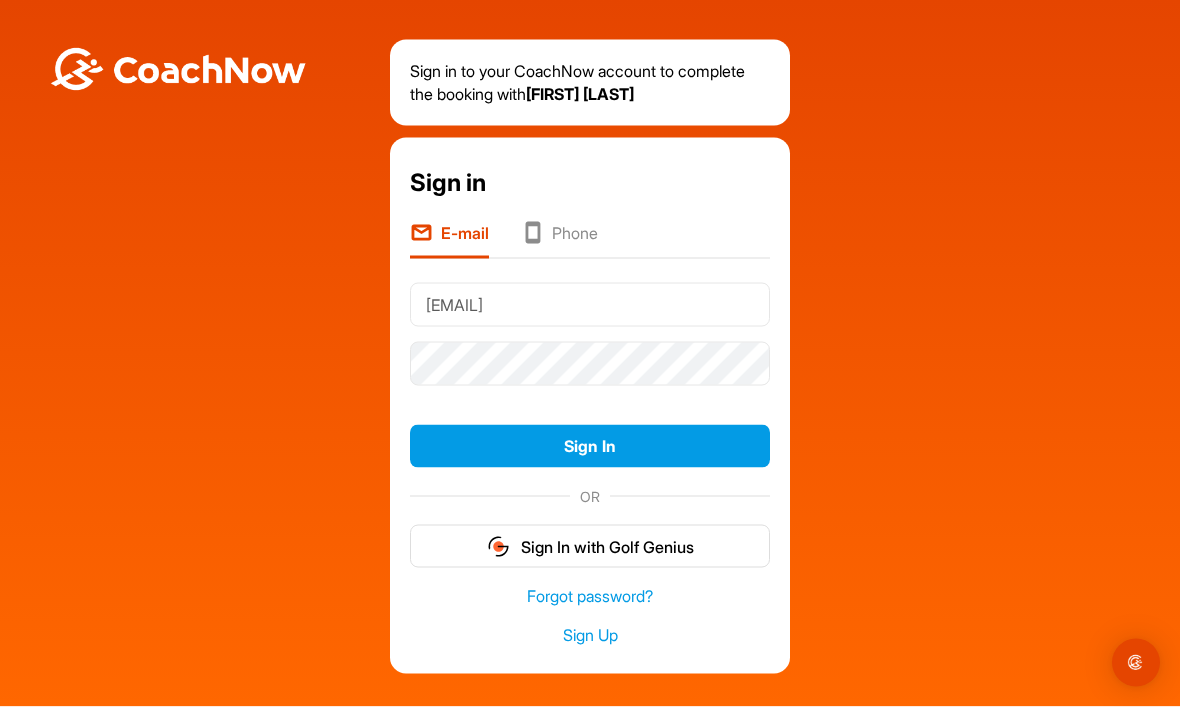 click on "Sign In" at bounding box center [590, 446] 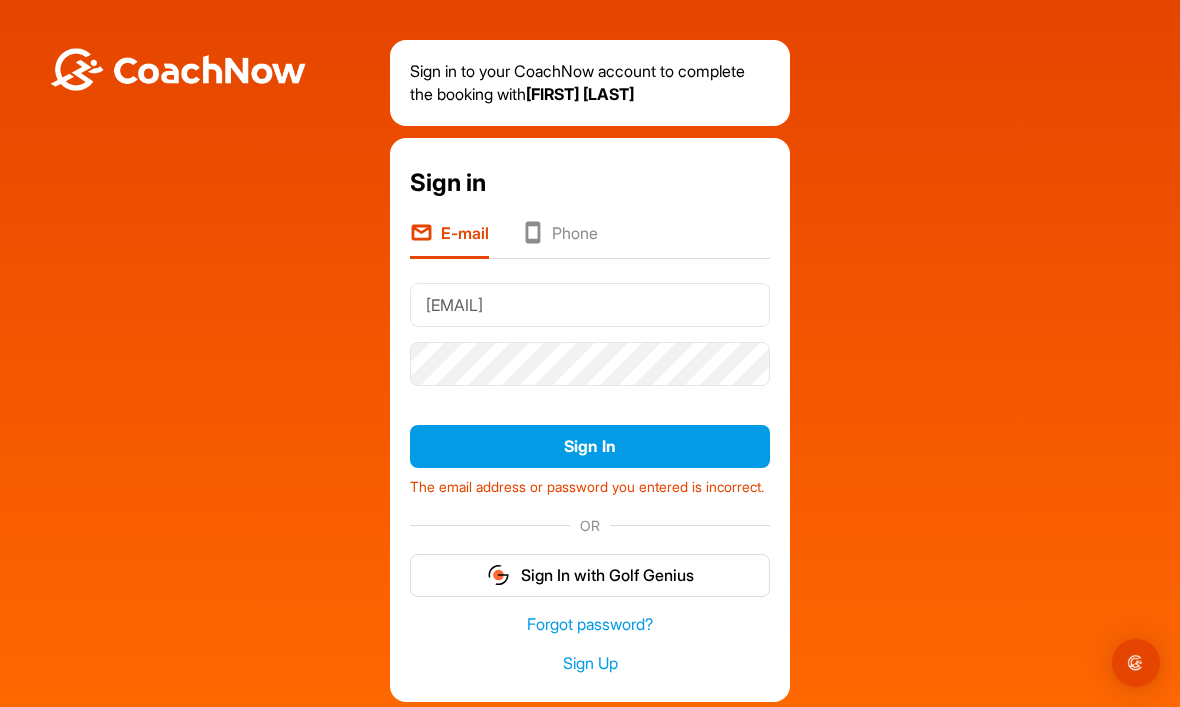 click on "Sign In" at bounding box center (590, 446) 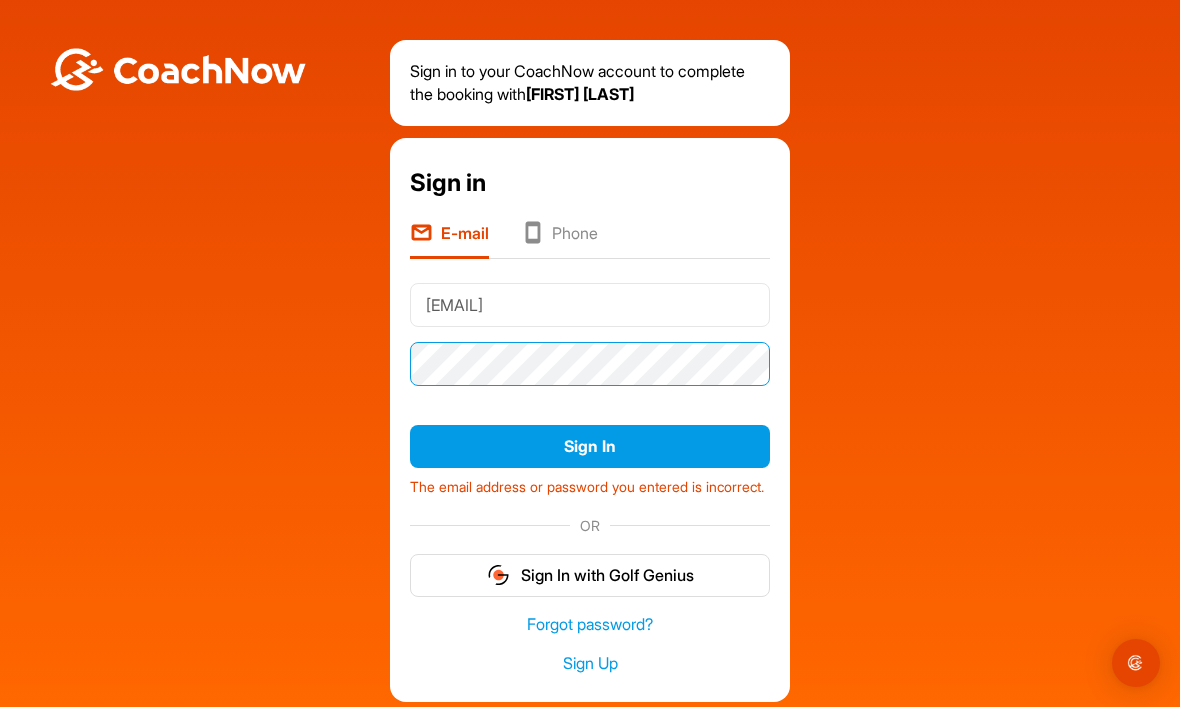scroll, scrollTop: 66, scrollLeft: 0, axis: vertical 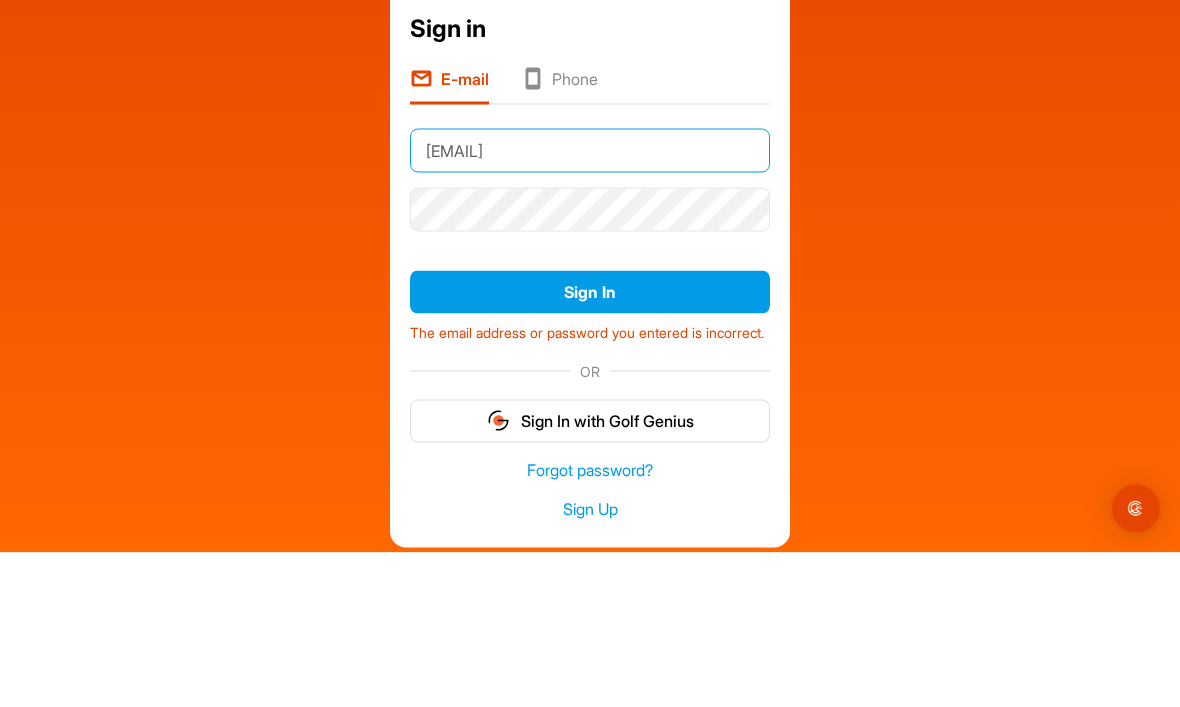 click on "[EMAIL]" at bounding box center [590, 305] 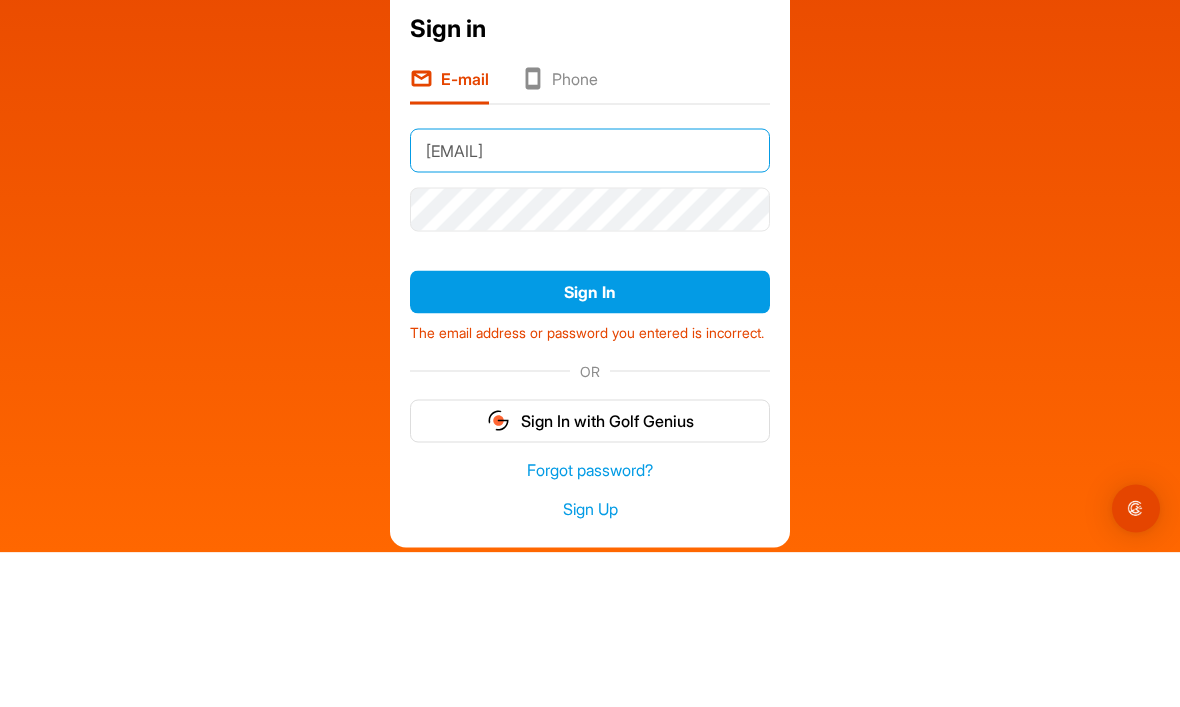 type on "[EMAIL]" 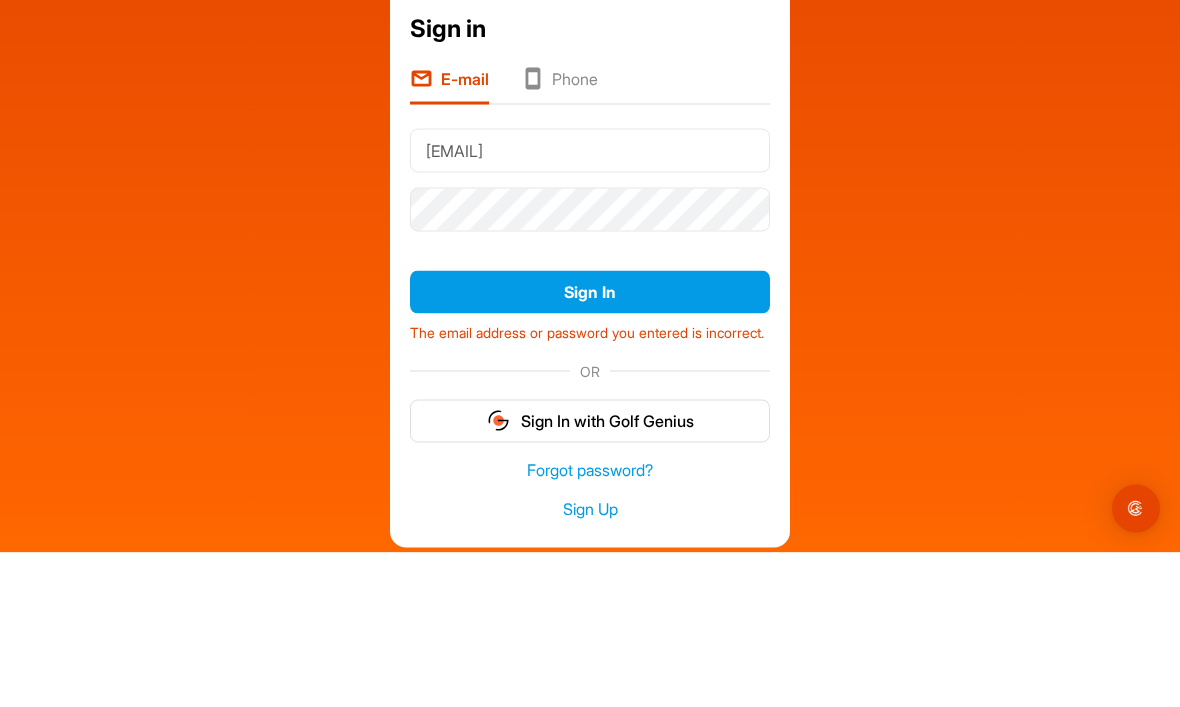 click on "Sign In" at bounding box center (590, 446) 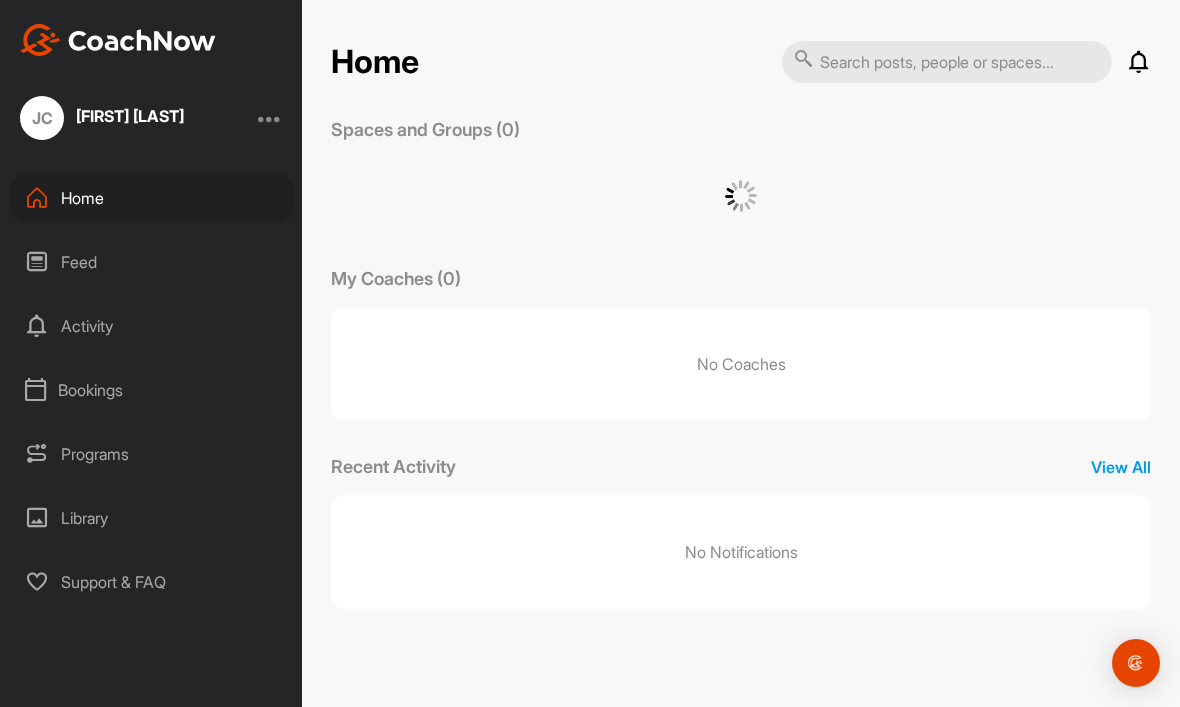 scroll, scrollTop: 0, scrollLeft: 0, axis: both 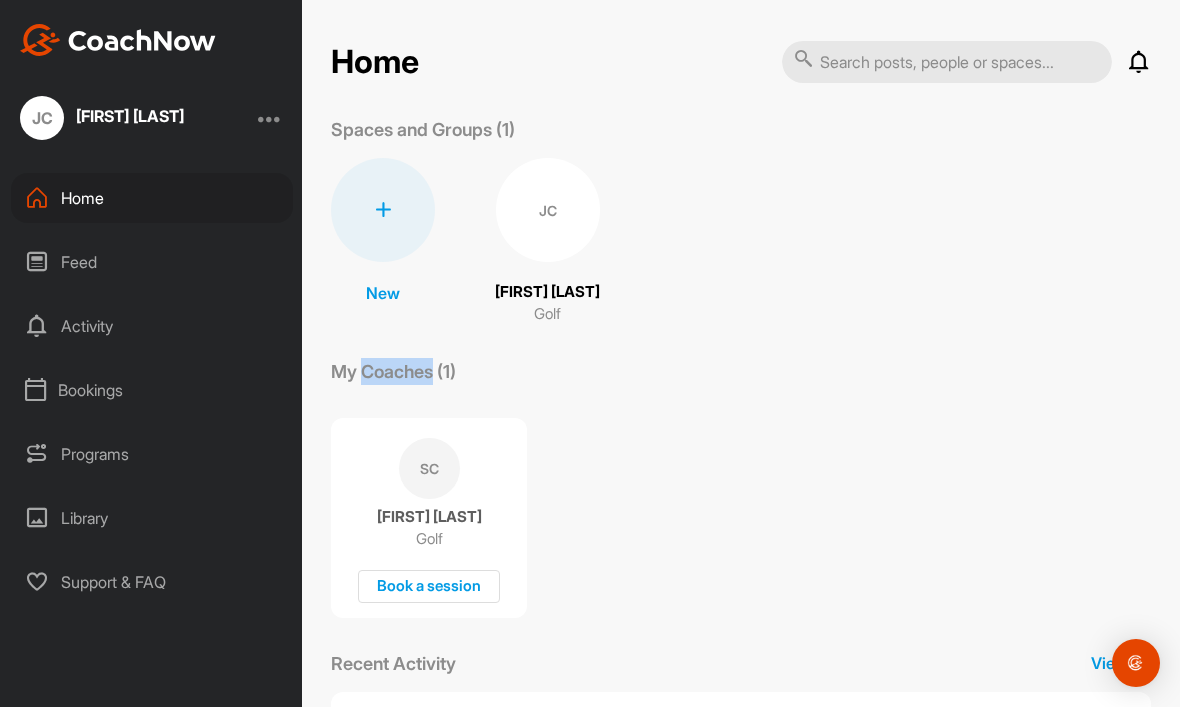 click on "My Coaches (1)" at bounding box center (741, 371) 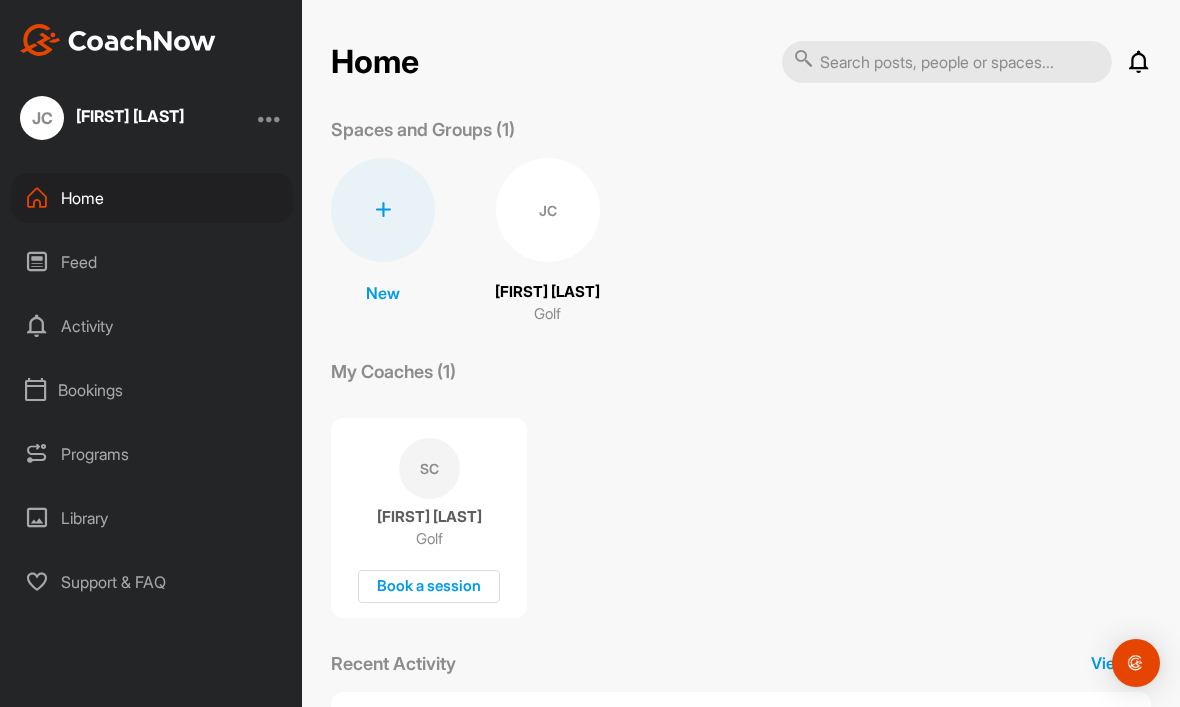 click on "My Coaches (1)" at bounding box center [393, 371] 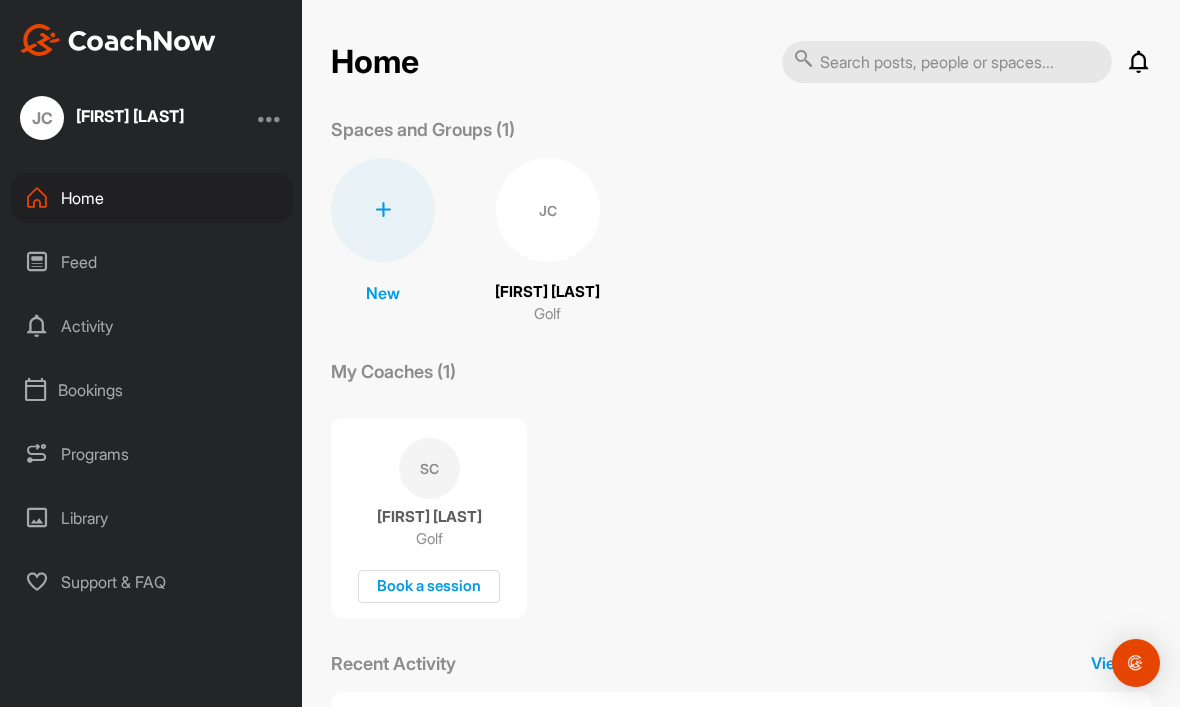 click on "Feed" at bounding box center [152, 262] 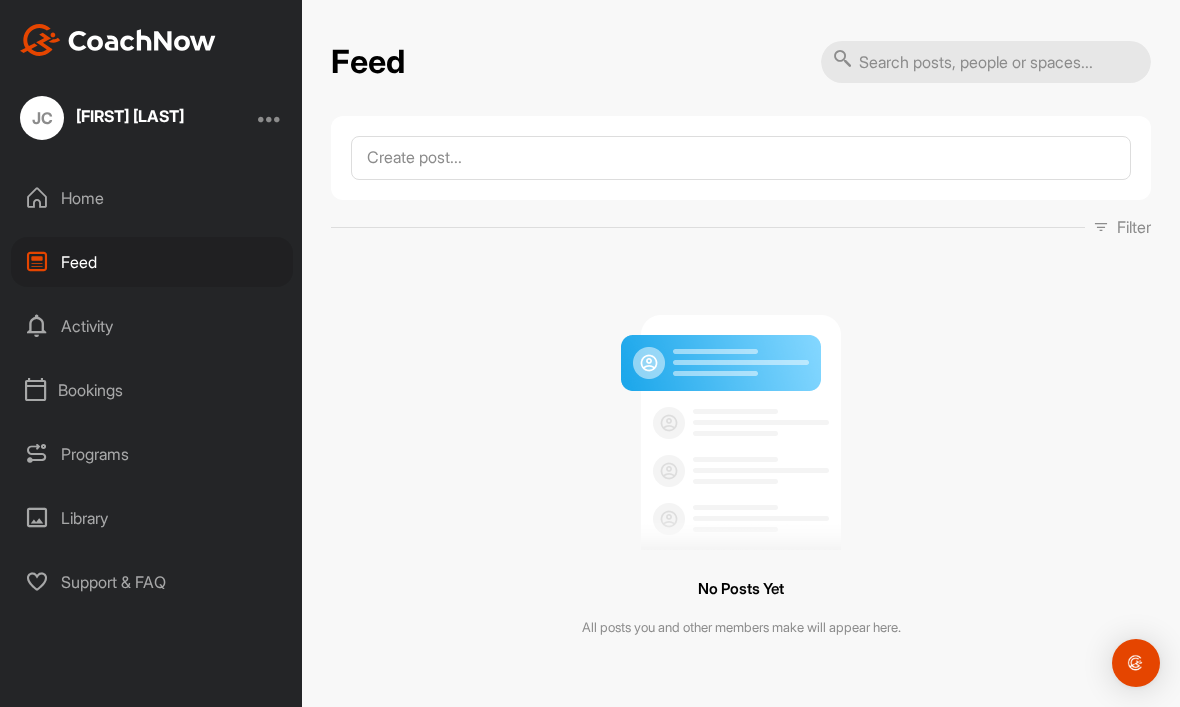 click on "Activity" at bounding box center [152, 326] 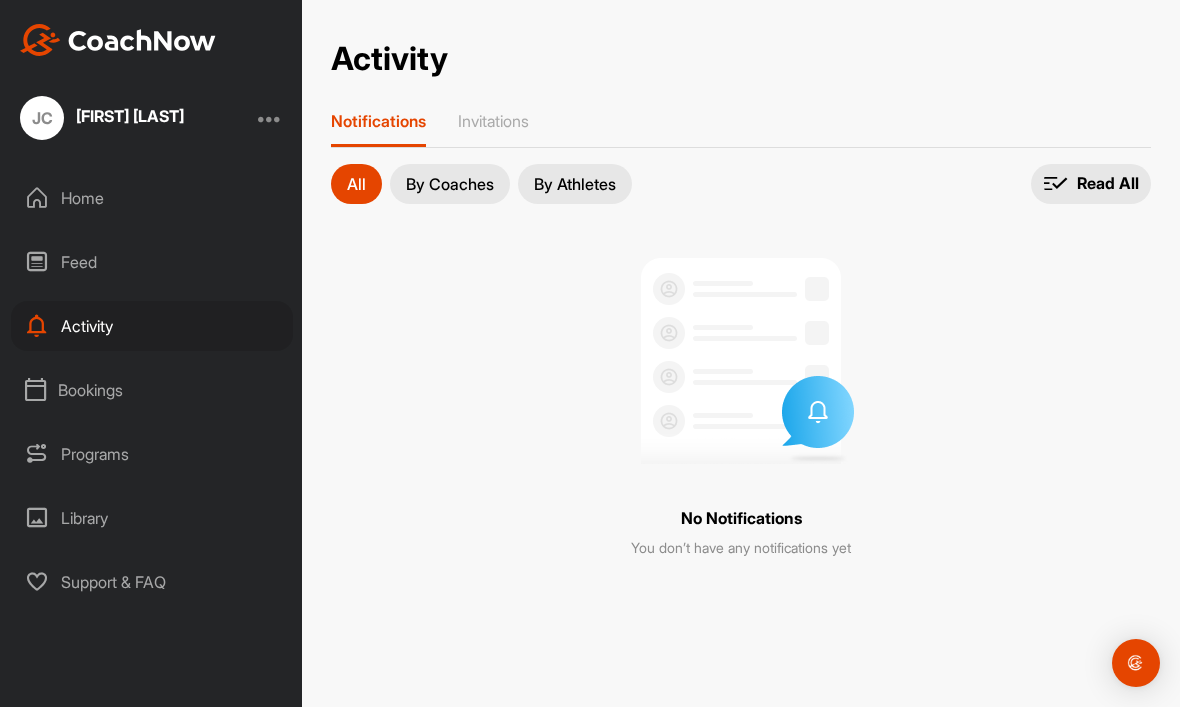 click on "By Coaches" at bounding box center (450, 184) 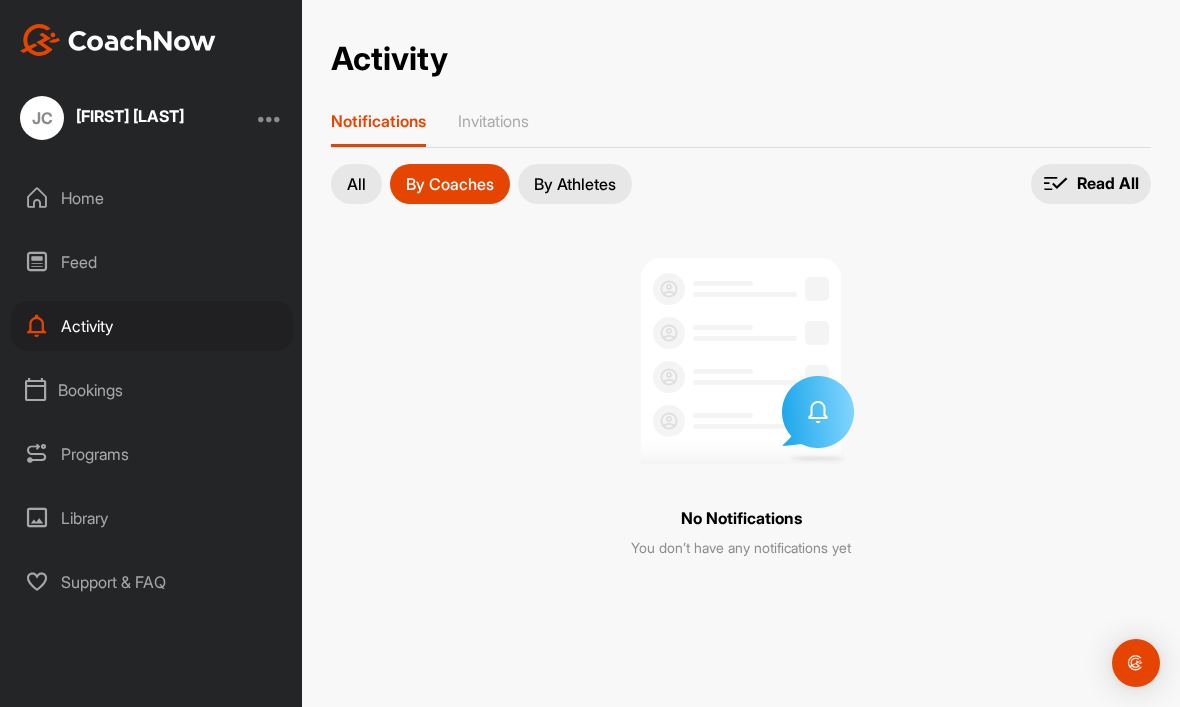 click on "All" at bounding box center [356, 184] 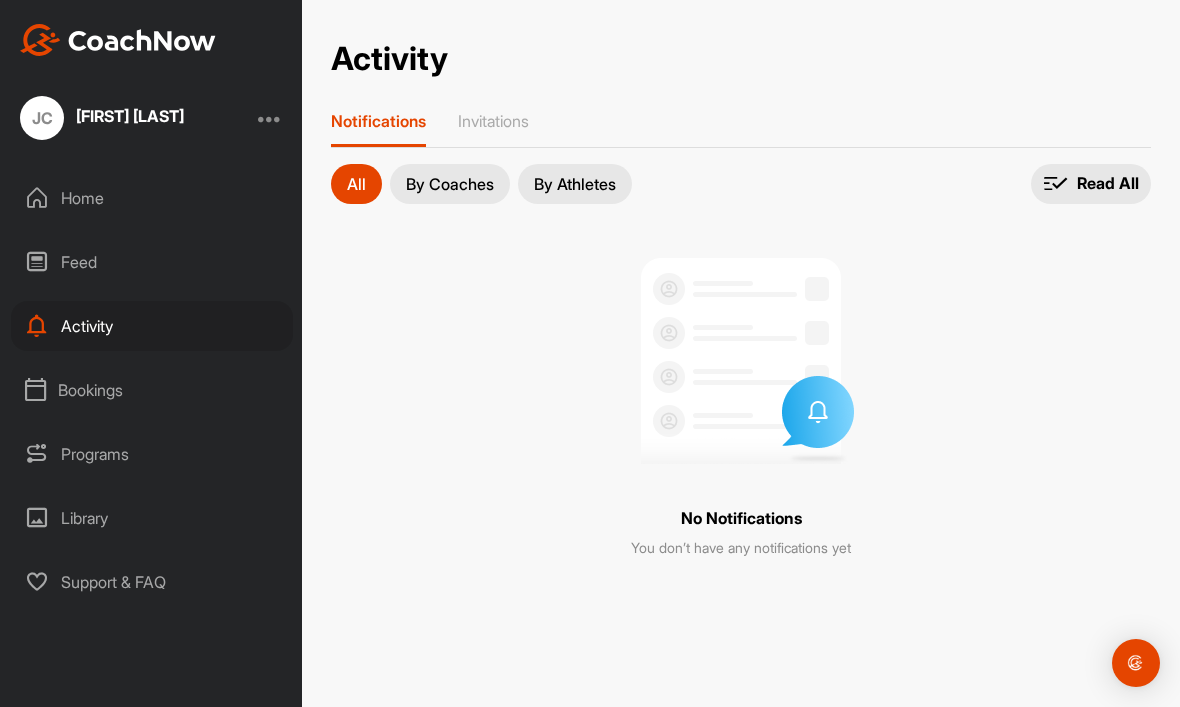 click on "Bookings" at bounding box center (152, 390) 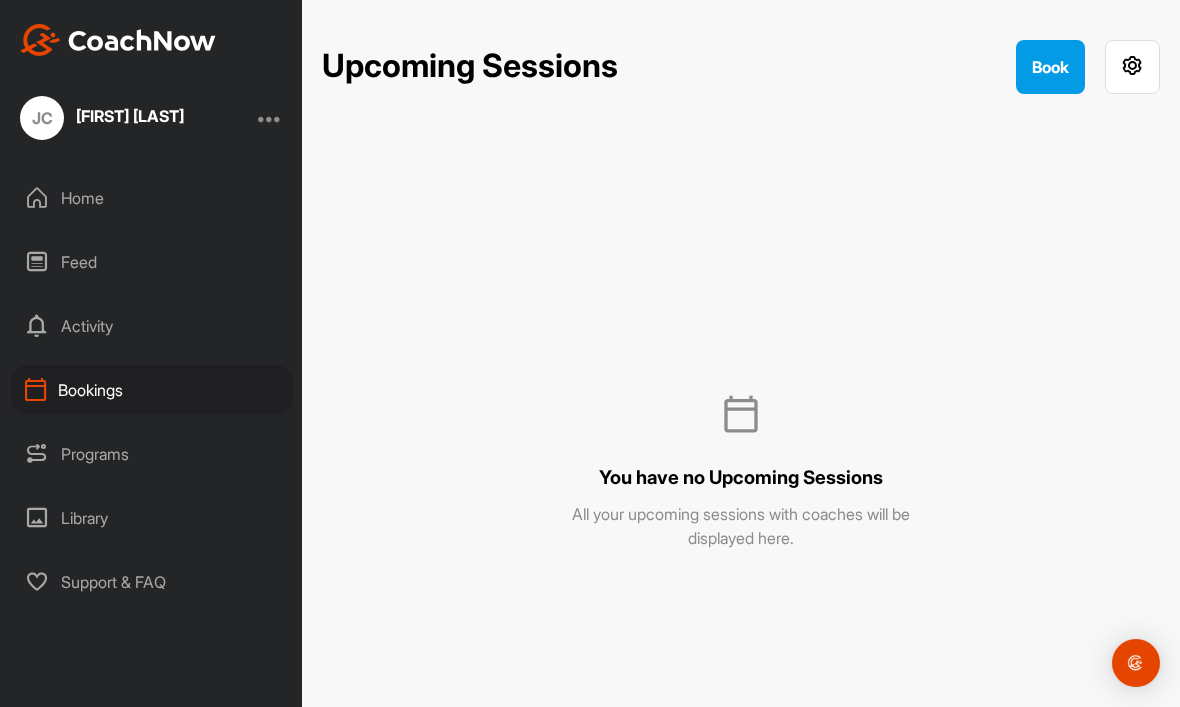 click on "Programs" at bounding box center [152, 454] 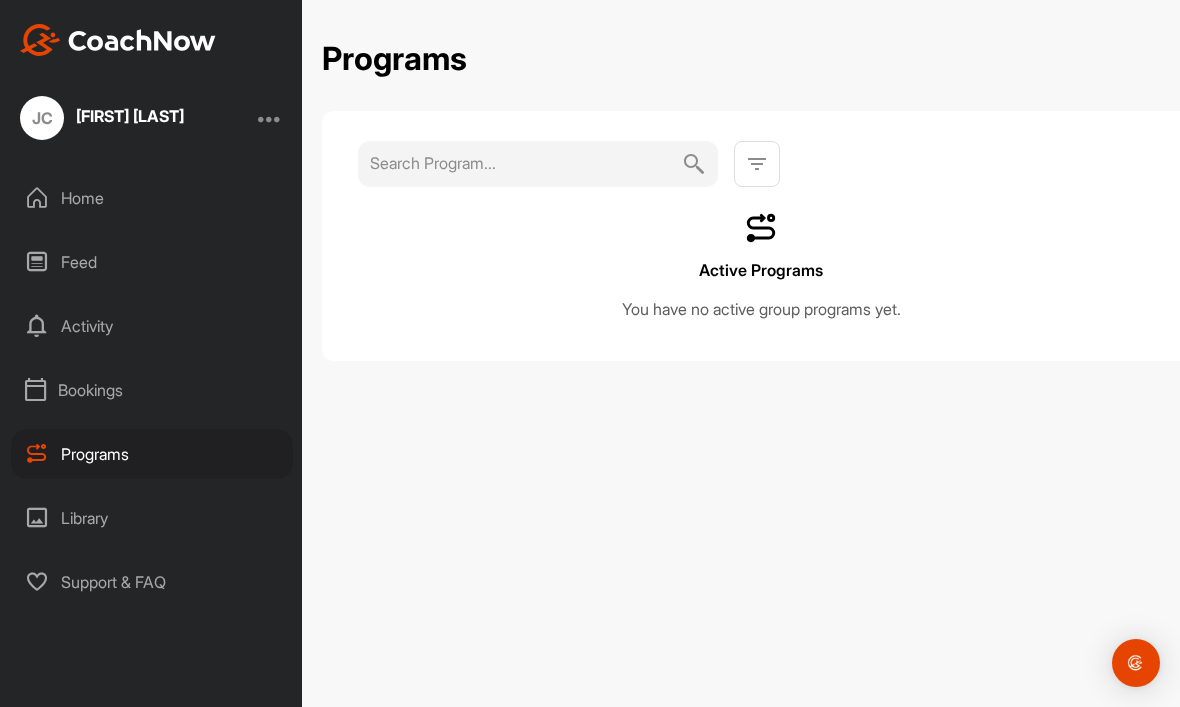 click on "Home" at bounding box center [152, 198] 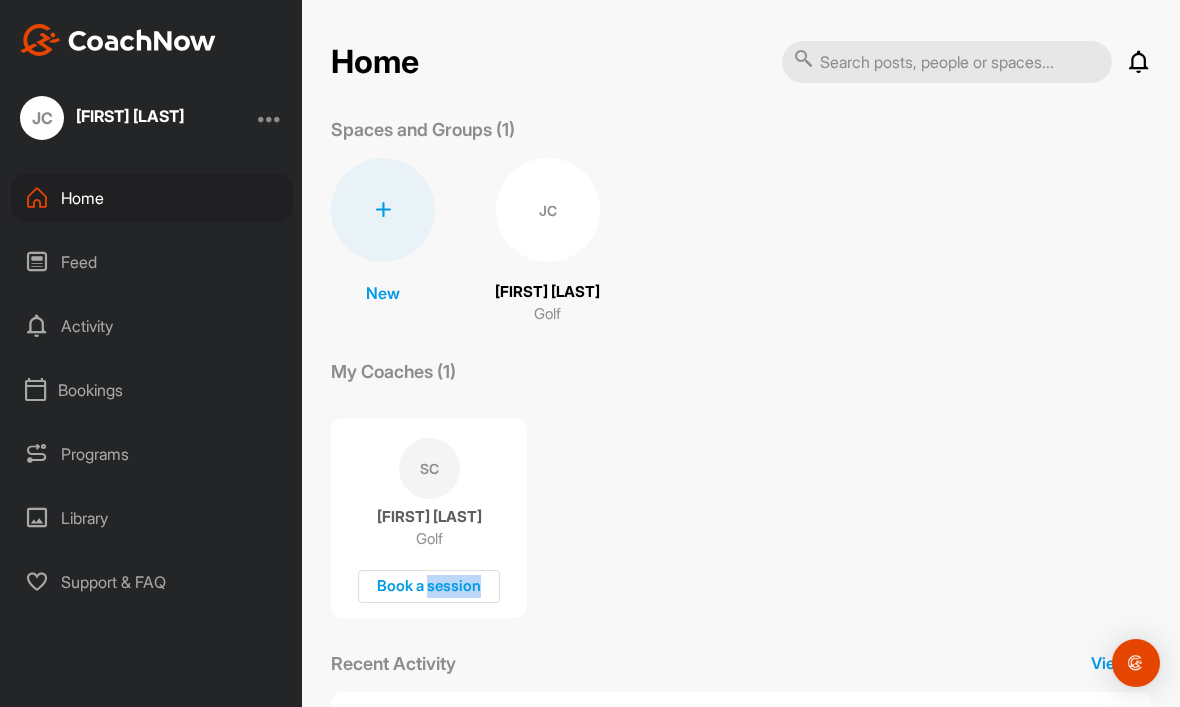 click on "SC Shawn Clement Golf Book a session" at bounding box center (741, 509) 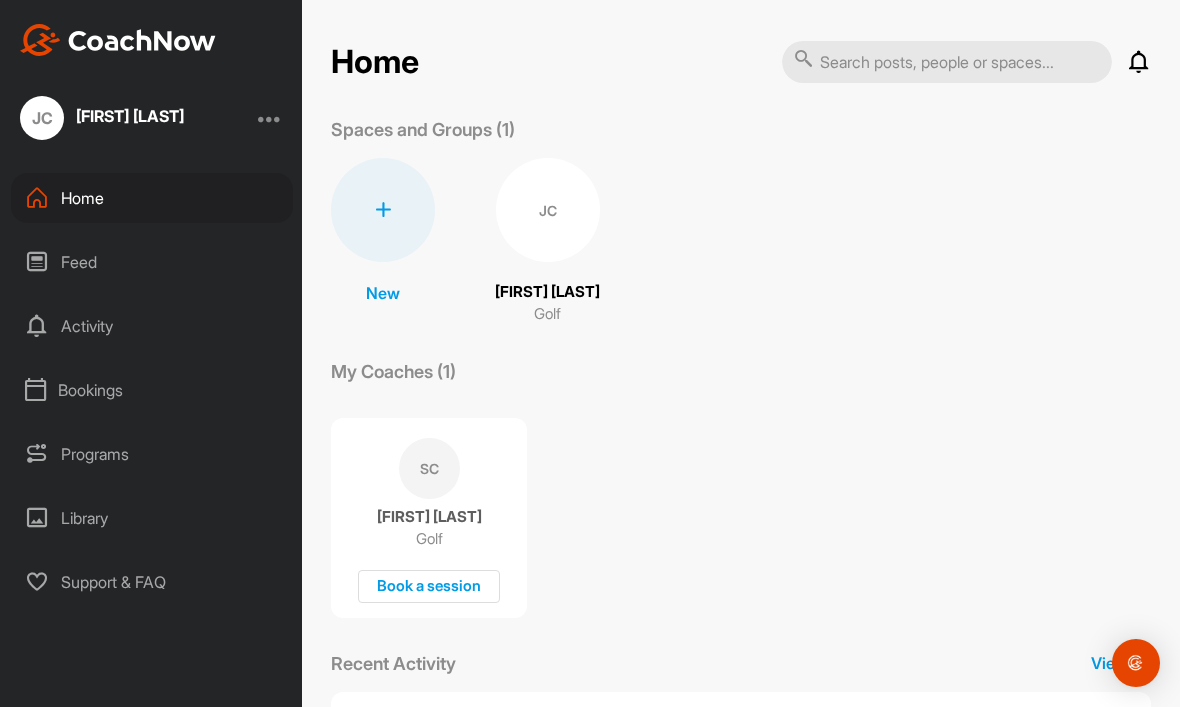 click on "Book a session" at bounding box center [429, 586] 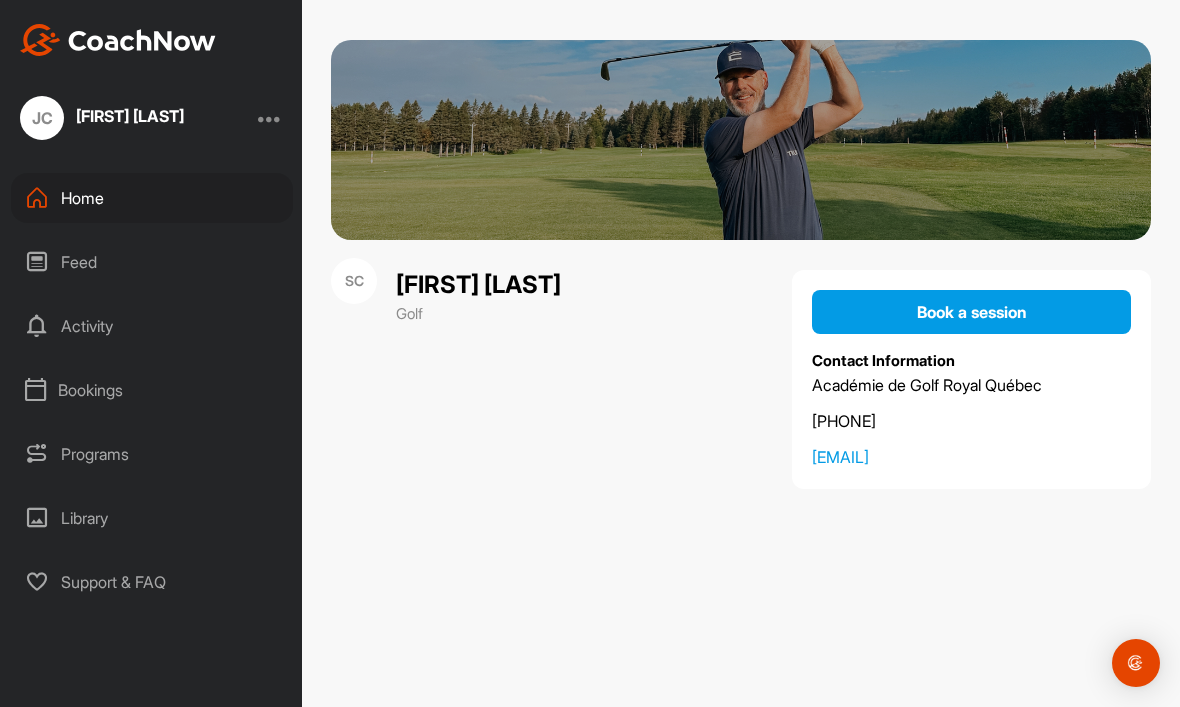 click at bounding box center [1136, 663] 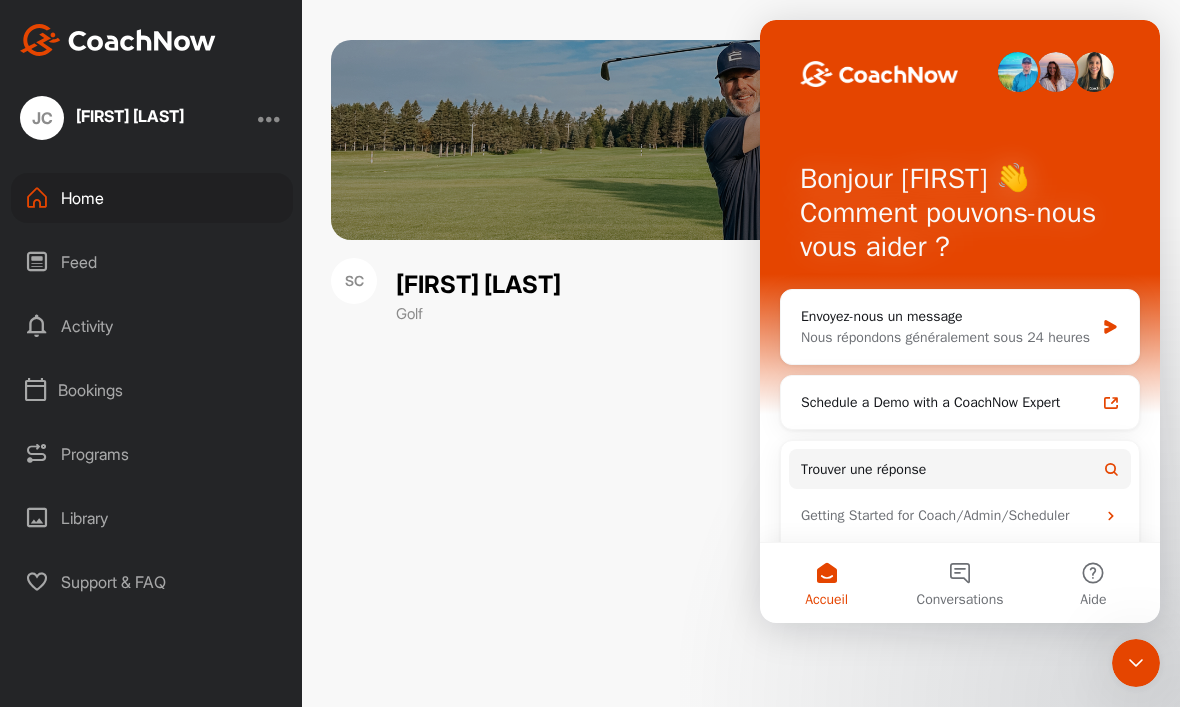 scroll, scrollTop: 0, scrollLeft: 0, axis: both 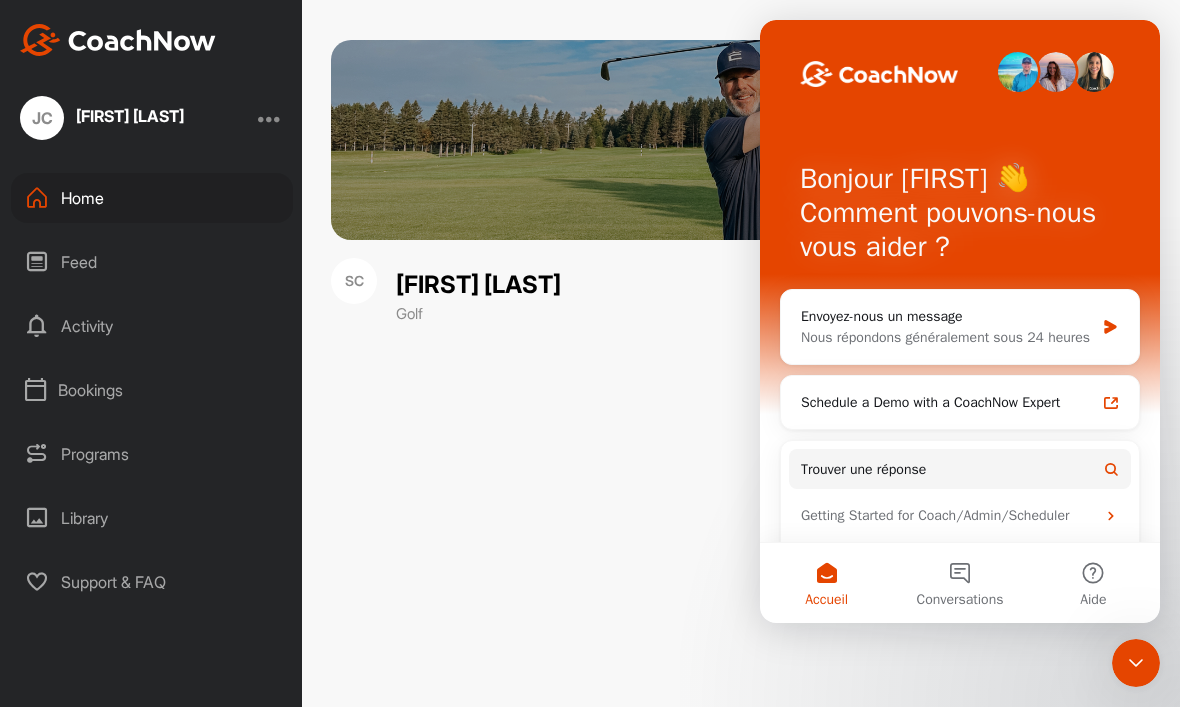 click 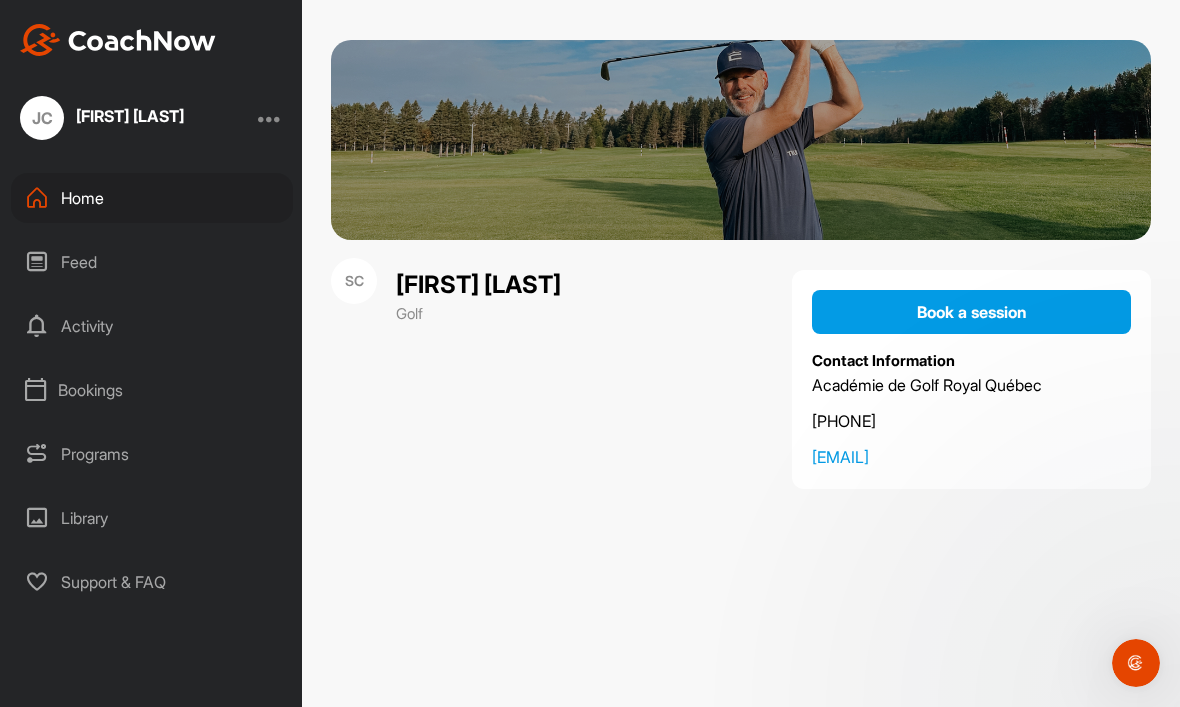 scroll, scrollTop: 0, scrollLeft: 0, axis: both 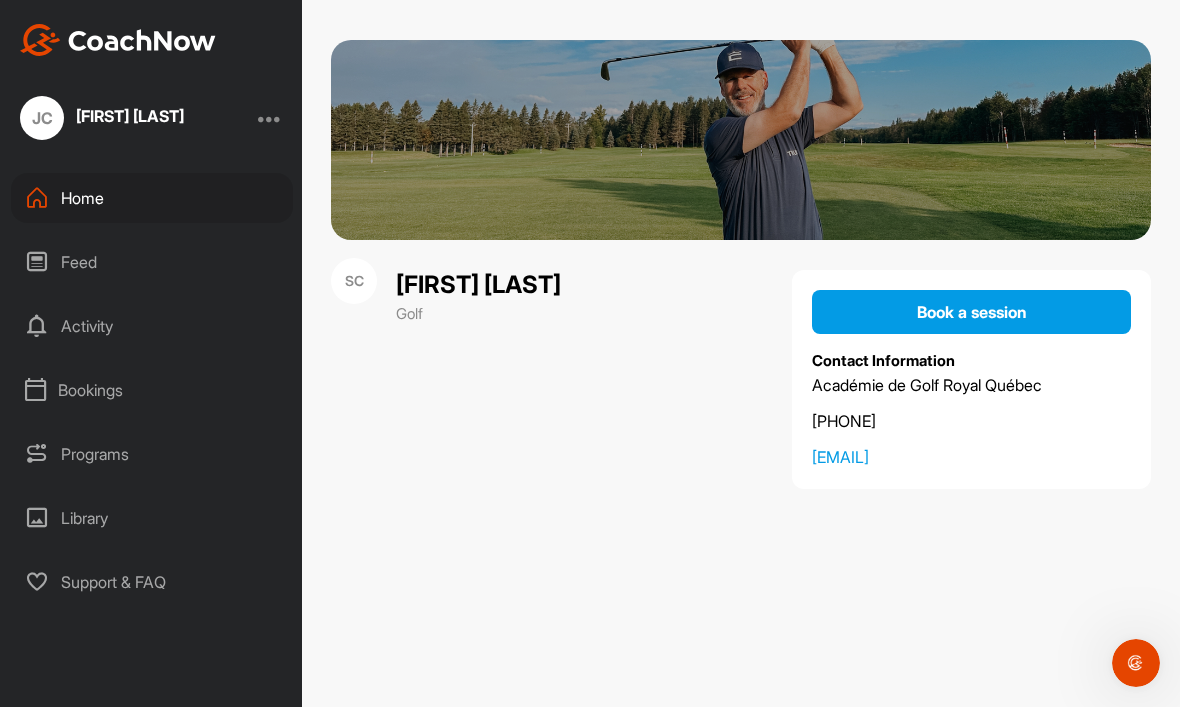 click on "SC" at bounding box center (354, 281) 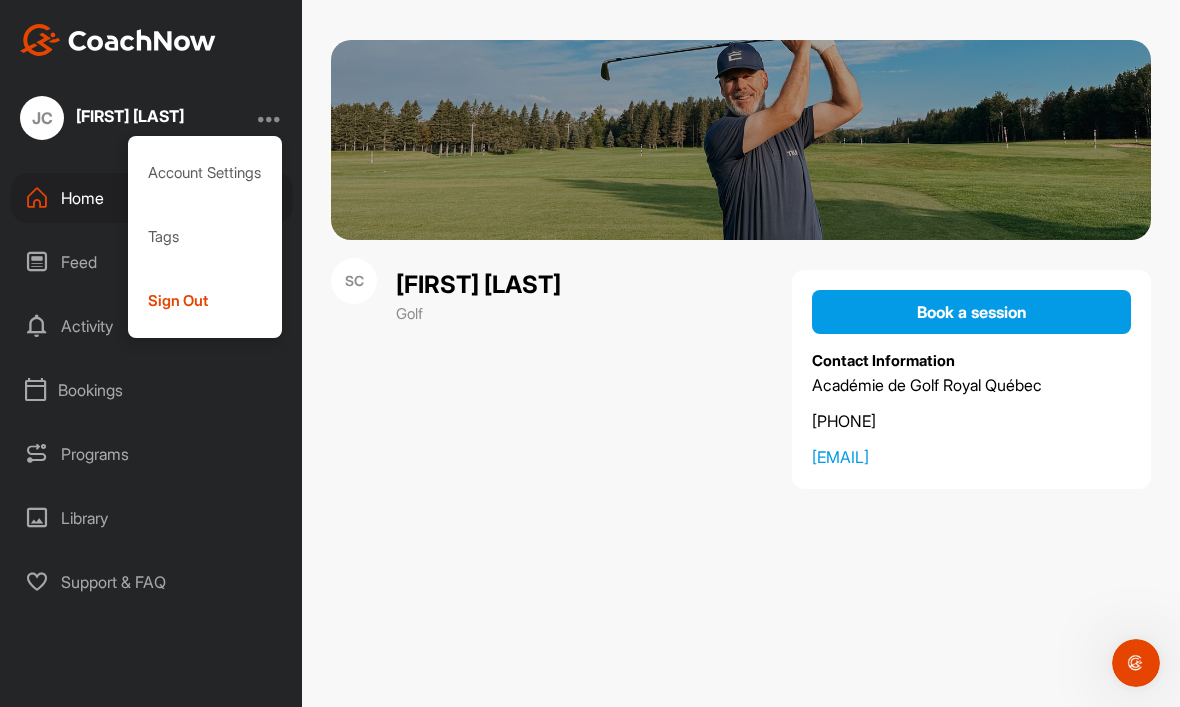 click on "Account Settings" at bounding box center (205, 173) 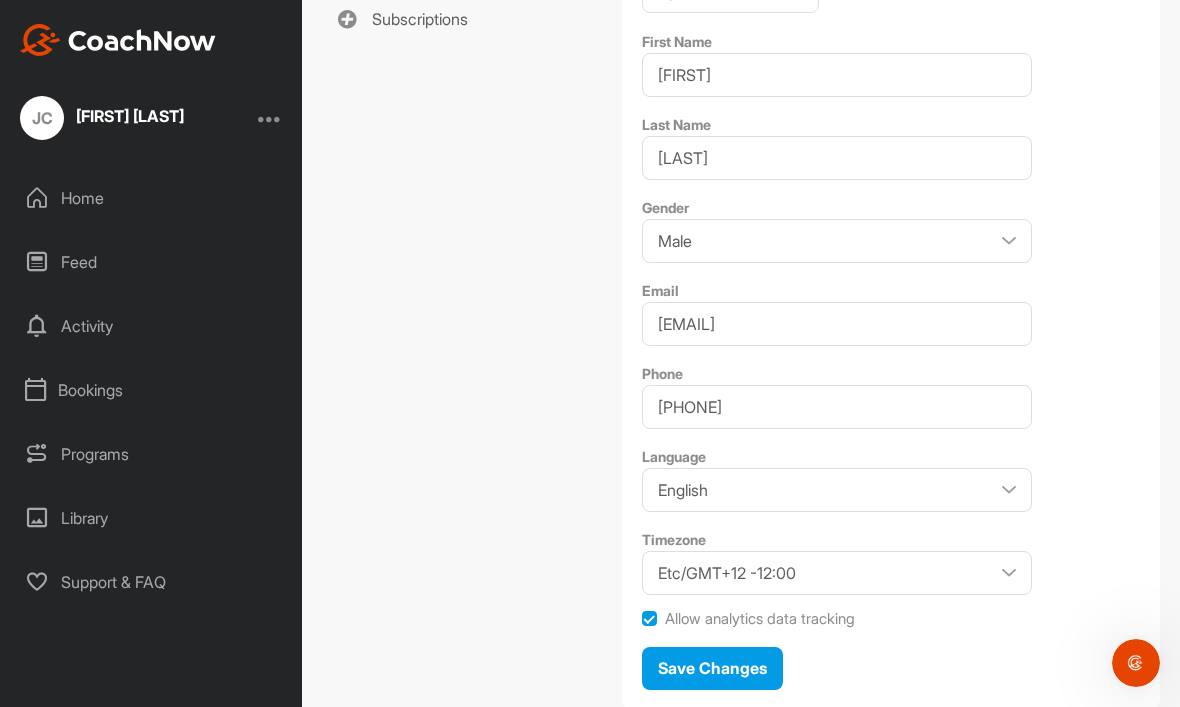 scroll, scrollTop: 370, scrollLeft: 0, axis: vertical 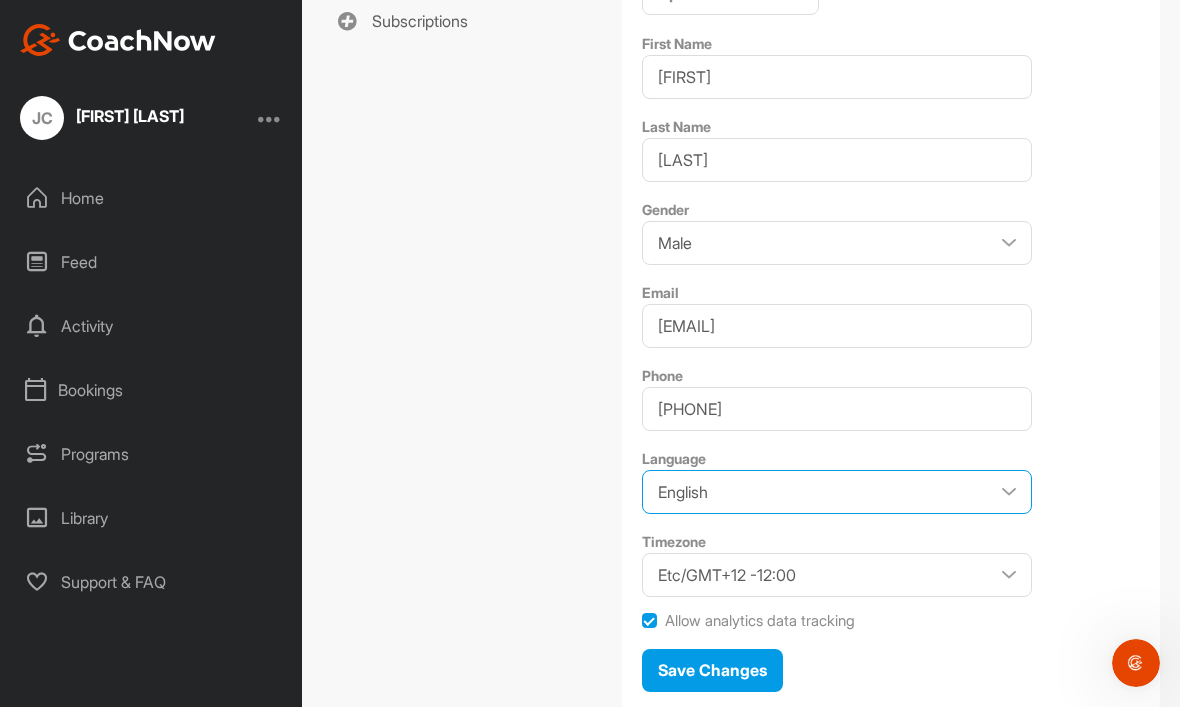 click on "English Japanese" at bounding box center (837, 492) 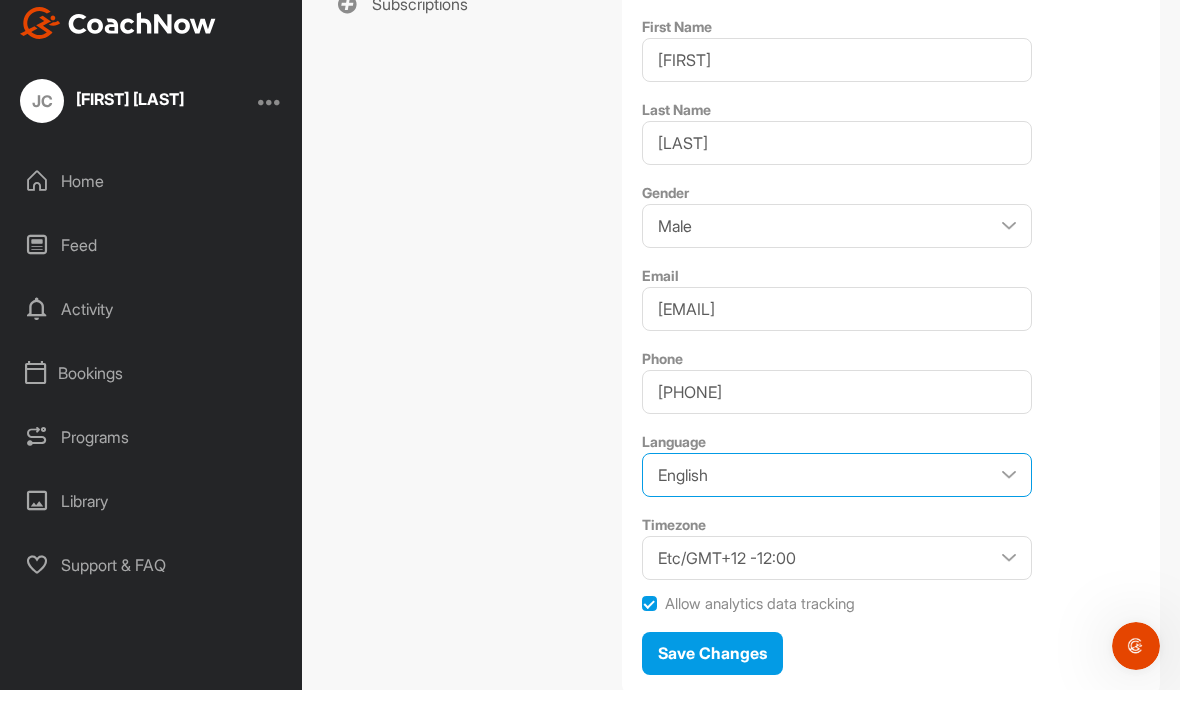 scroll, scrollTop: 67, scrollLeft: 0, axis: vertical 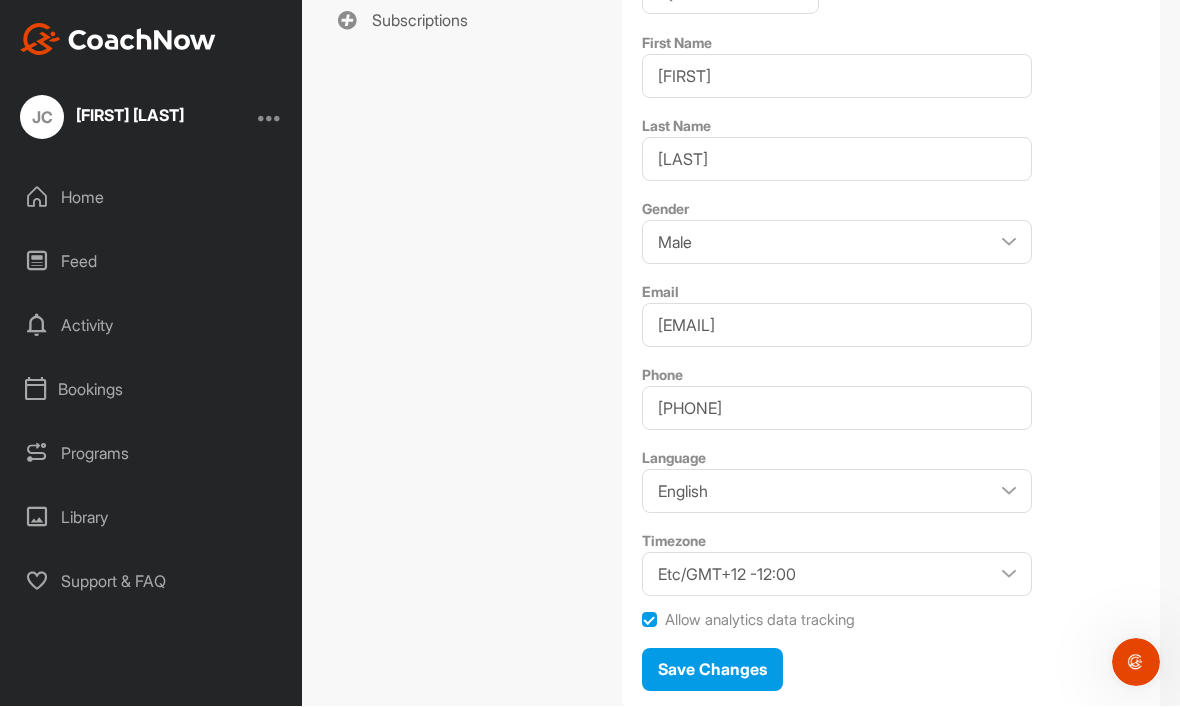 click on "Save Changes" at bounding box center [712, 670] 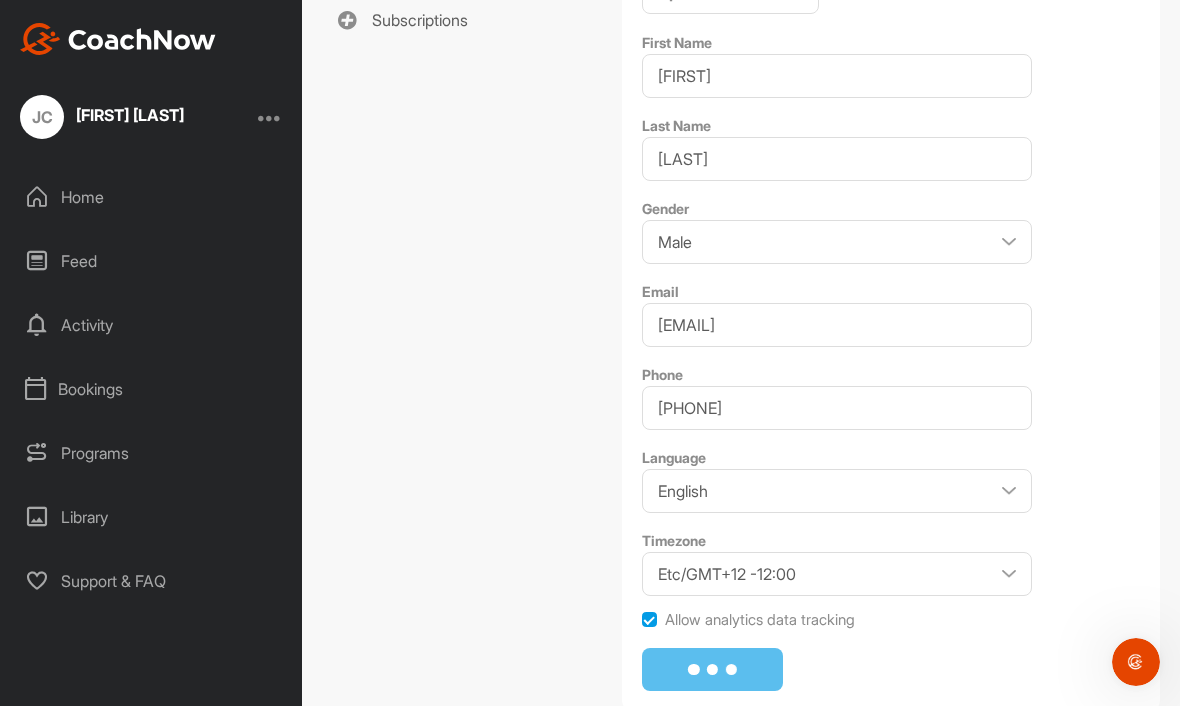 select on "America/Toronto -04:00" 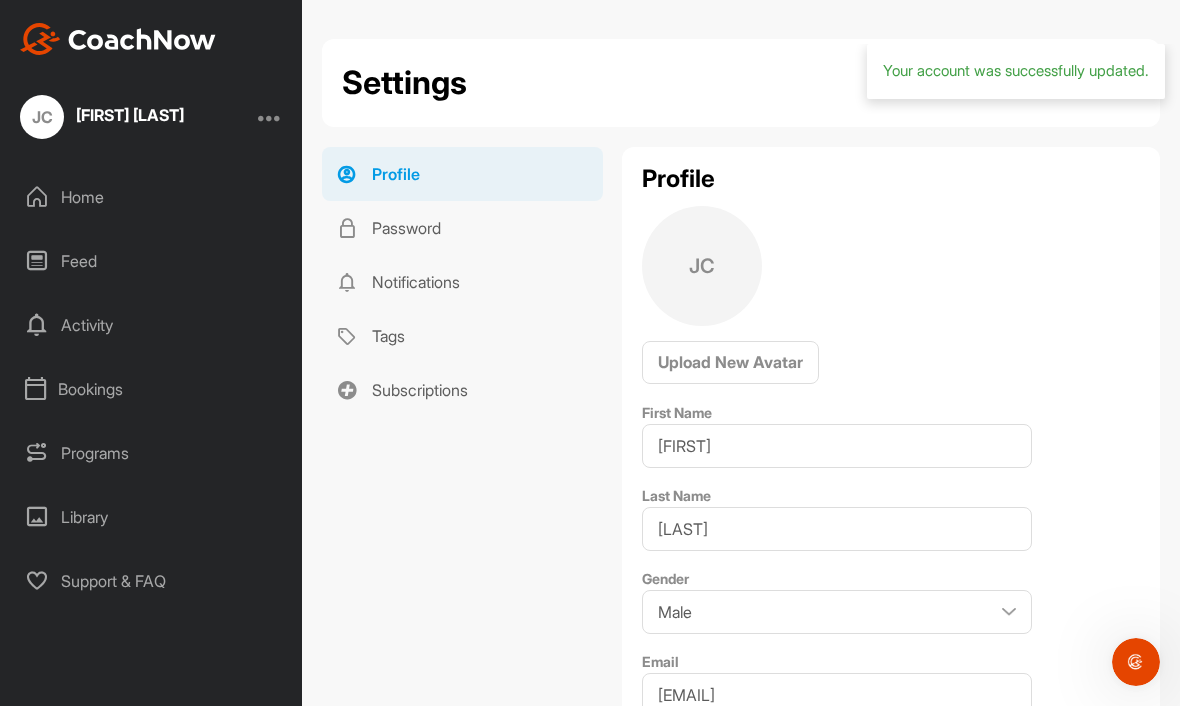 scroll, scrollTop: 0, scrollLeft: 0, axis: both 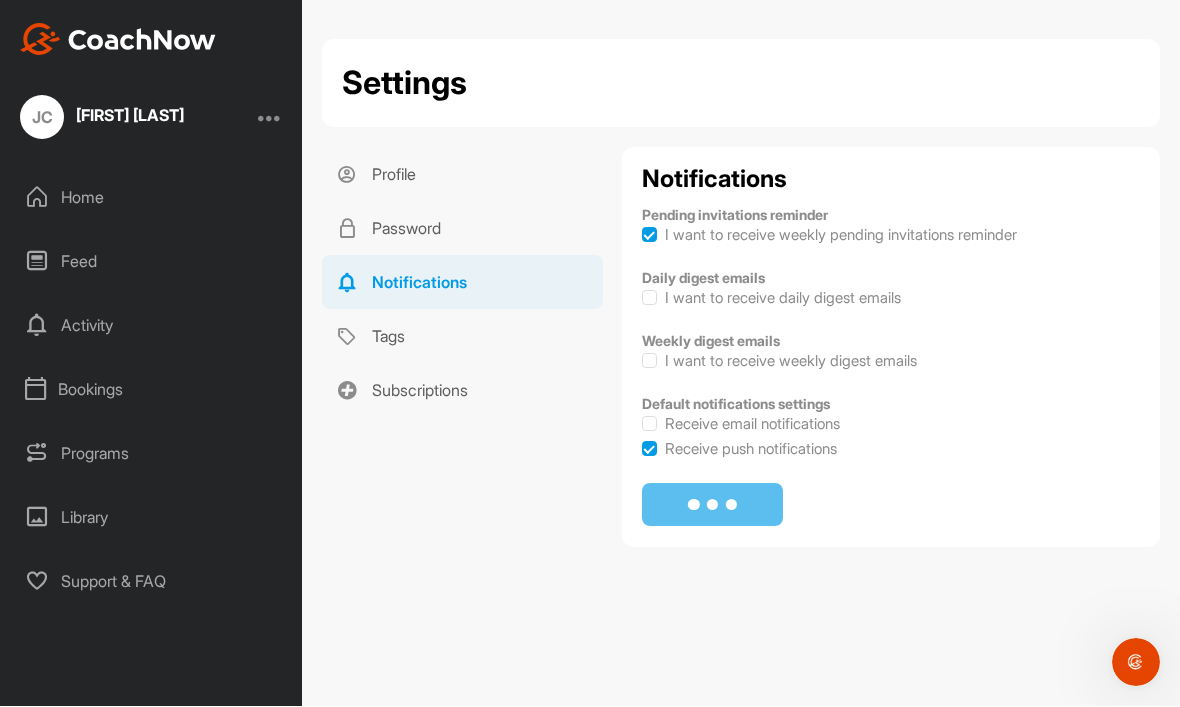 checkbox on "true" 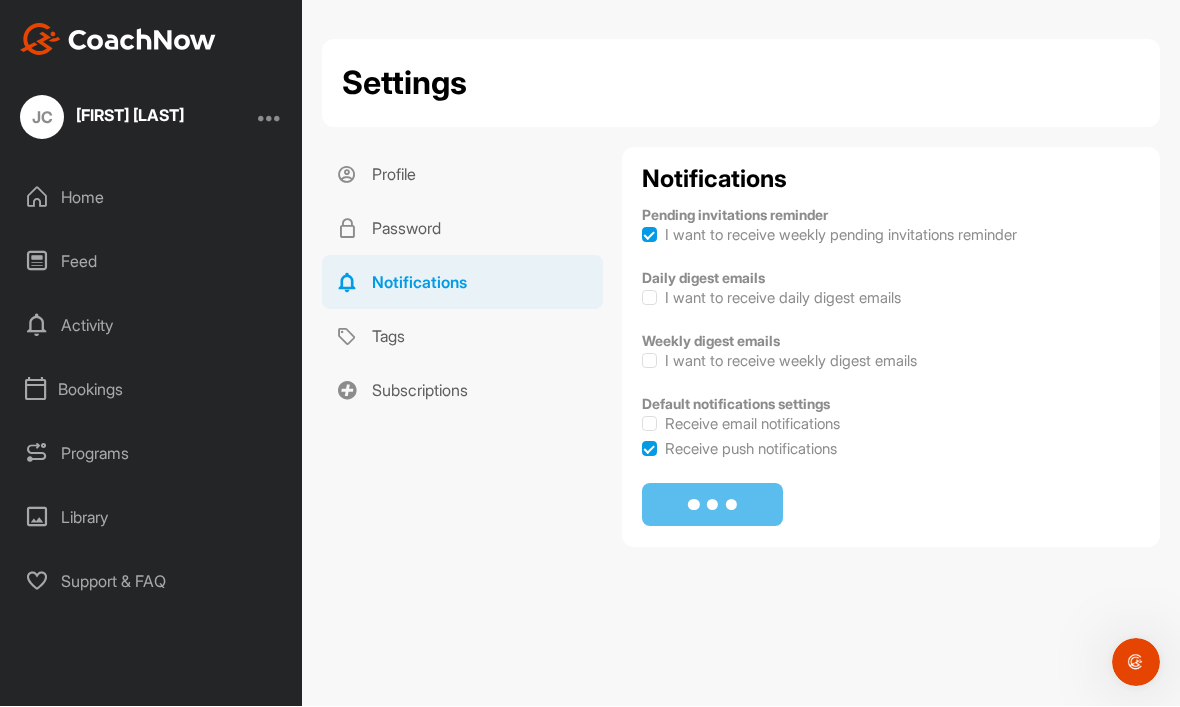 checkbox on "true" 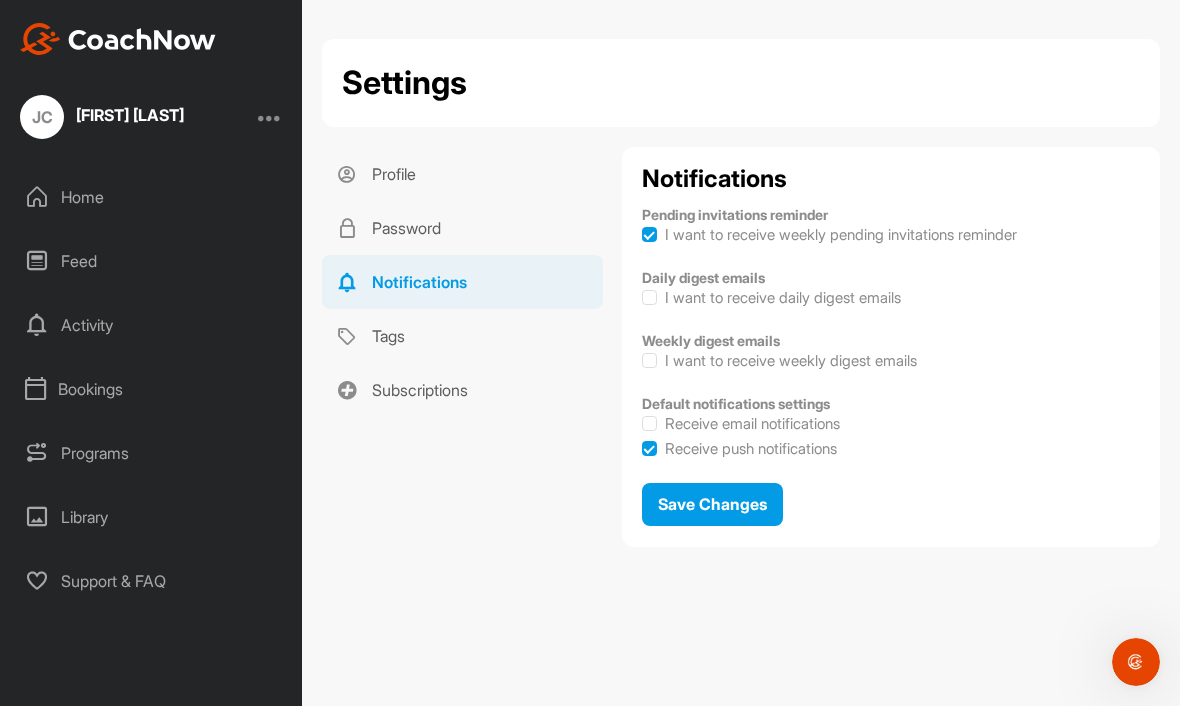 click on "Tags" at bounding box center [462, 337] 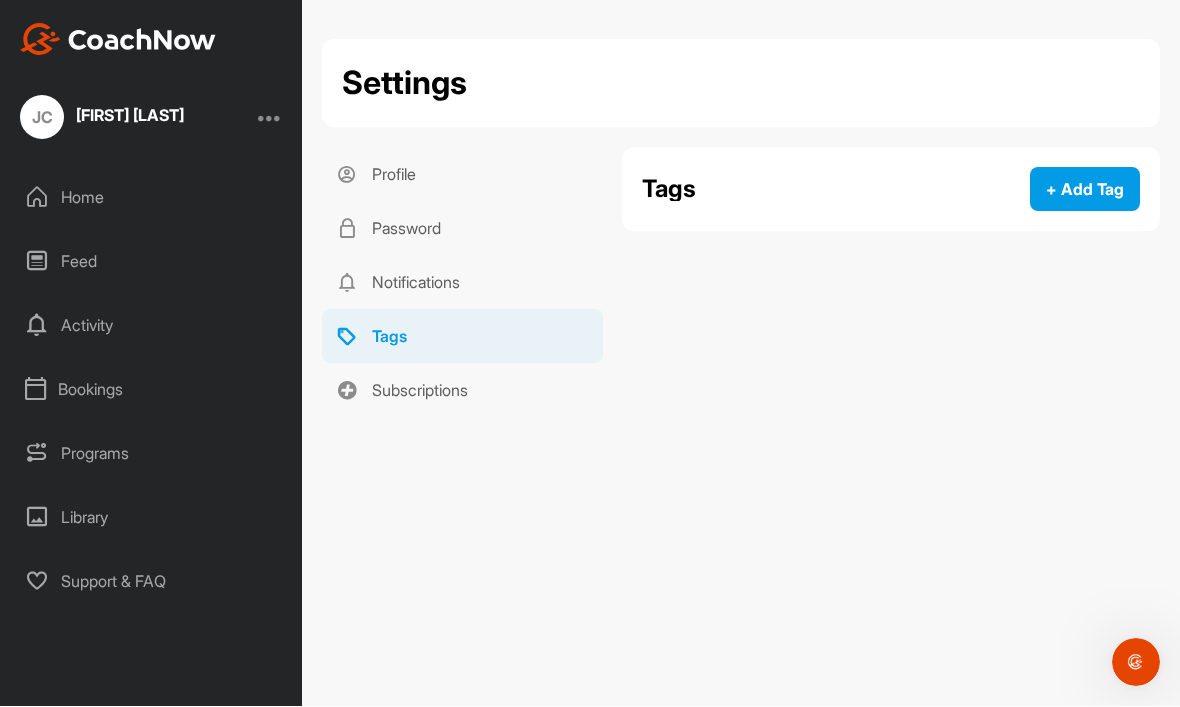 click on "Subscriptions" at bounding box center [462, 391] 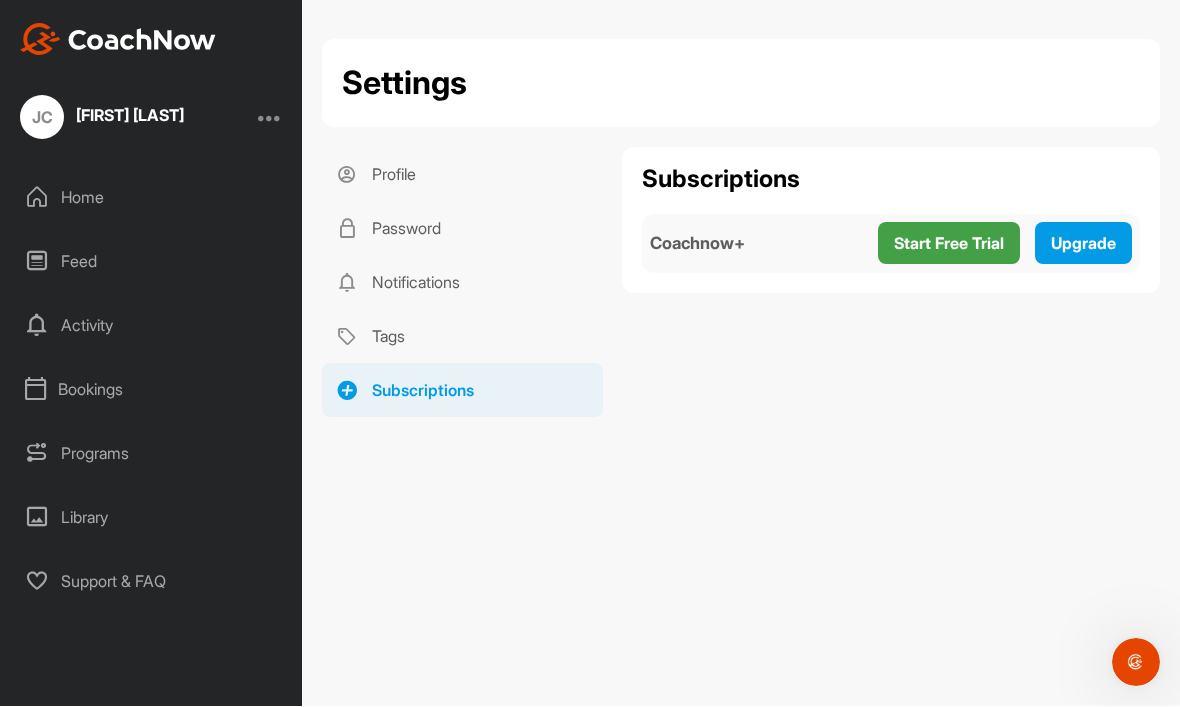 click on "Password" at bounding box center (462, 229) 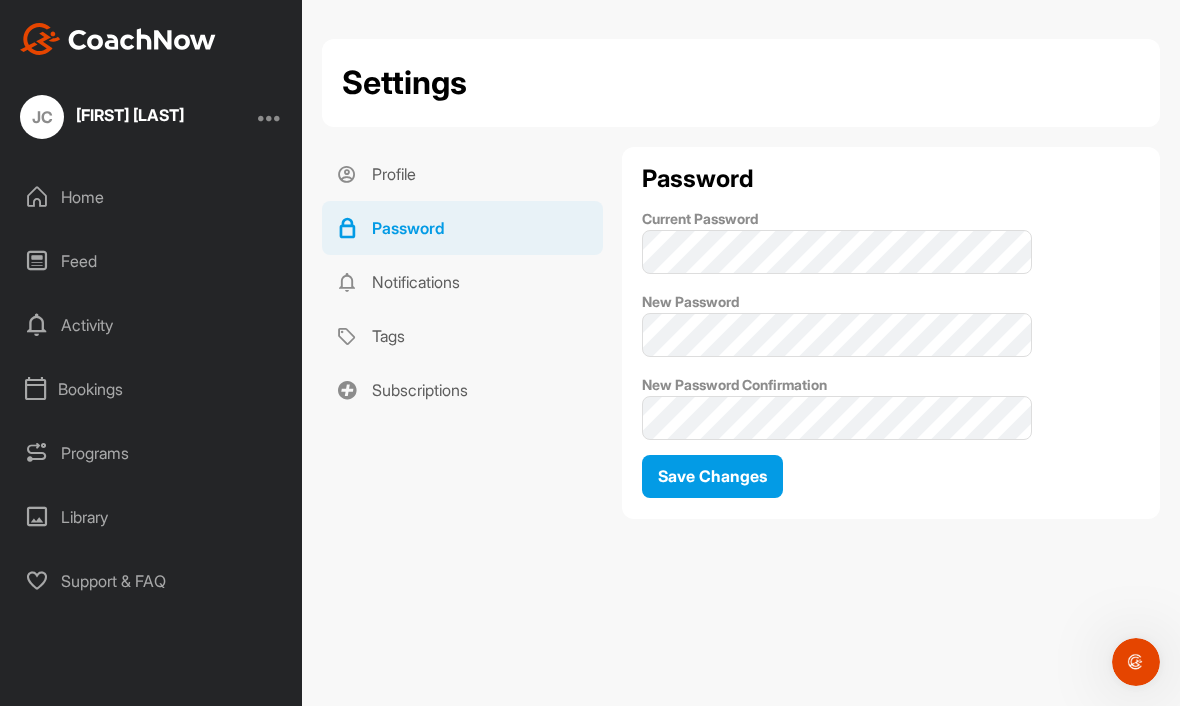click on "Profile" at bounding box center (462, 175) 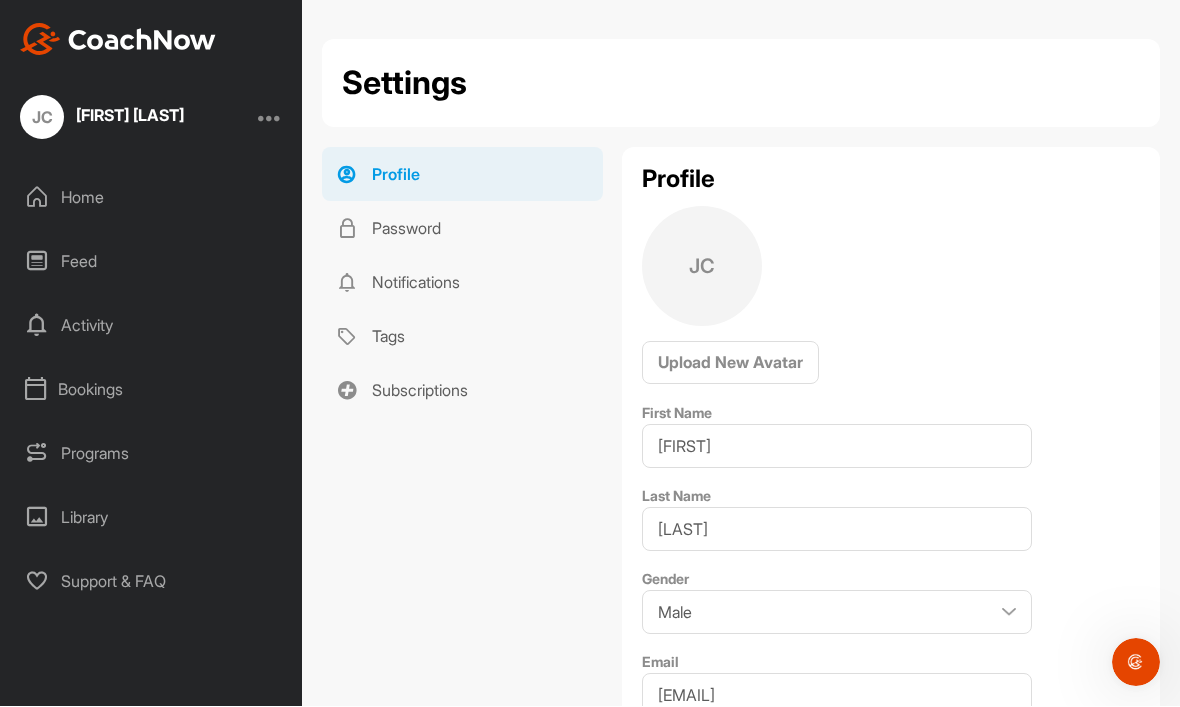 scroll, scrollTop: 0, scrollLeft: 0, axis: both 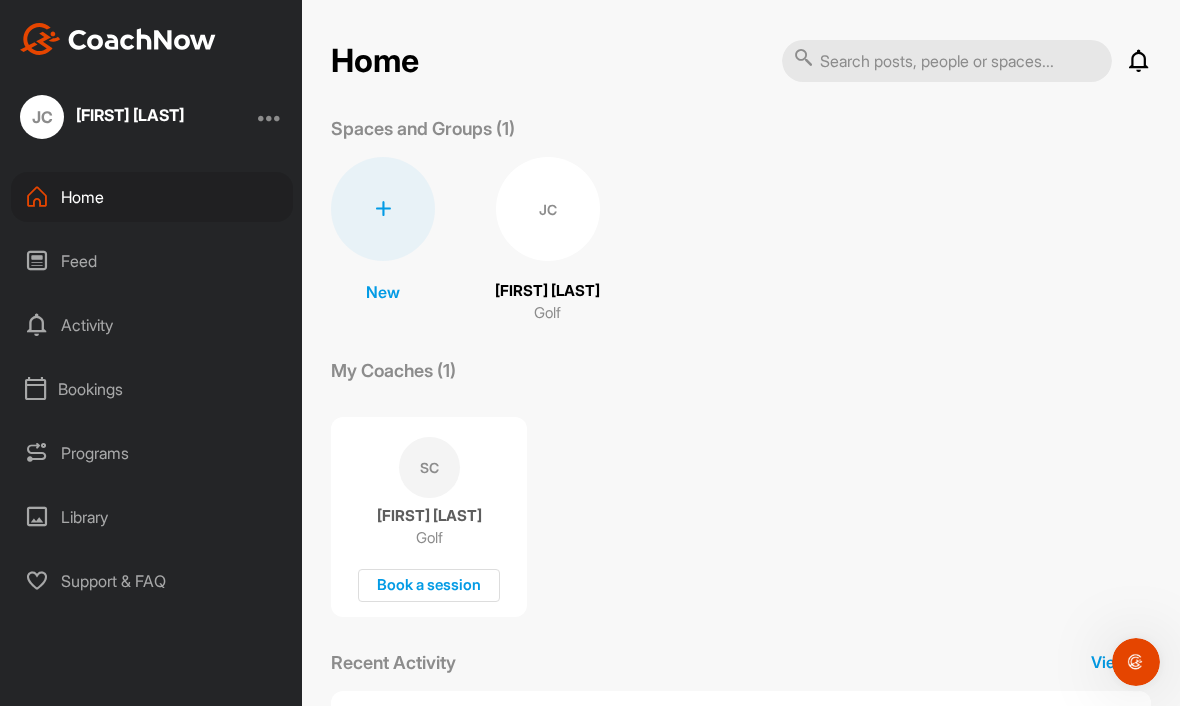 click on "My Coaches (1)" at bounding box center [393, 371] 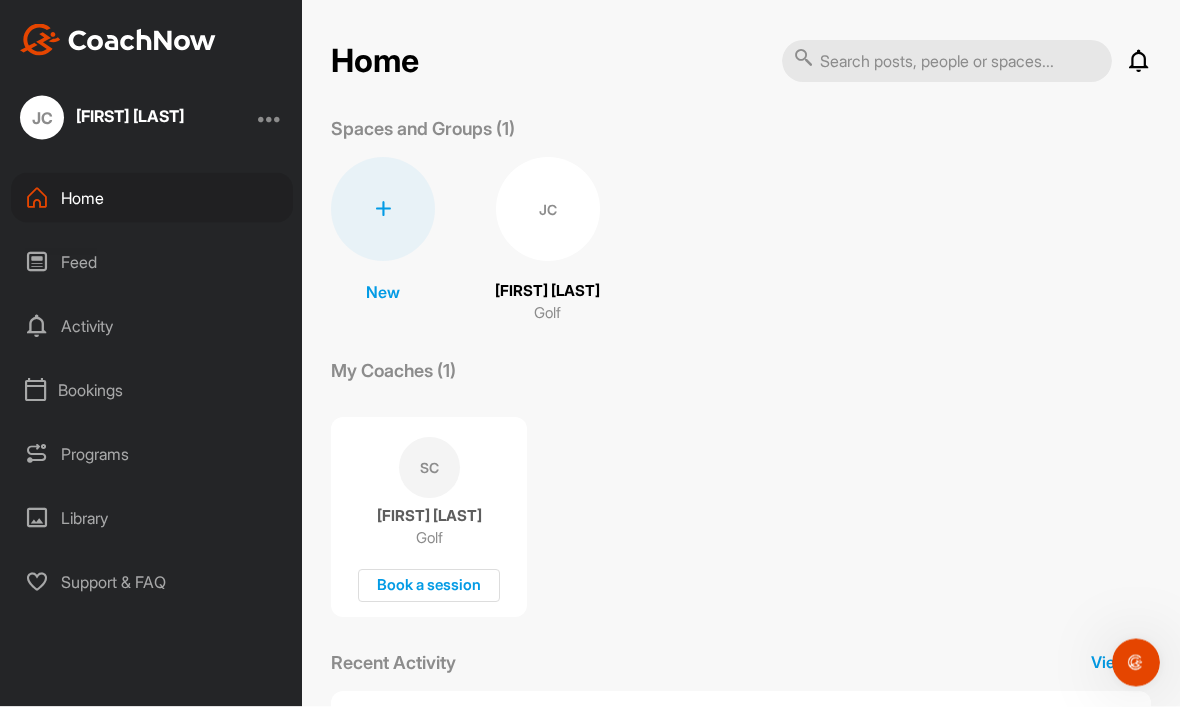 scroll, scrollTop: 0, scrollLeft: 0, axis: both 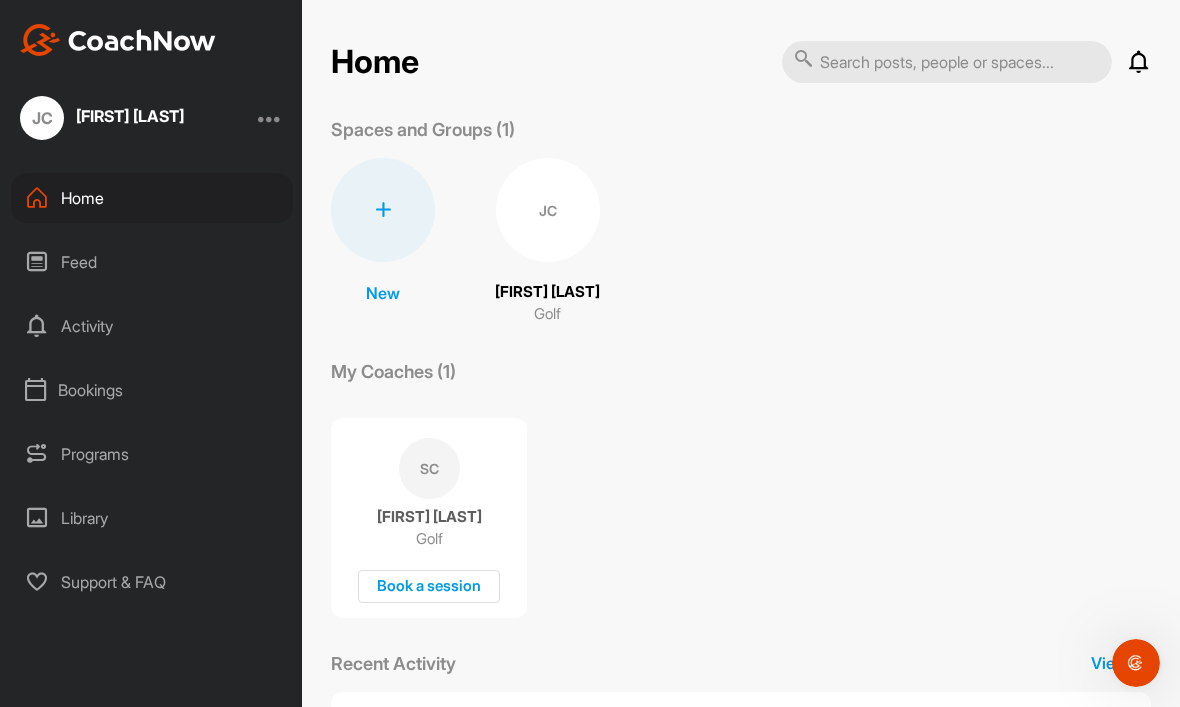click on "Feed" at bounding box center (152, 262) 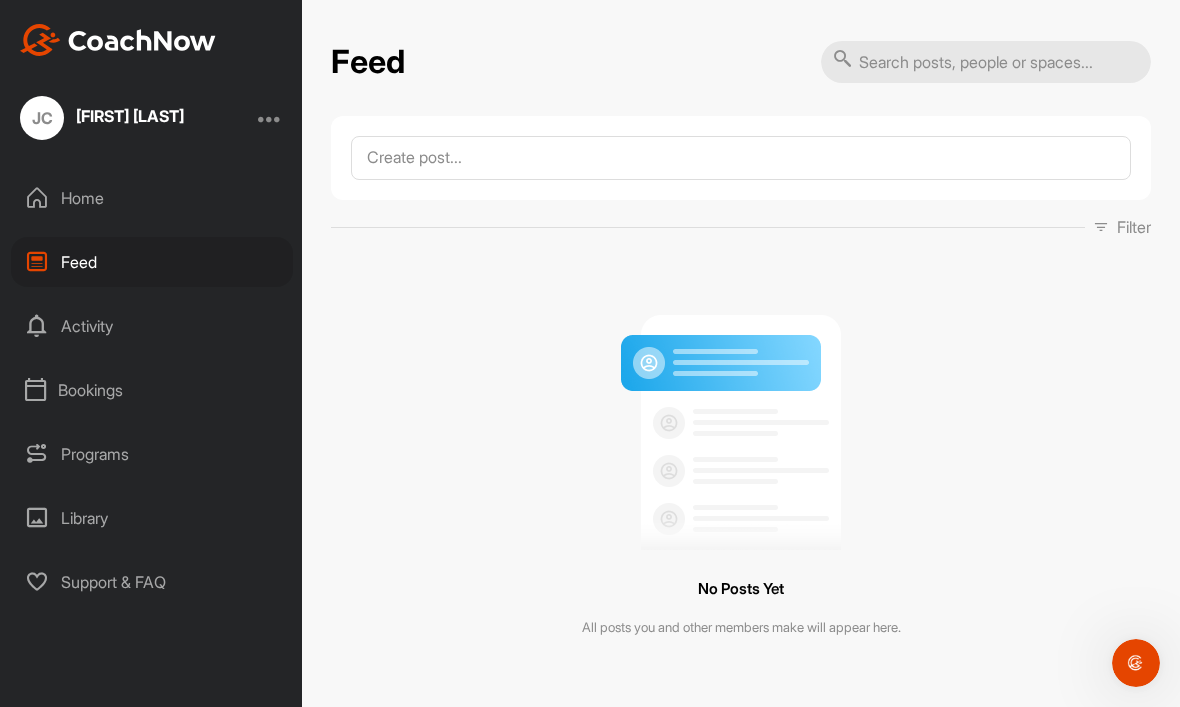 click on "Activity" at bounding box center (152, 326) 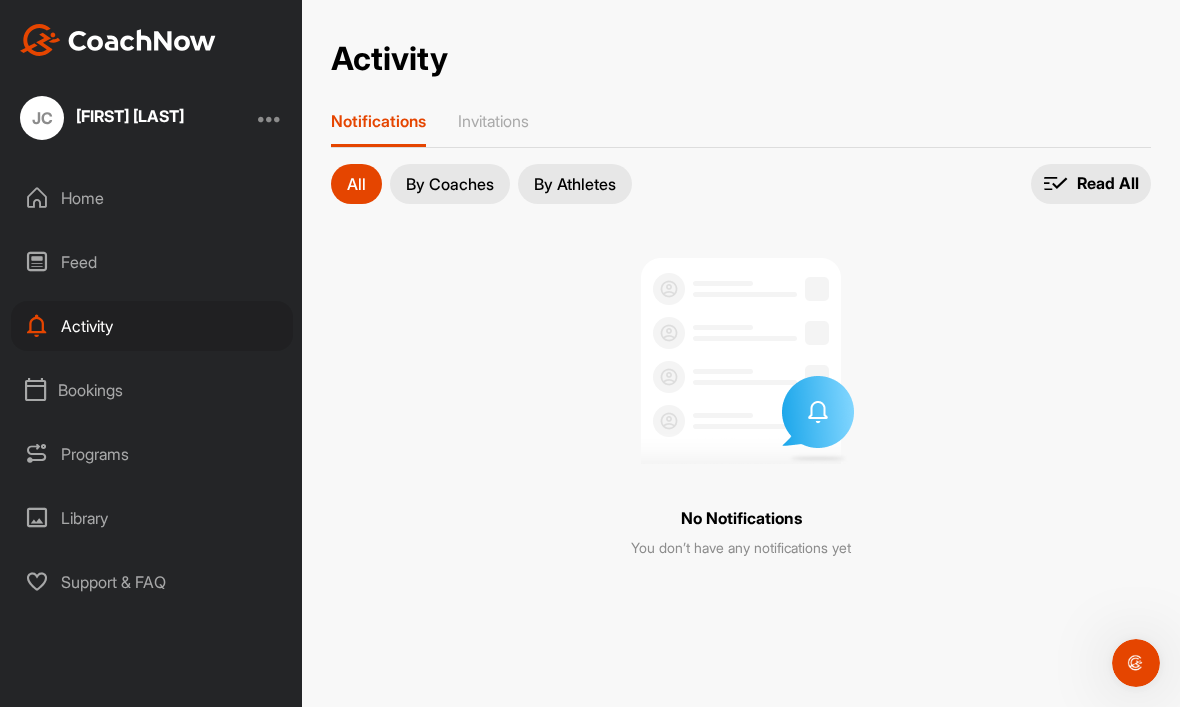 click on "By Coaches" at bounding box center [450, 184] 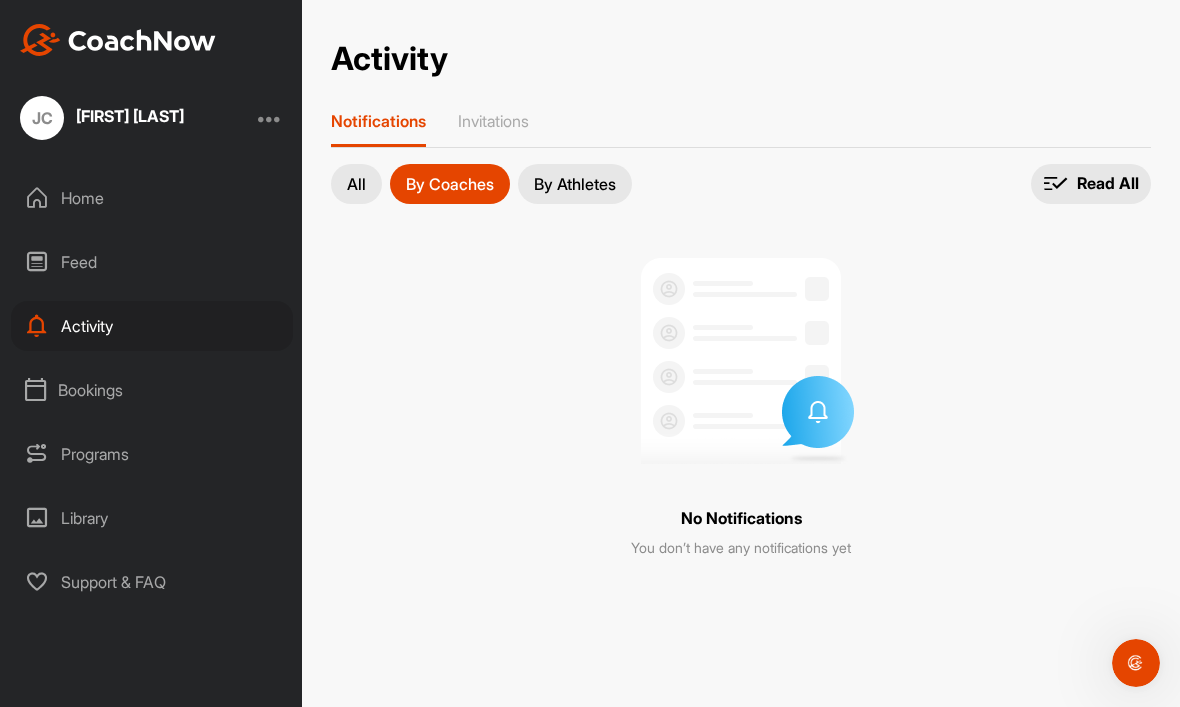 click on "Bookings" at bounding box center [152, 390] 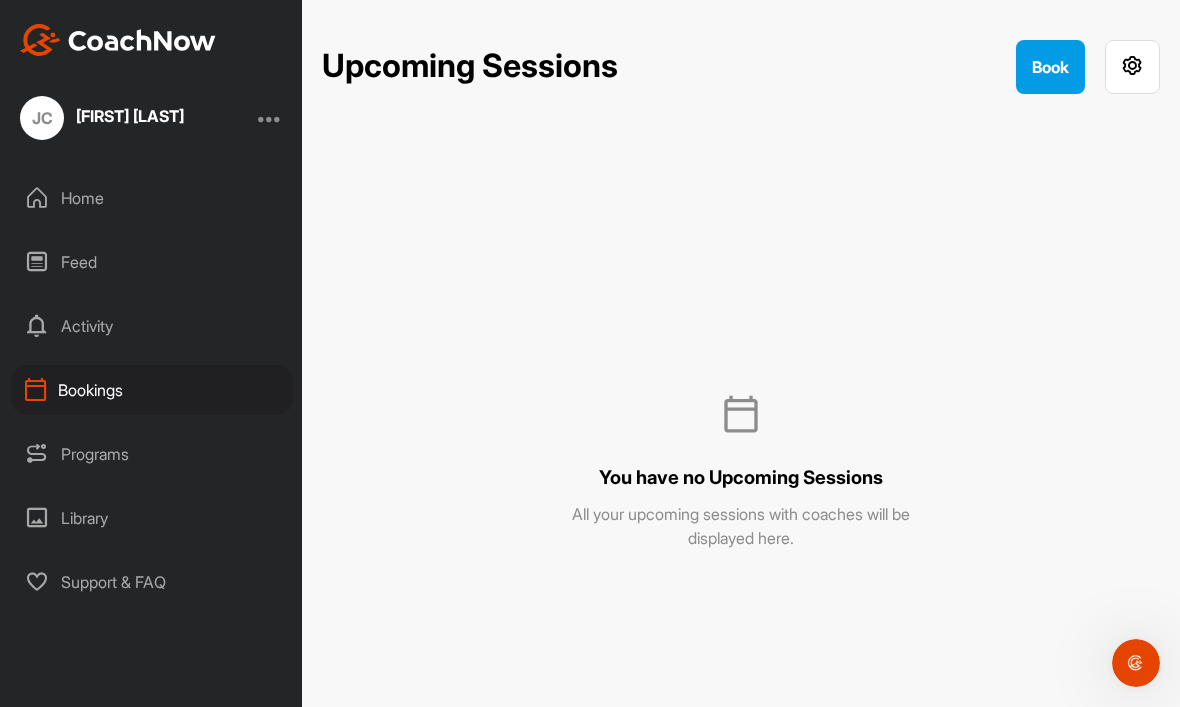 click on "Support & FAQ" at bounding box center (152, 582) 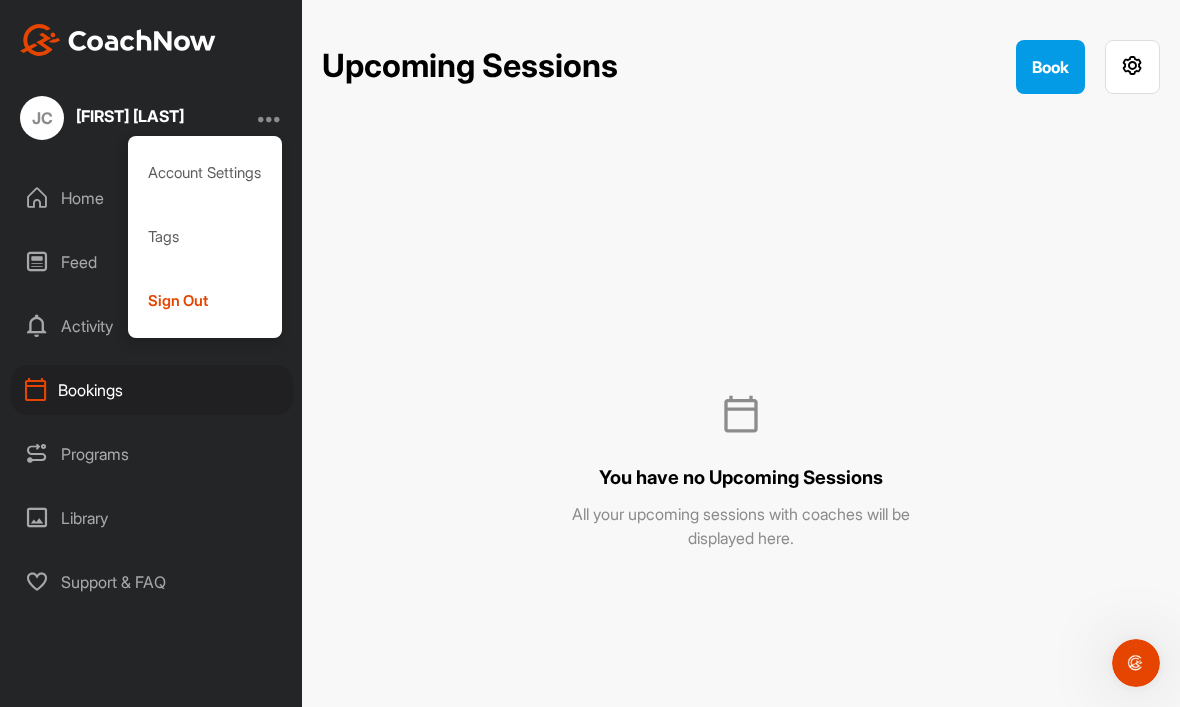 click on "Sign Out" at bounding box center (205, 301) 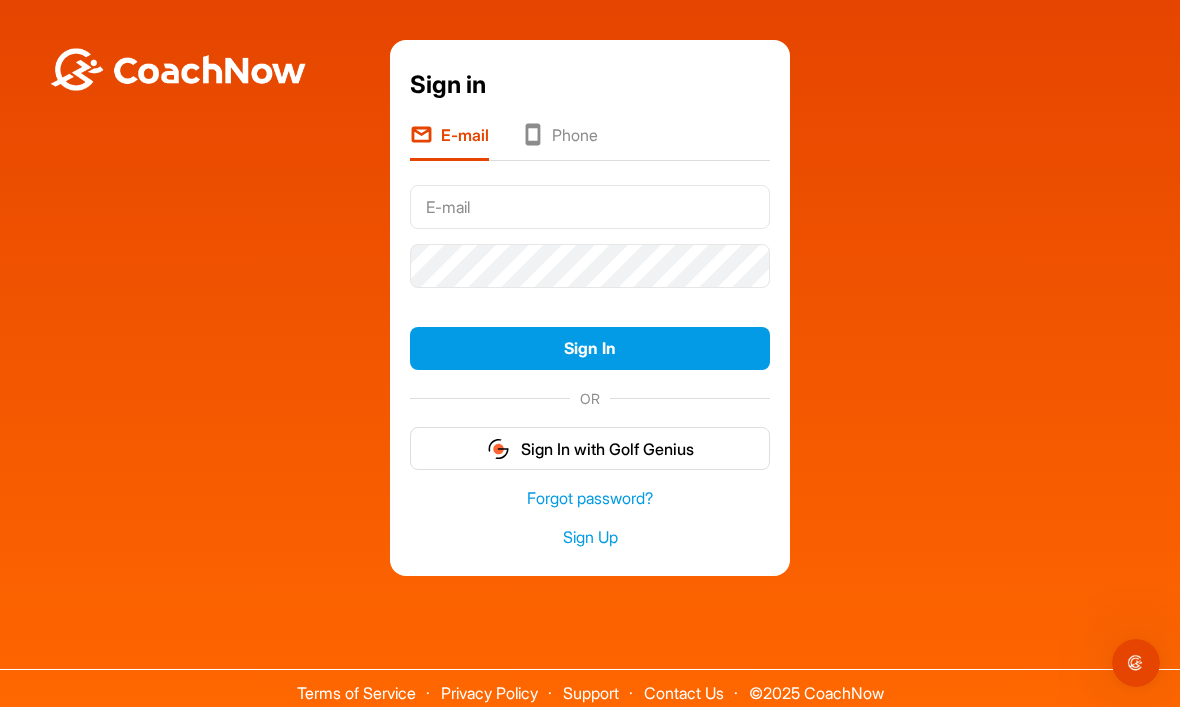 click on "Sign in   E-mail   Phone Sign In OR Sign In with Golf Genius Forgot password? Sign Up" at bounding box center (590, 308) 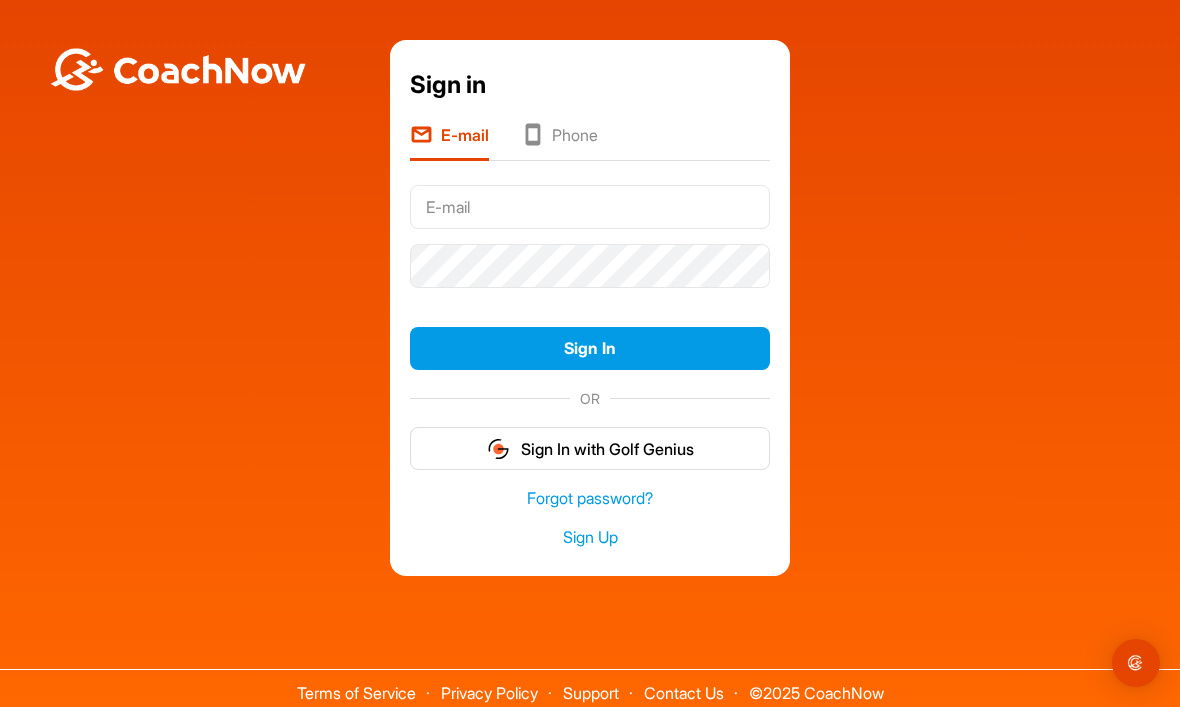 scroll, scrollTop: 0, scrollLeft: 0, axis: both 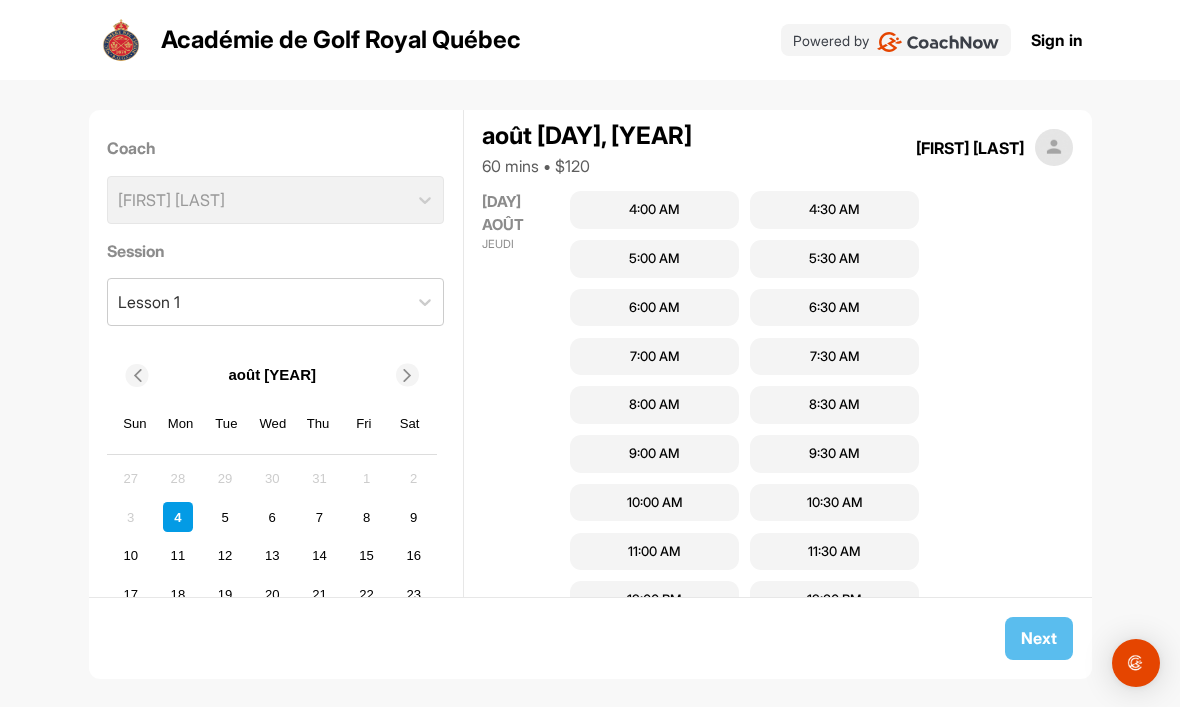 click on "10:00 AM" at bounding box center [655, 503] 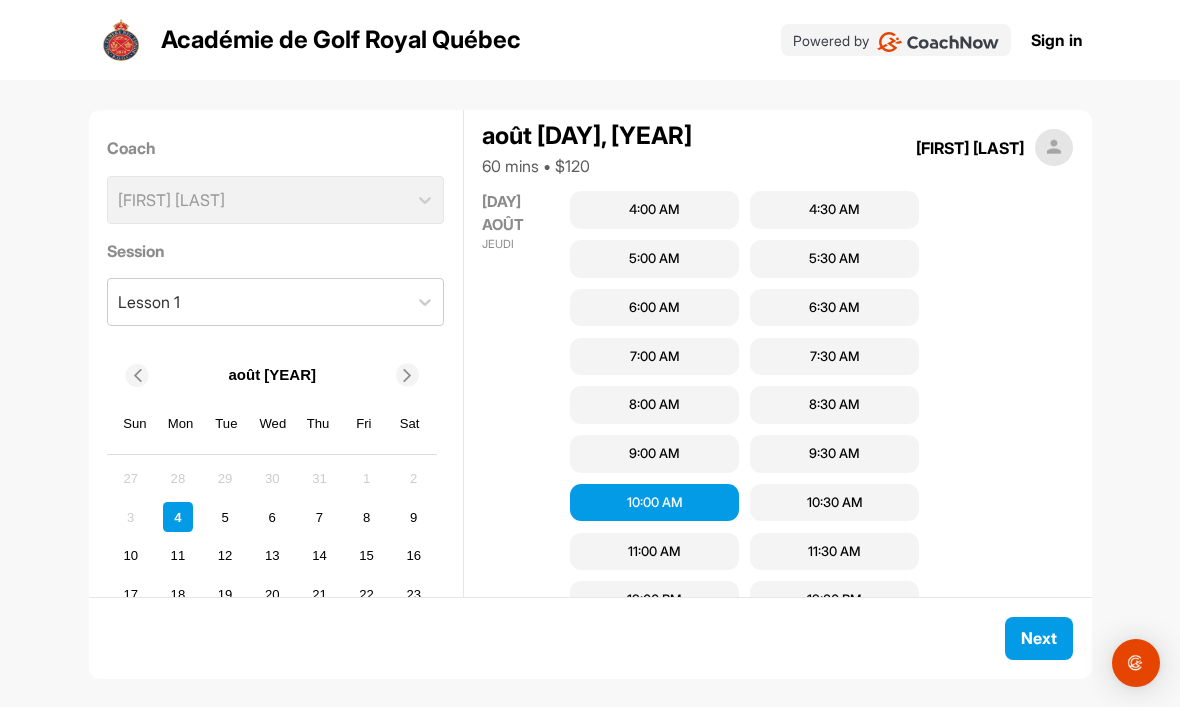 click on "Next" at bounding box center (1039, 638) 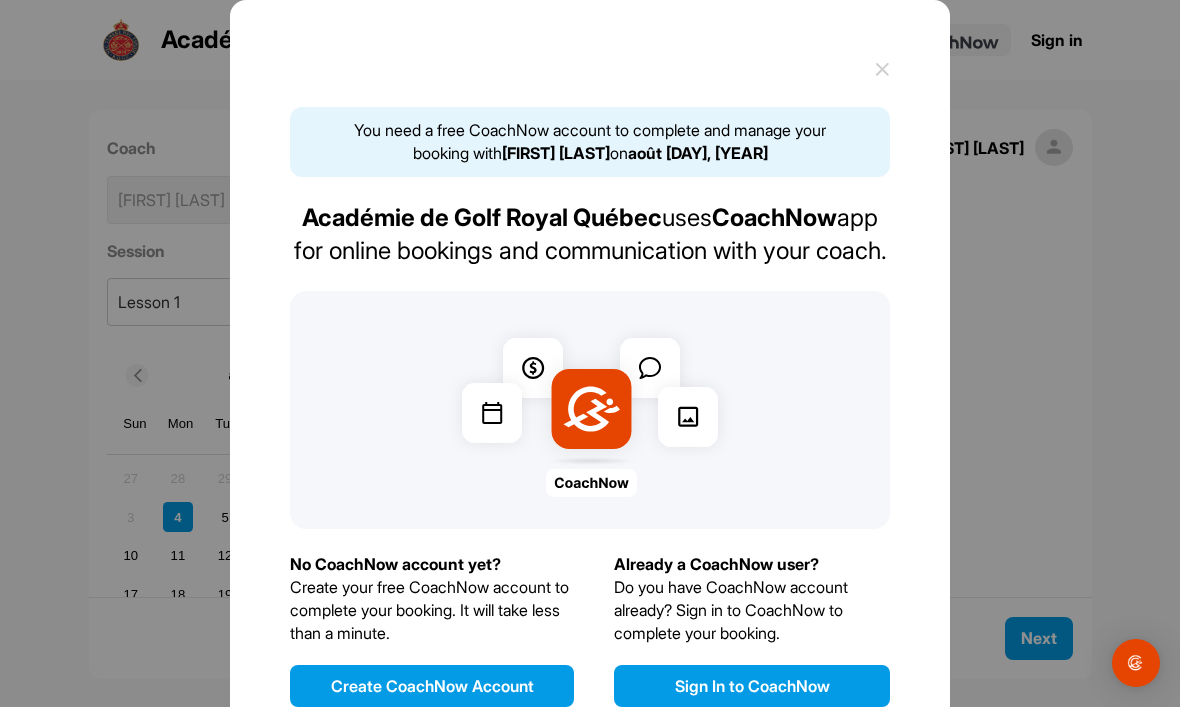 click on "Sign In to CoachNow" at bounding box center (752, 686) 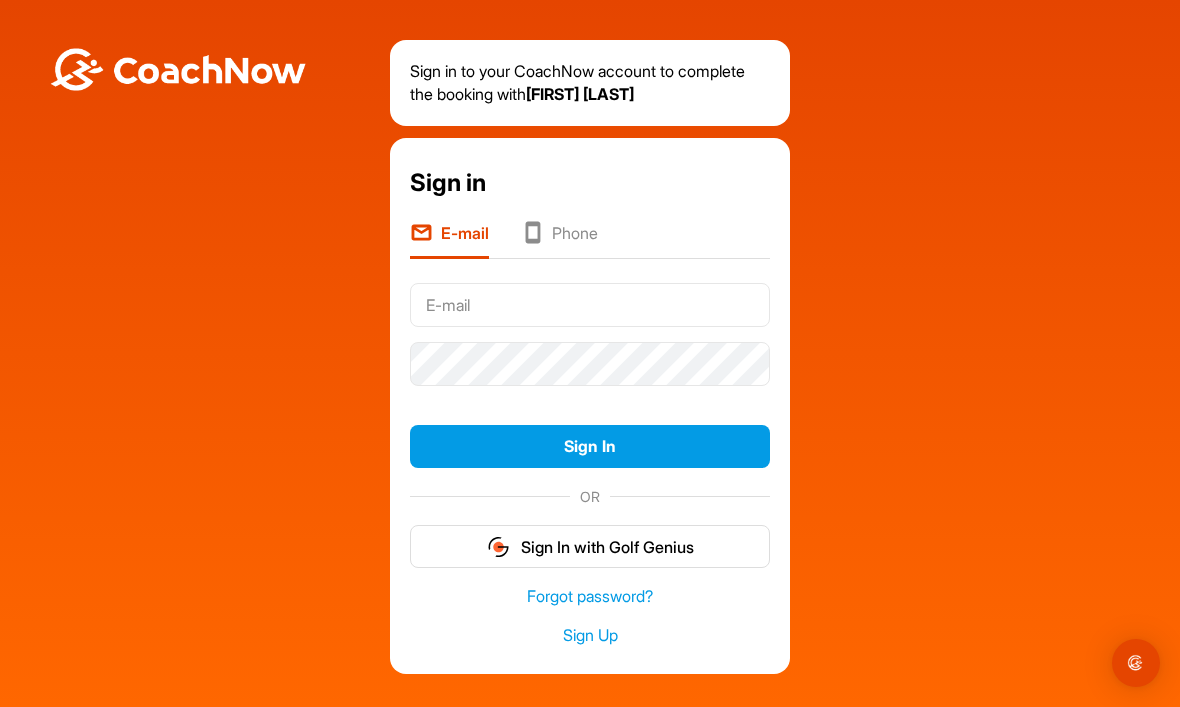scroll, scrollTop: 66, scrollLeft: 0, axis: vertical 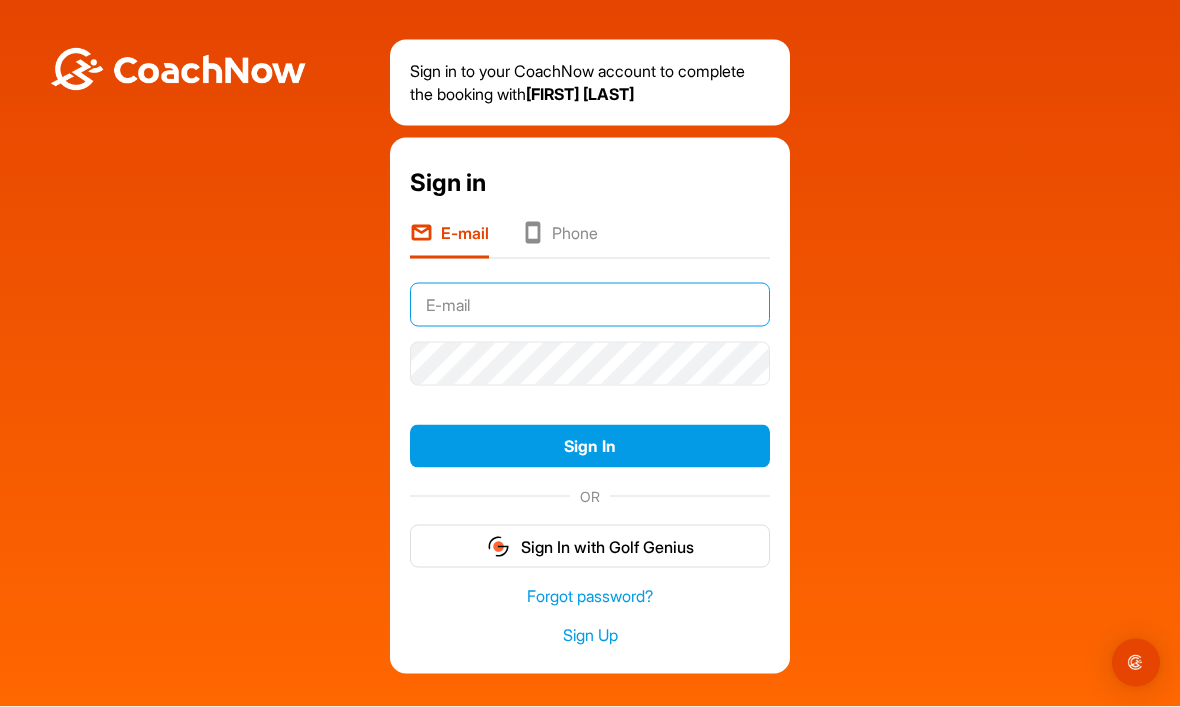 type on "[EMAIL]" 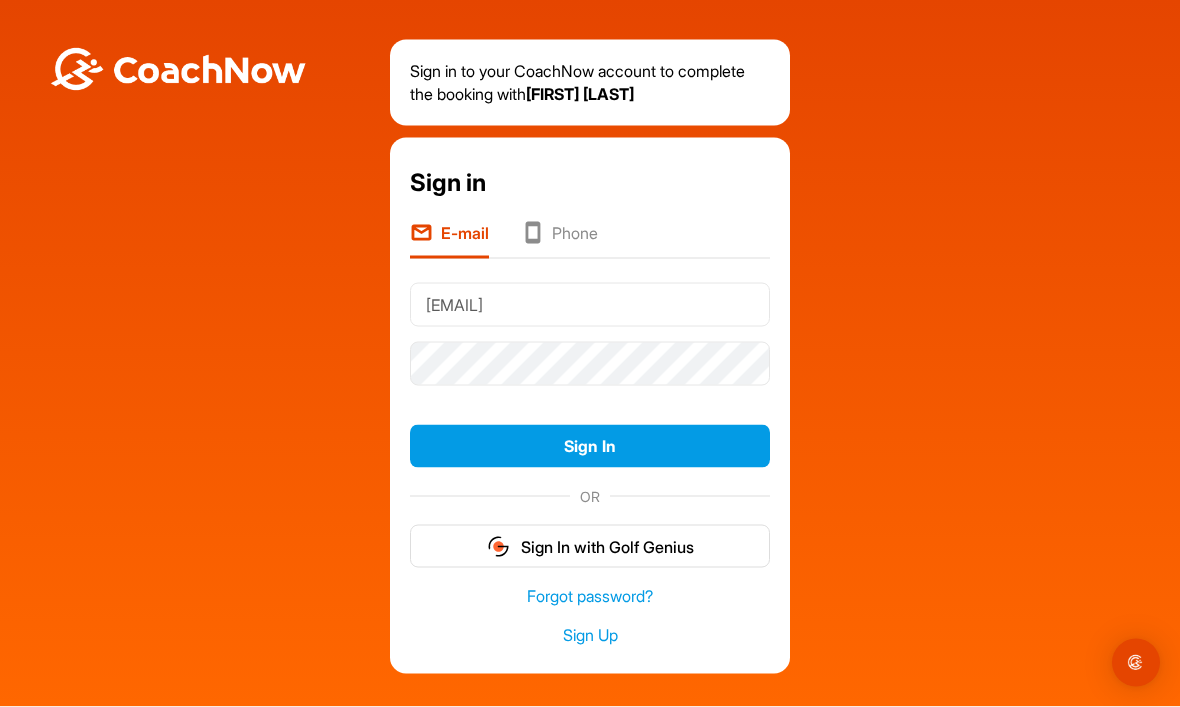 click on "Sign In" at bounding box center [590, 446] 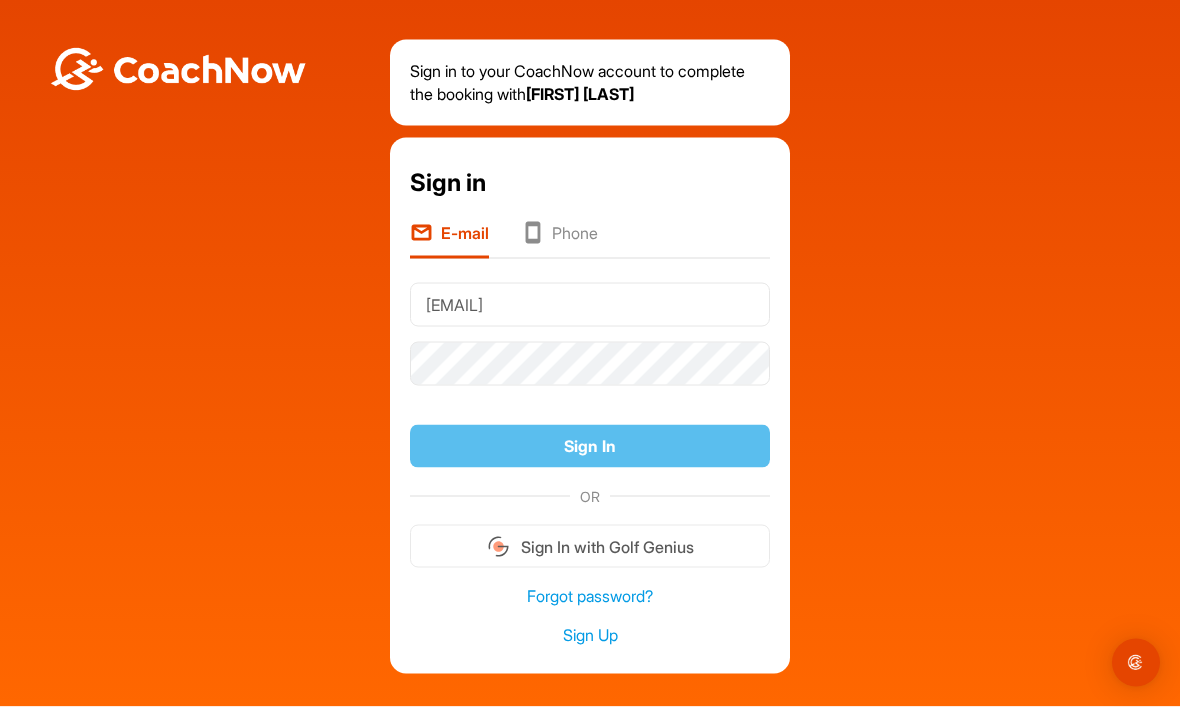 scroll, scrollTop: 67, scrollLeft: 0, axis: vertical 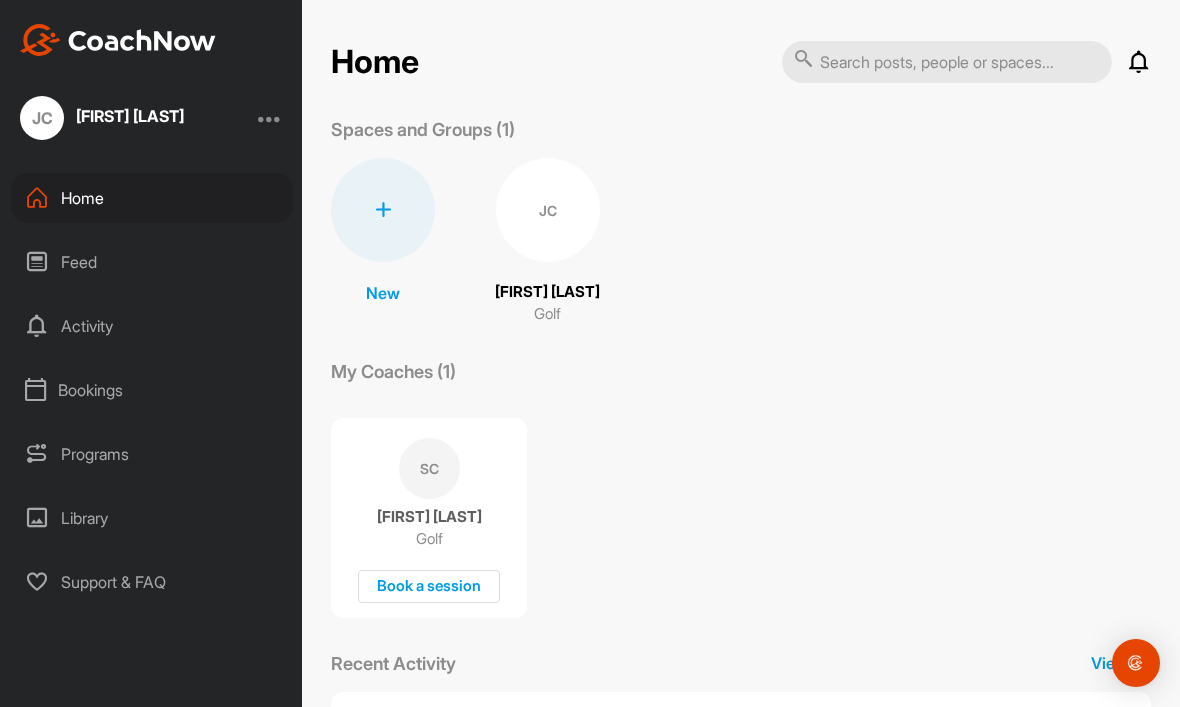 click at bounding box center (1136, 663) 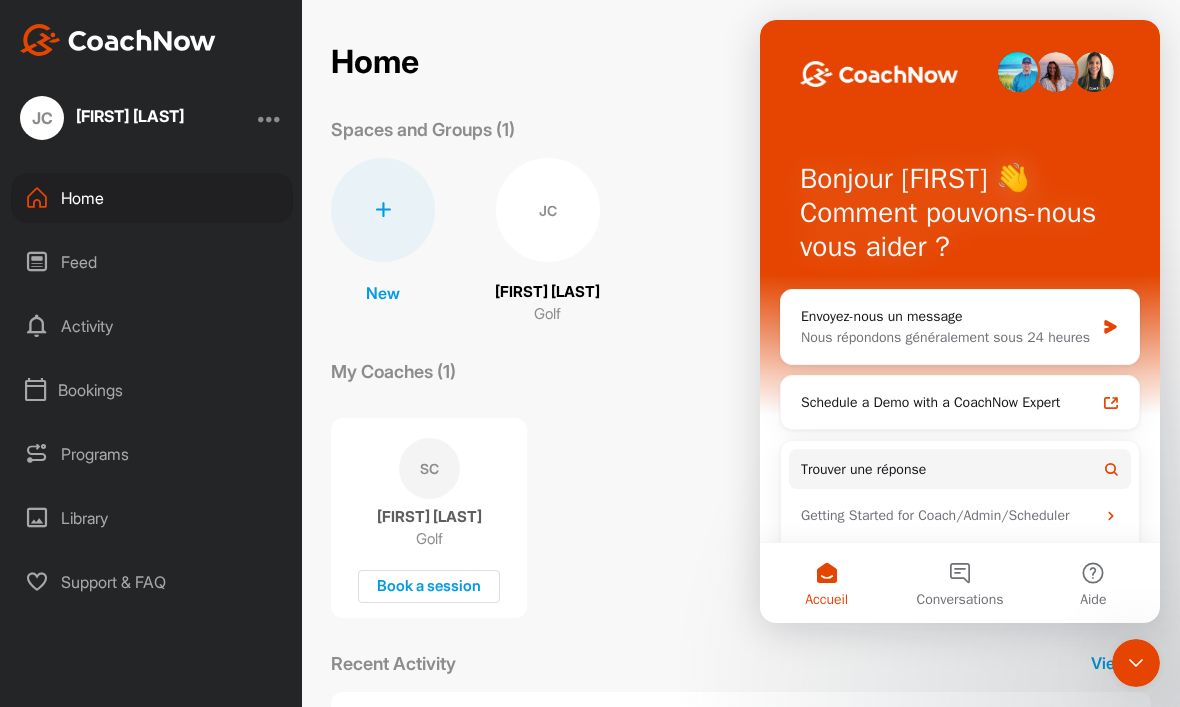 scroll, scrollTop: 0, scrollLeft: 0, axis: both 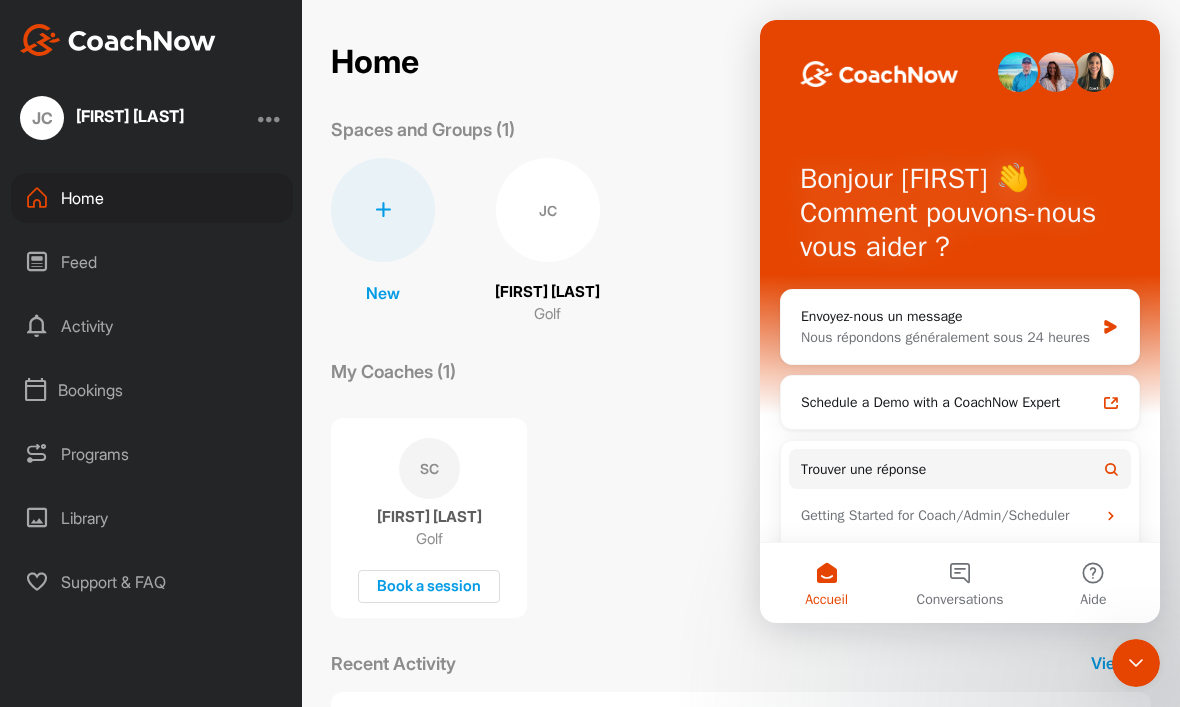 click 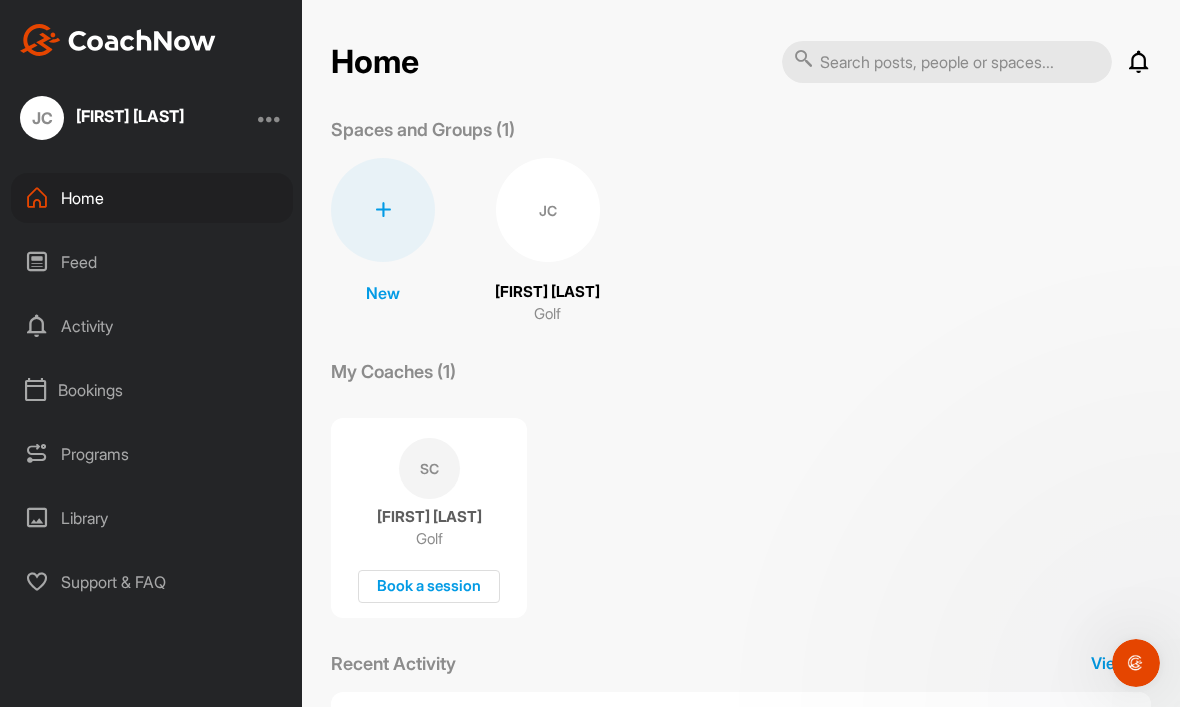 scroll, scrollTop: 0, scrollLeft: 0, axis: both 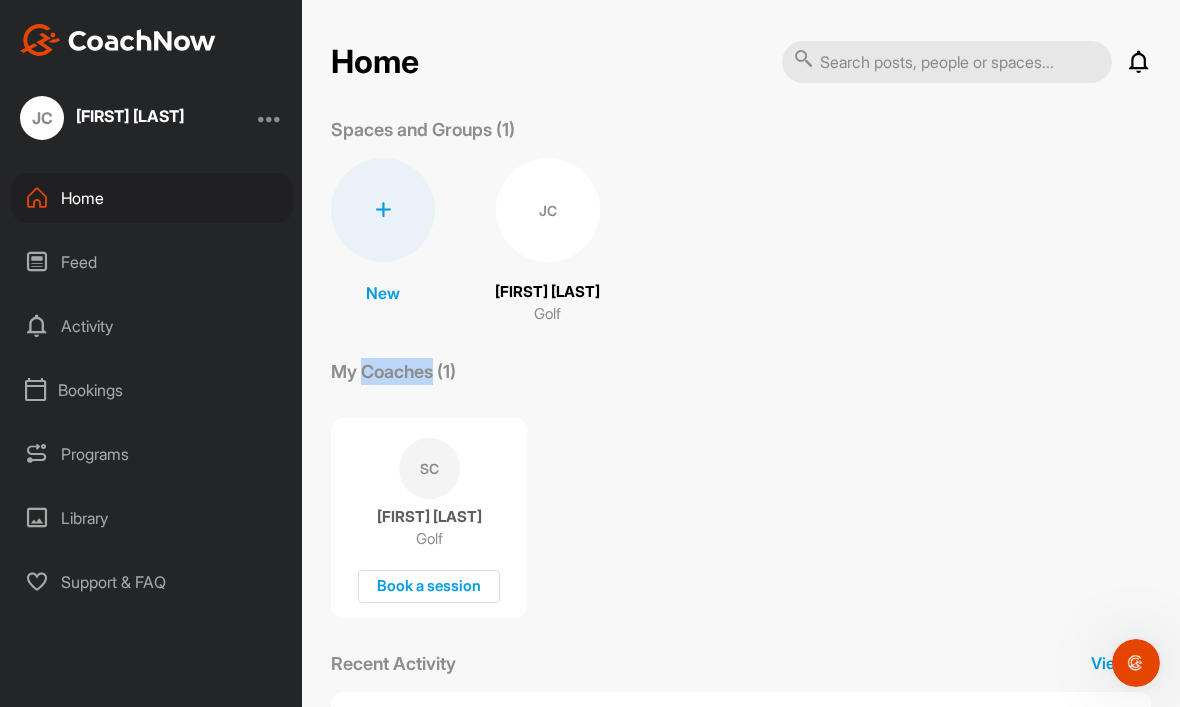 click on "SC Shawn Clement Golf Book a session" at bounding box center (741, 509) 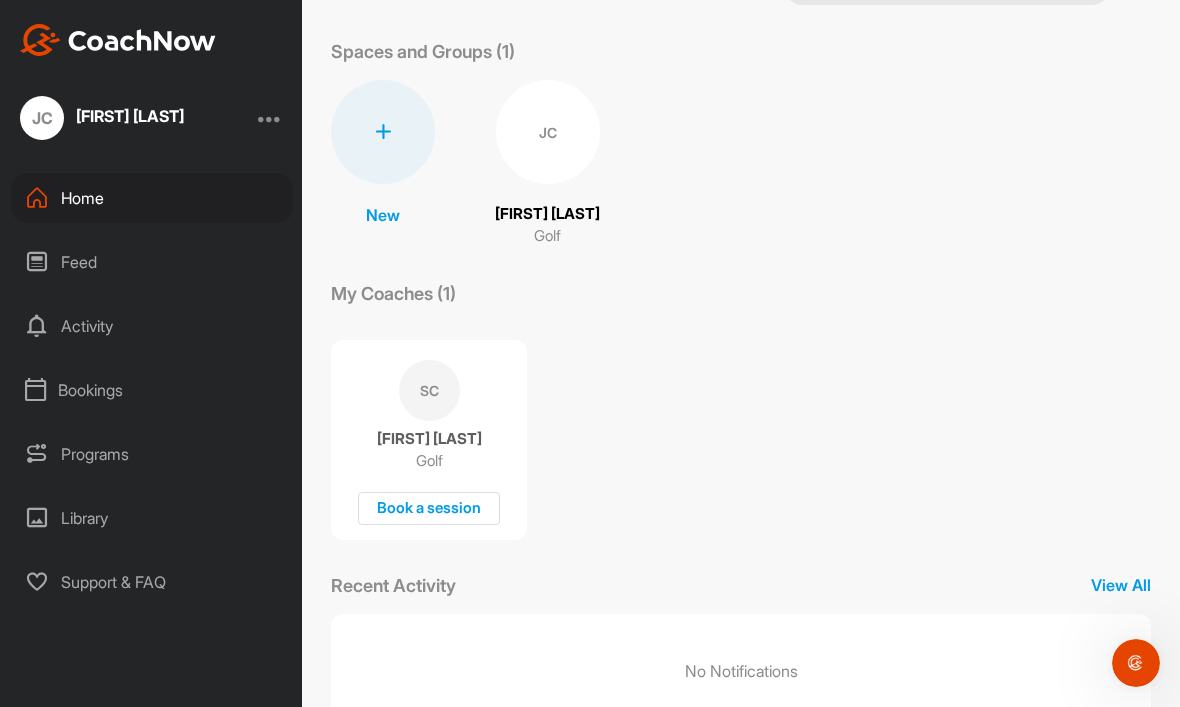 scroll, scrollTop: 77, scrollLeft: 0, axis: vertical 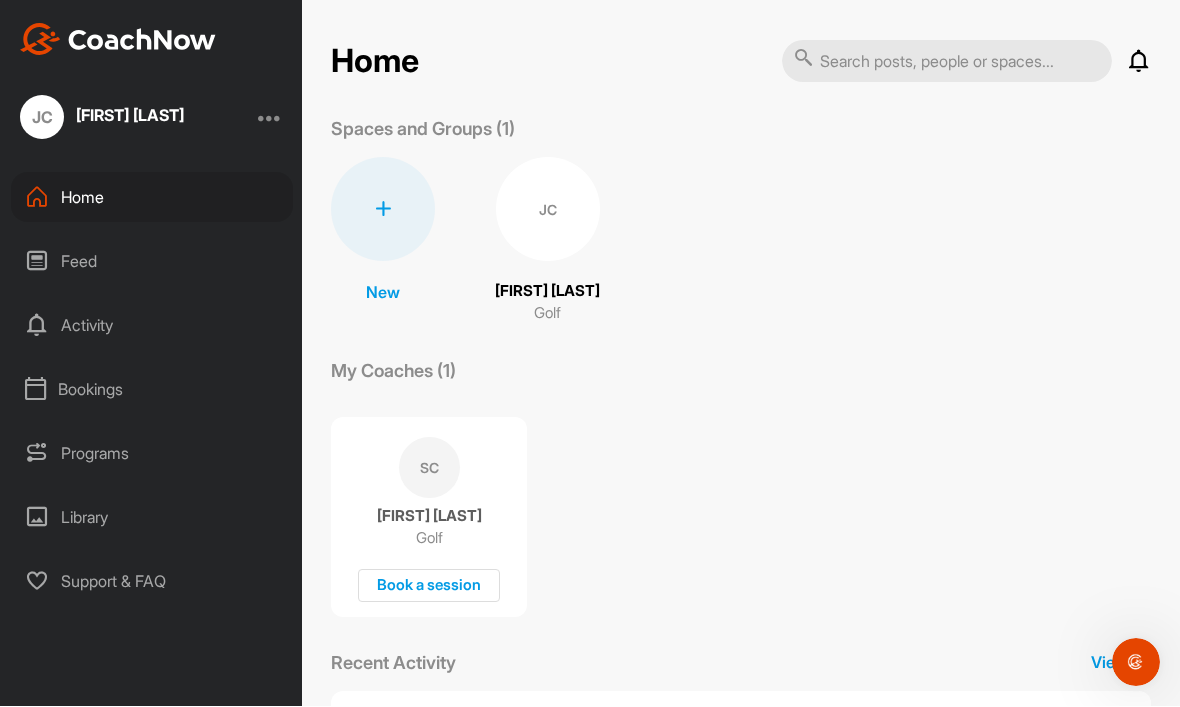 click on "Library" at bounding box center [152, 518] 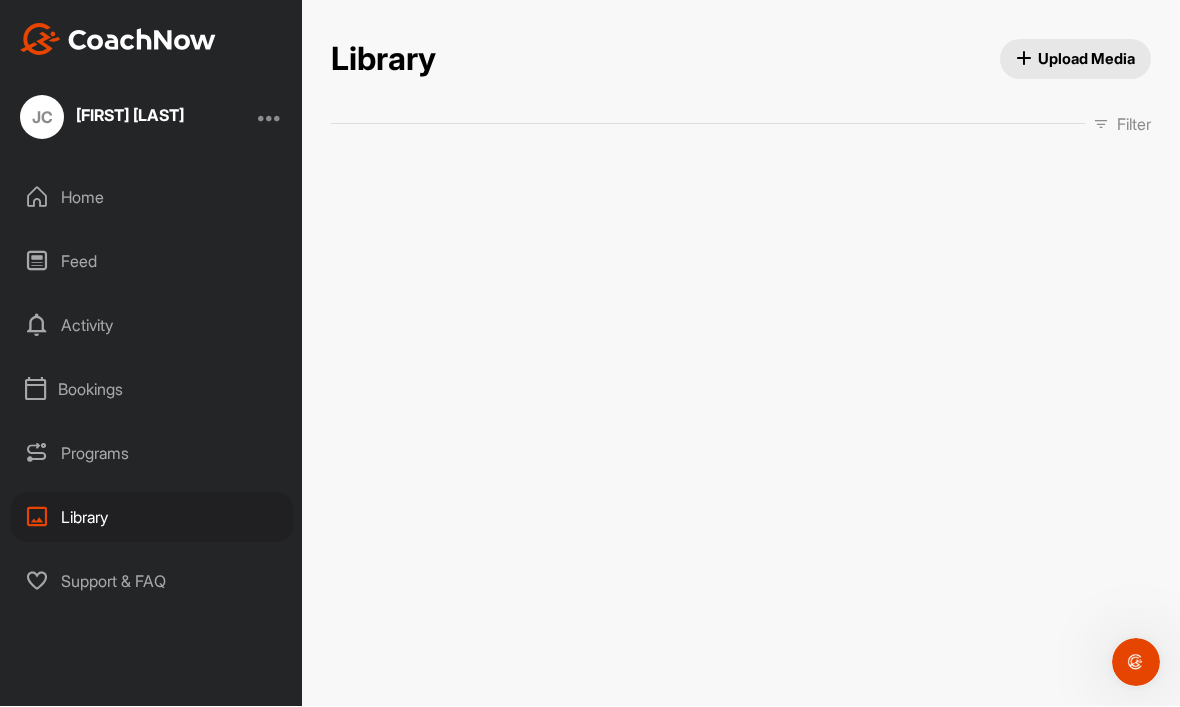 scroll, scrollTop: 23, scrollLeft: 0, axis: vertical 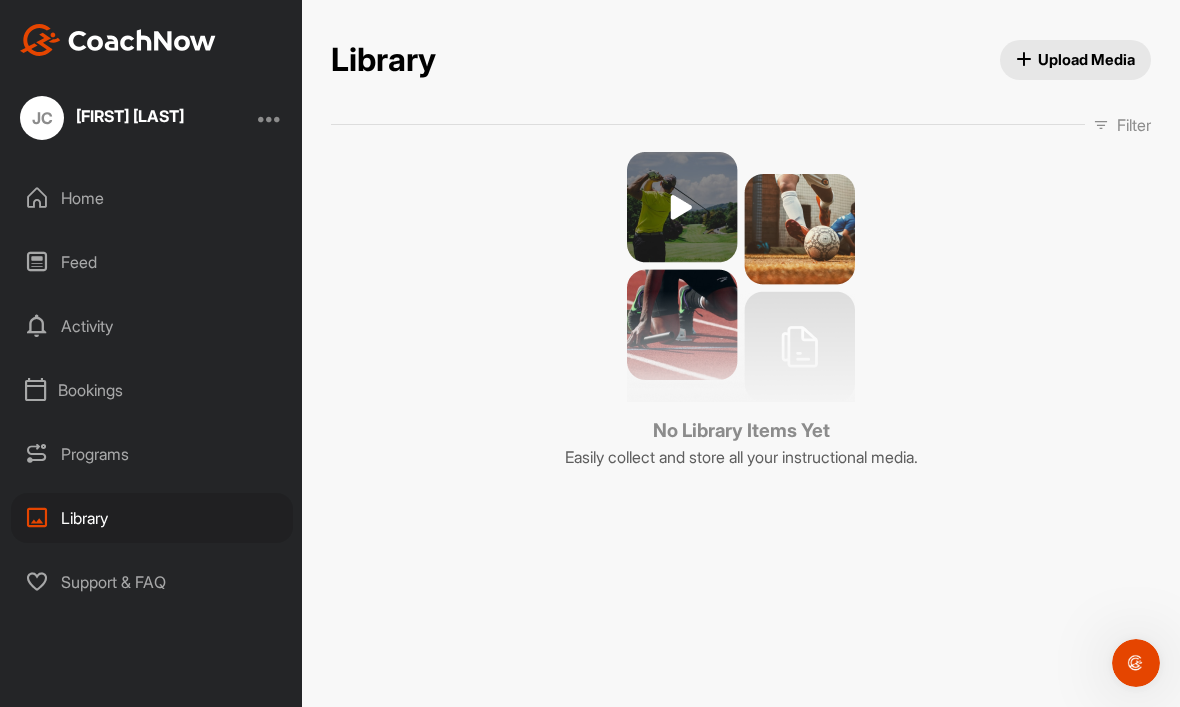 click on "Programs" at bounding box center (152, 454) 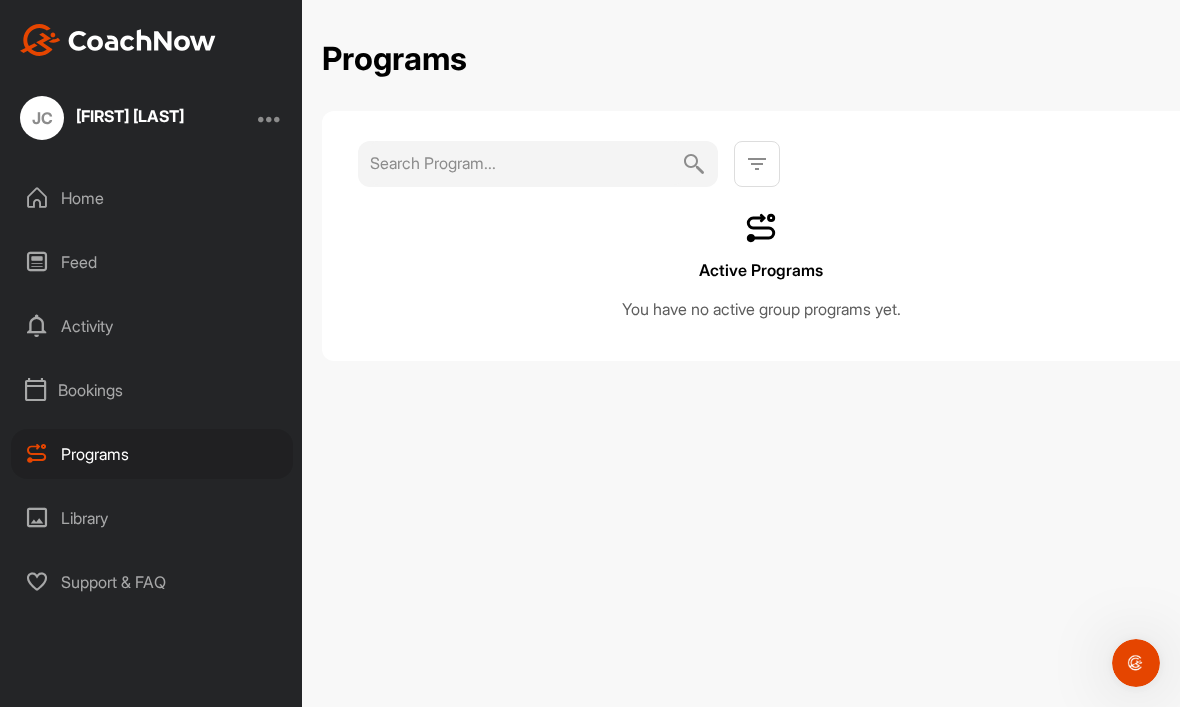click on "Bookings" at bounding box center [152, 390] 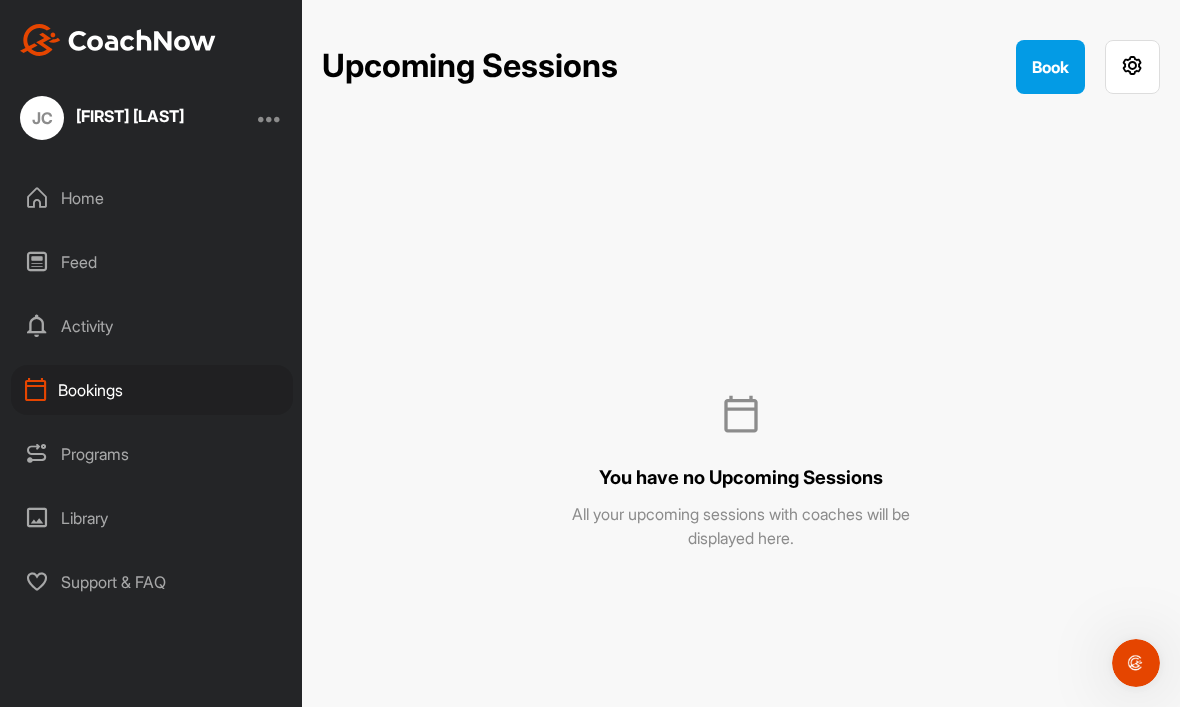 click at bounding box center [1132, 65] 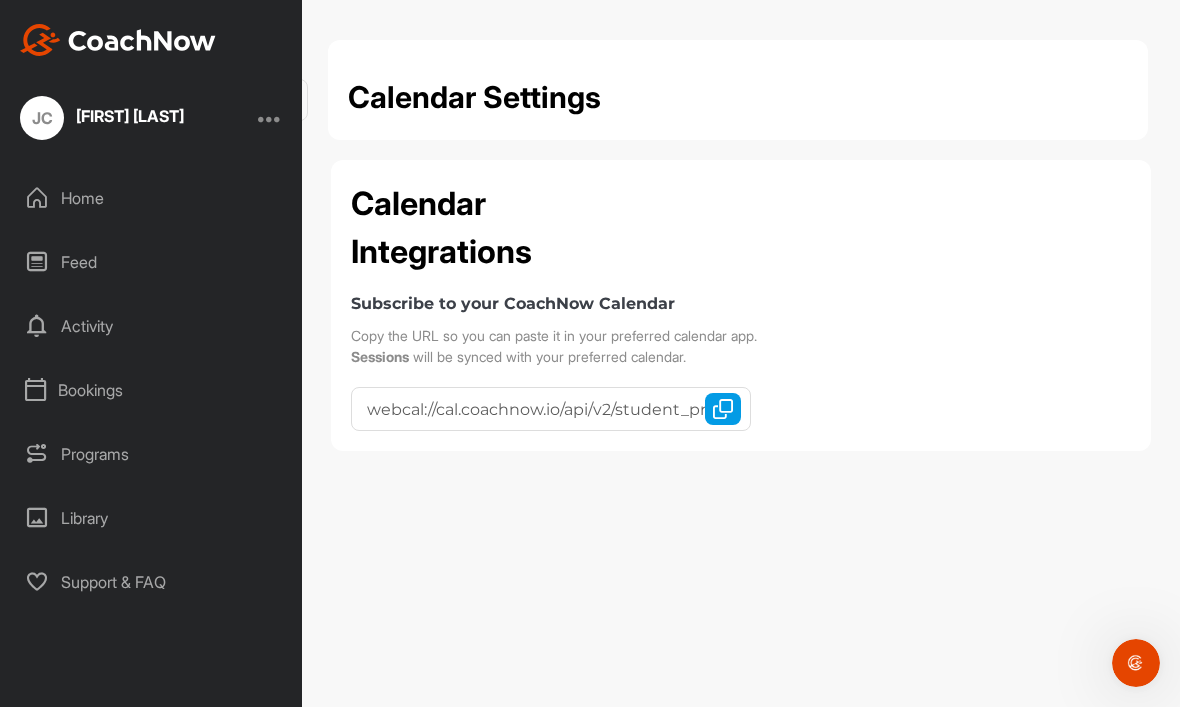 click on "Activity" at bounding box center [152, 326] 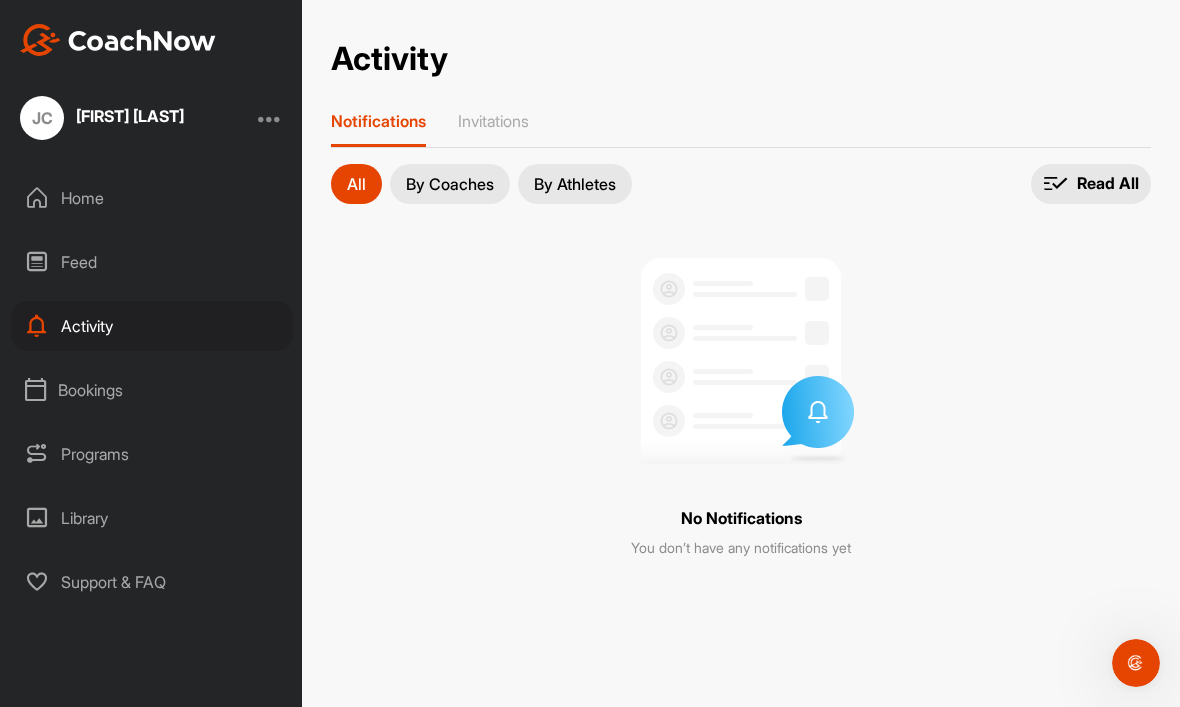 click on "By Coaches" at bounding box center (450, 184) 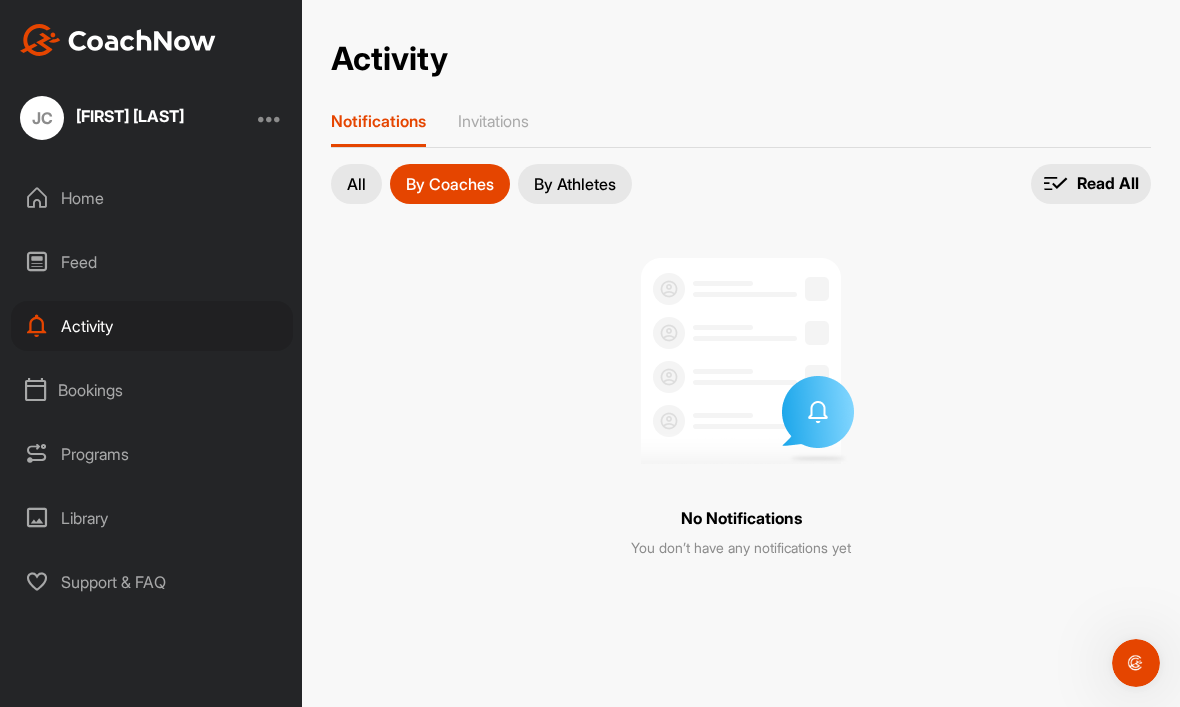 click on "Read All" at bounding box center (1108, 183) 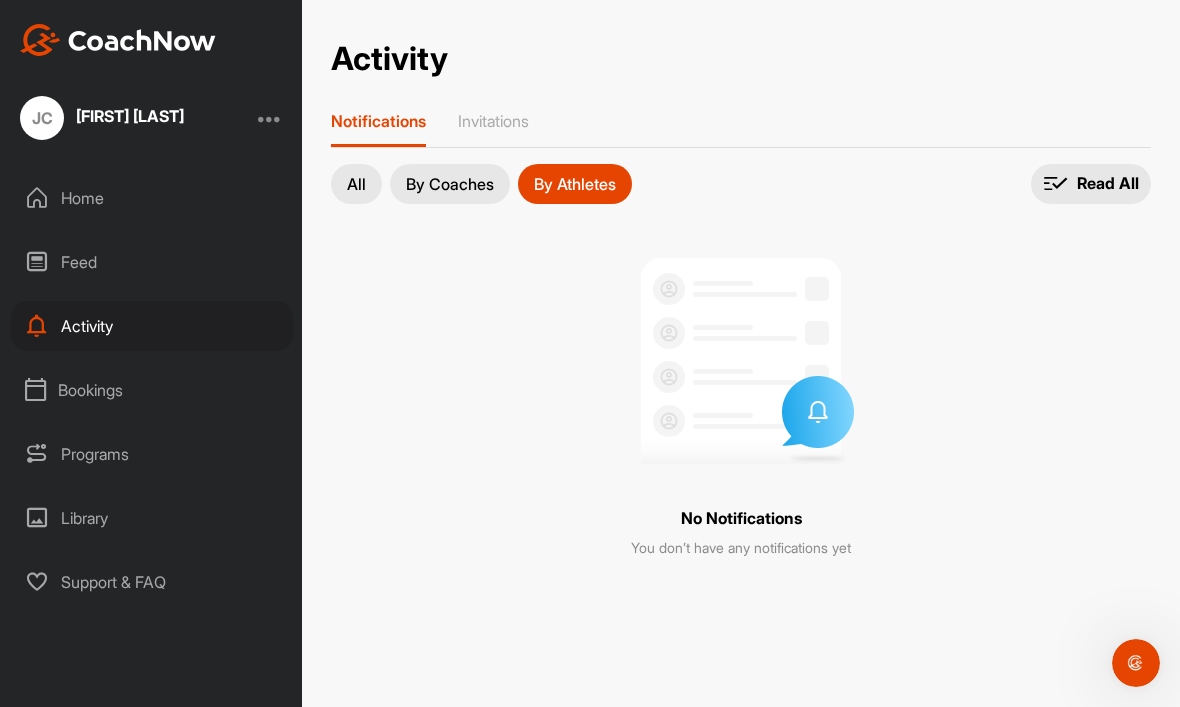 click on "All" at bounding box center (356, 184) 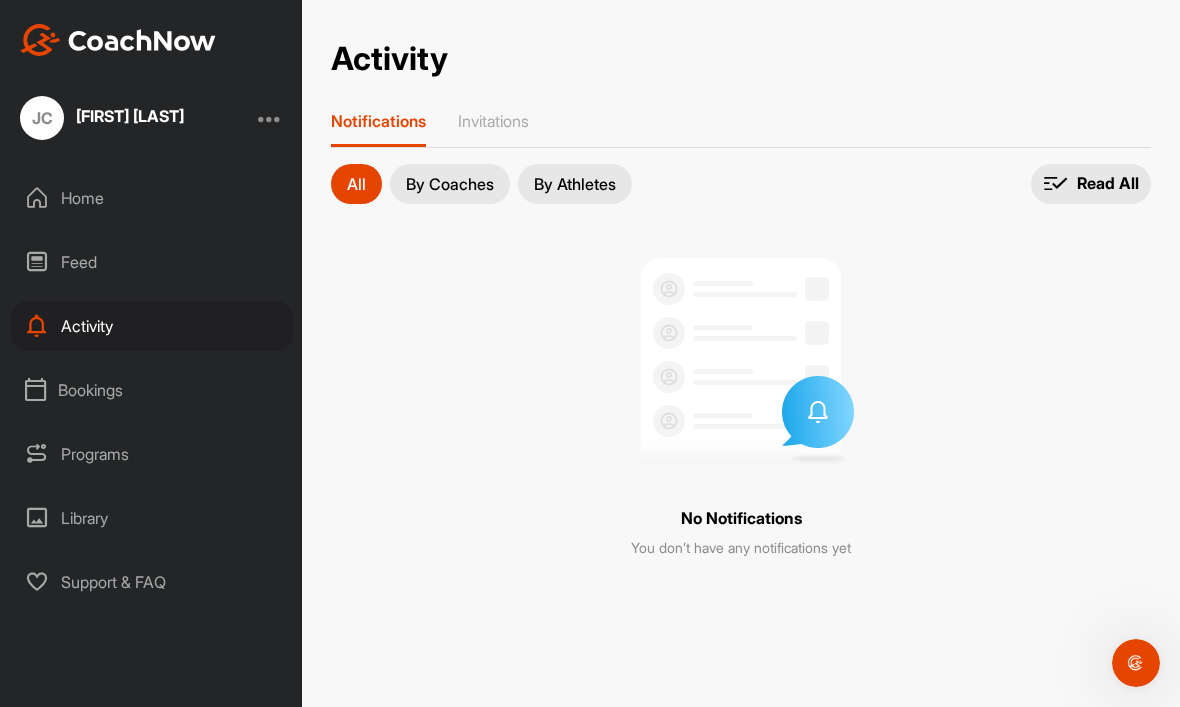 click on "Feed" at bounding box center [152, 262] 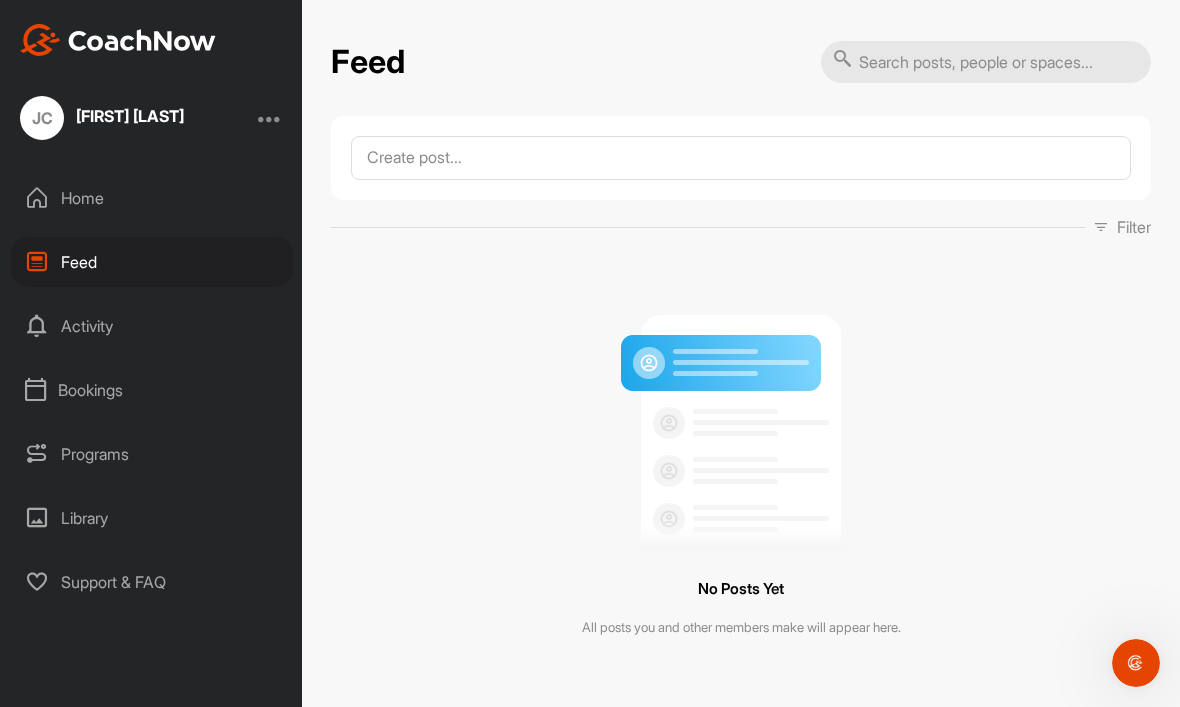 click on "Home" at bounding box center [152, 198] 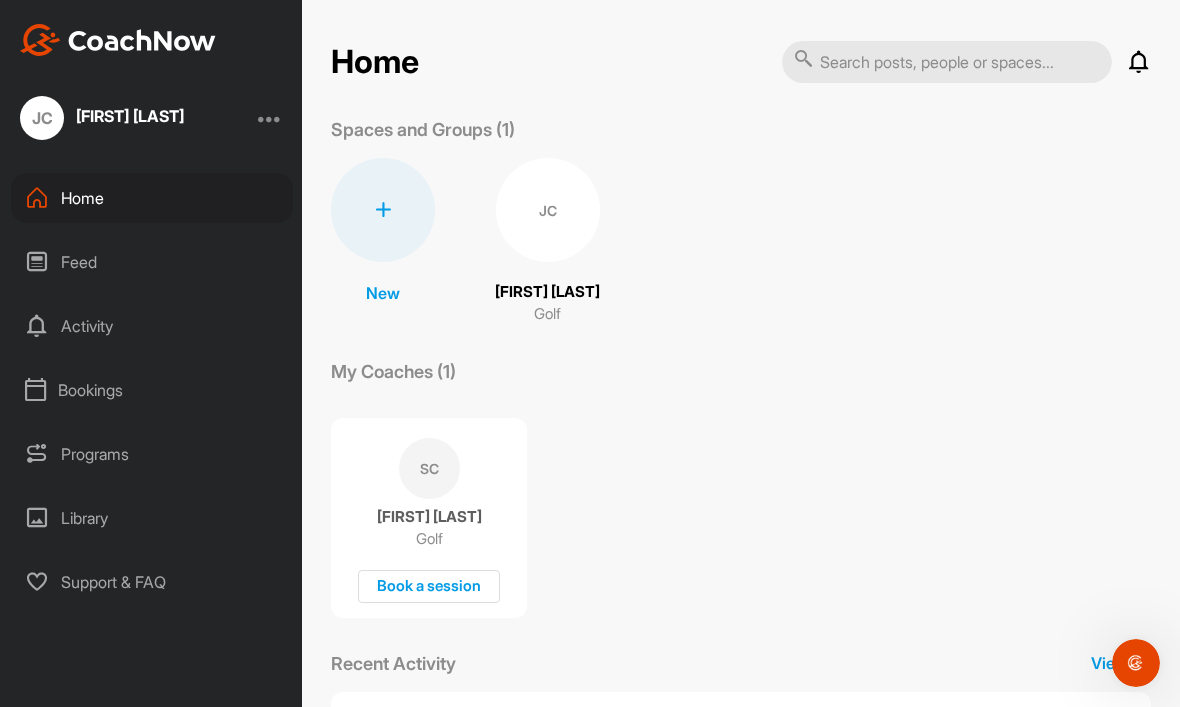 click at bounding box center [1136, 663] 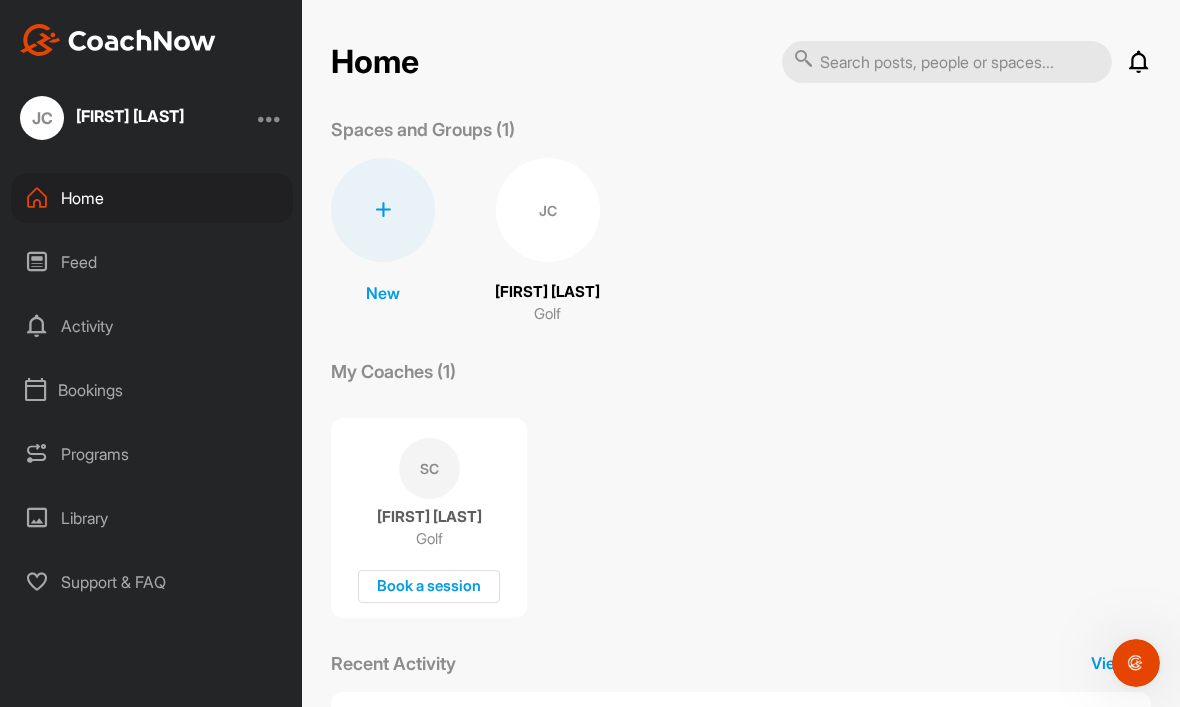 click at bounding box center [118, 40] 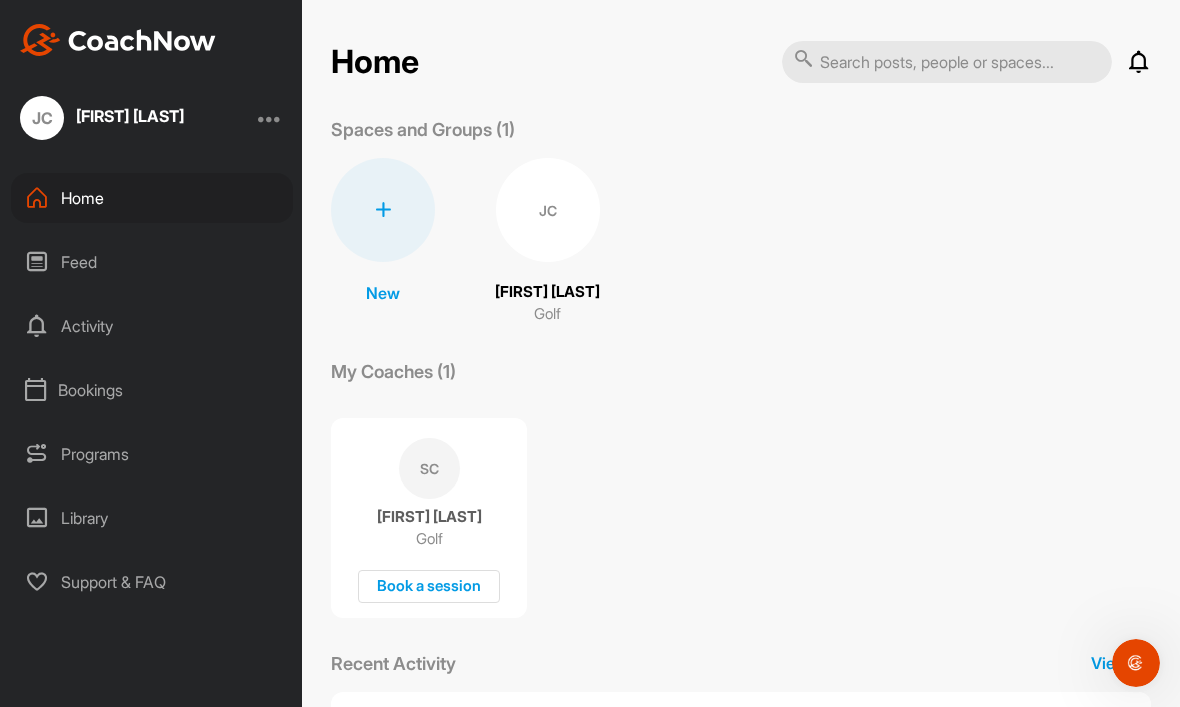 click at bounding box center [118, 40] 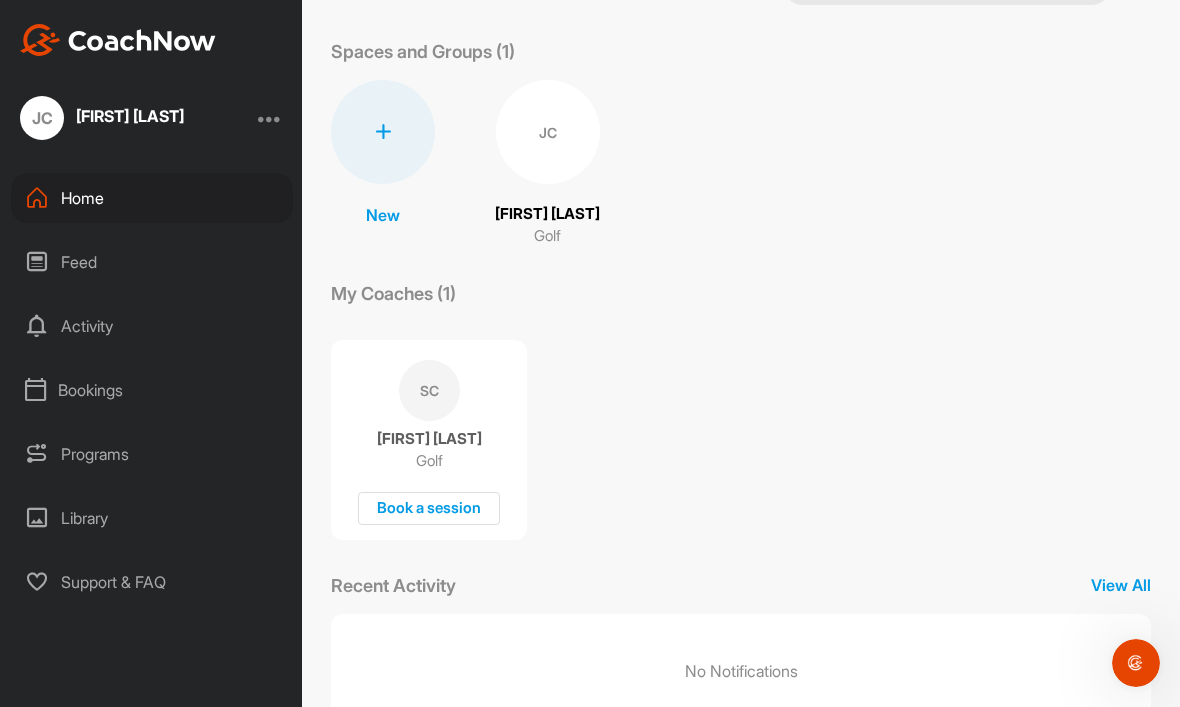 scroll, scrollTop: 77, scrollLeft: 0, axis: vertical 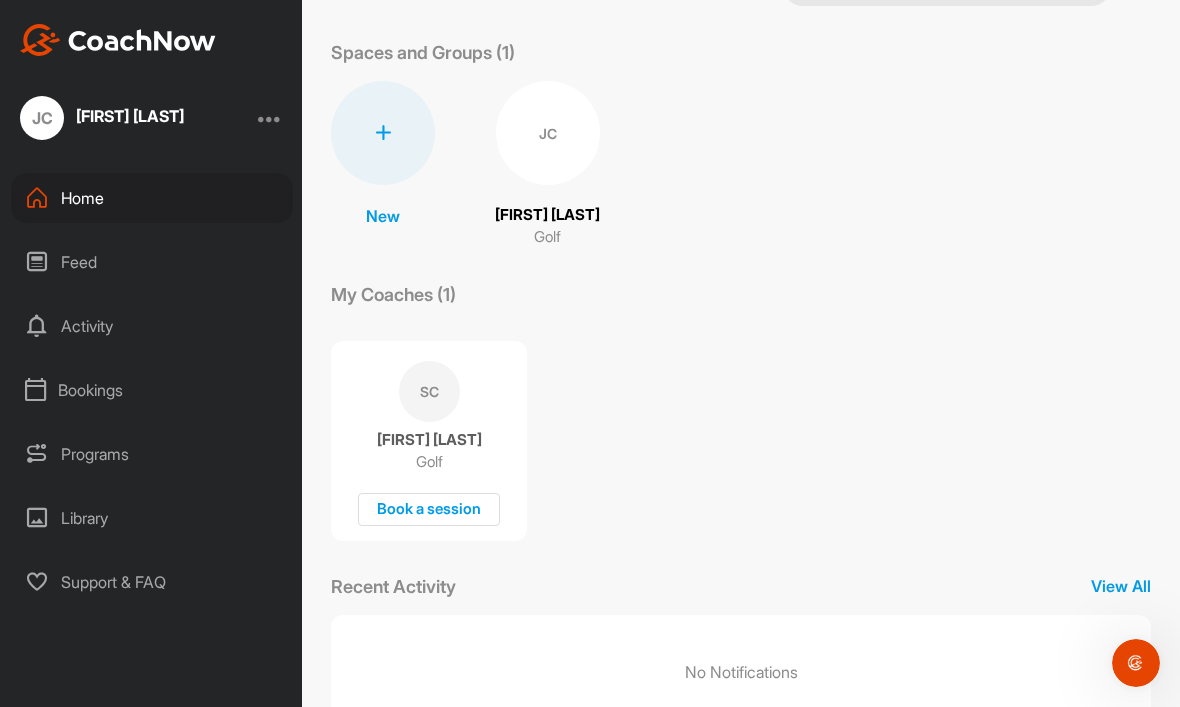 click on "Recent Activity" at bounding box center [393, 586] 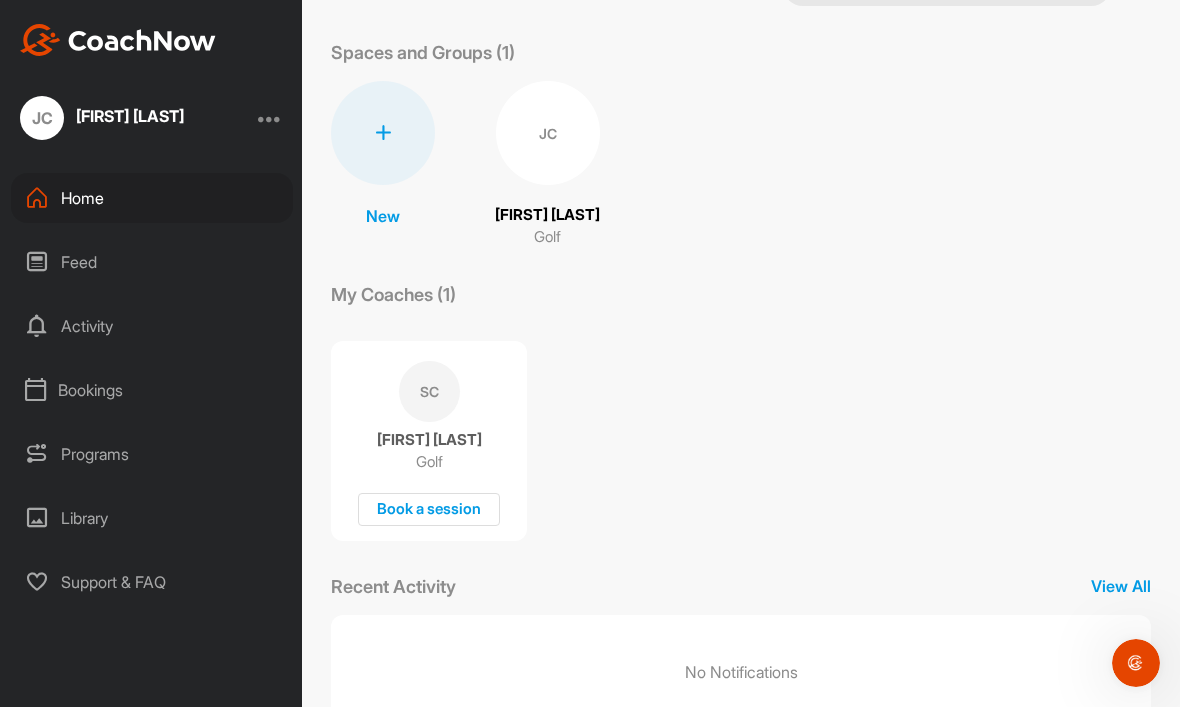 click on "Recent Activity" at bounding box center (393, 586) 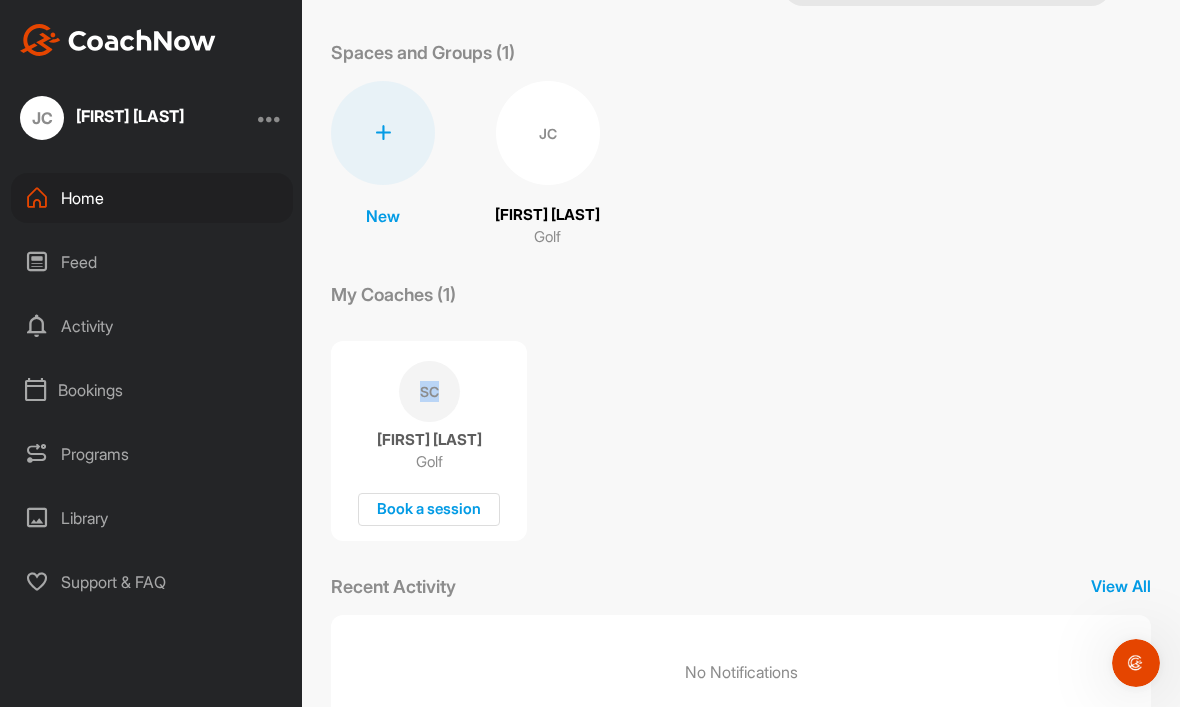click on "SC Shawn Clement Golf Book a session" at bounding box center (741, 432) 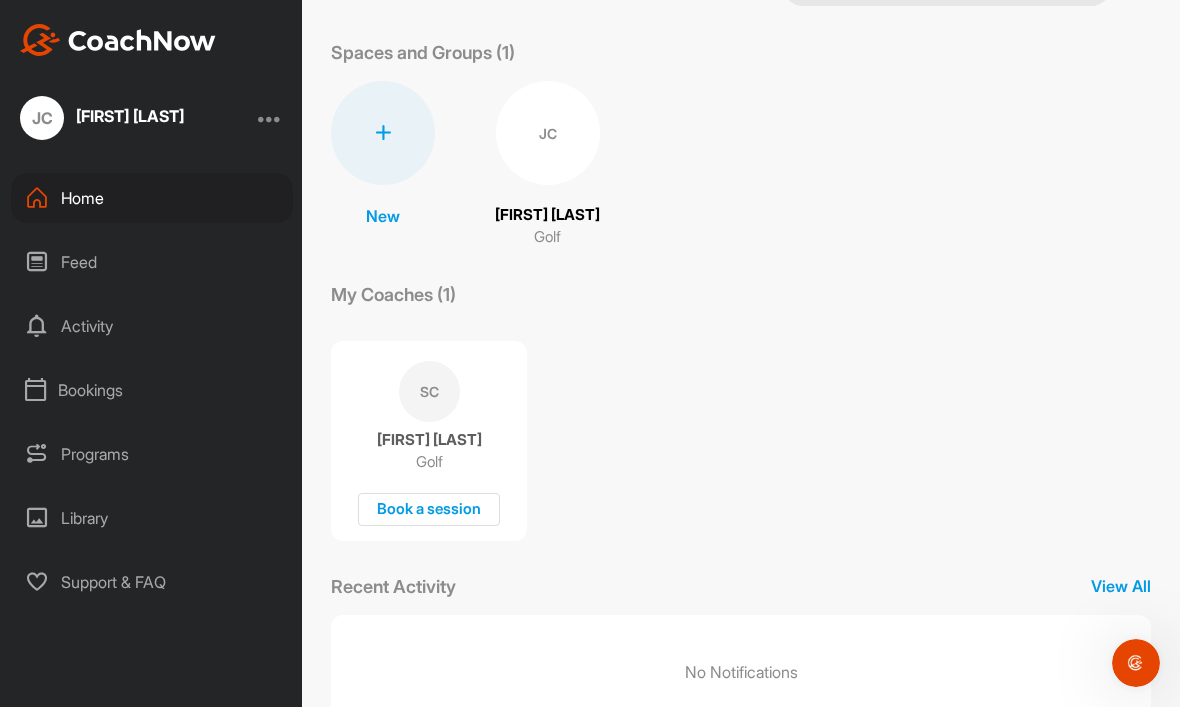 click on "Golf" at bounding box center [429, 462] 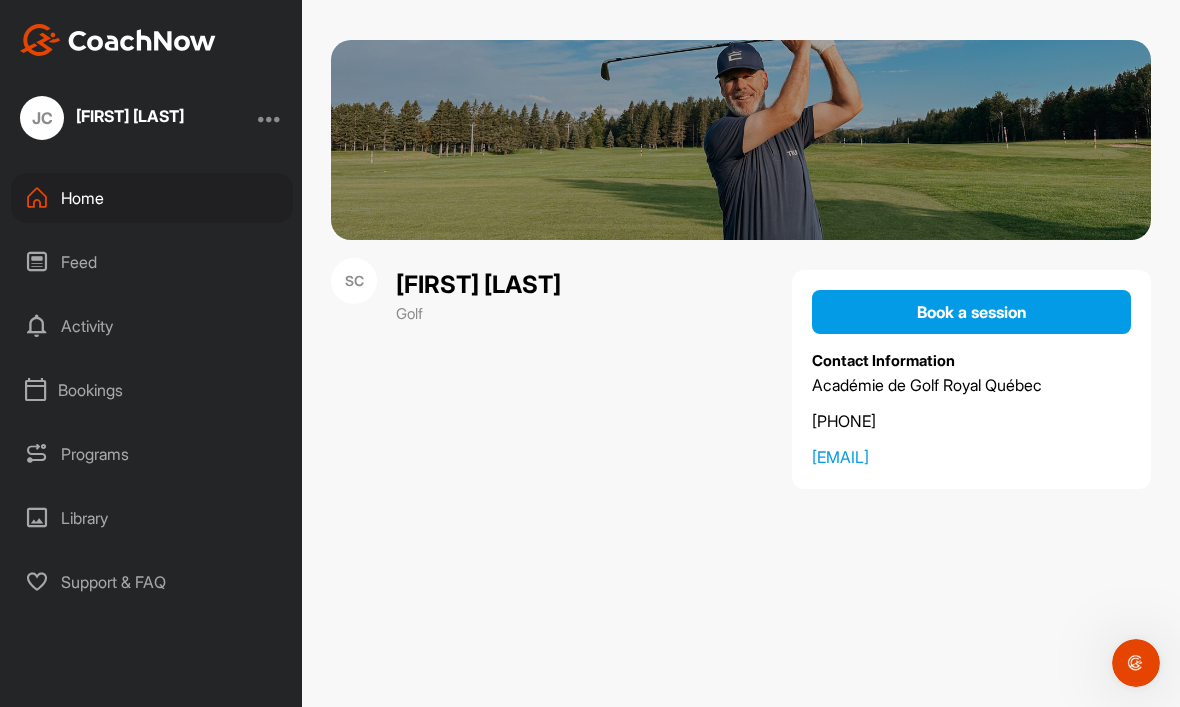 scroll, scrollTop: 34, scrollLeft: 0, axis: vertical 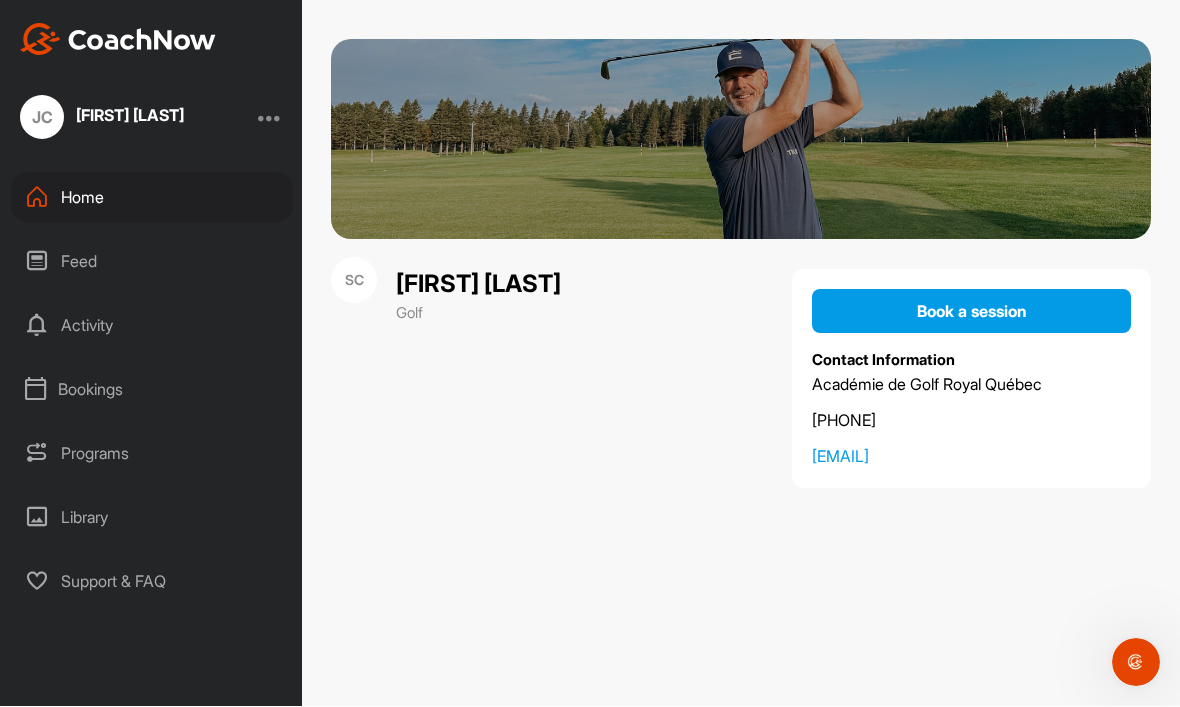 click on "Book a session" at bounding box center [972, 312] 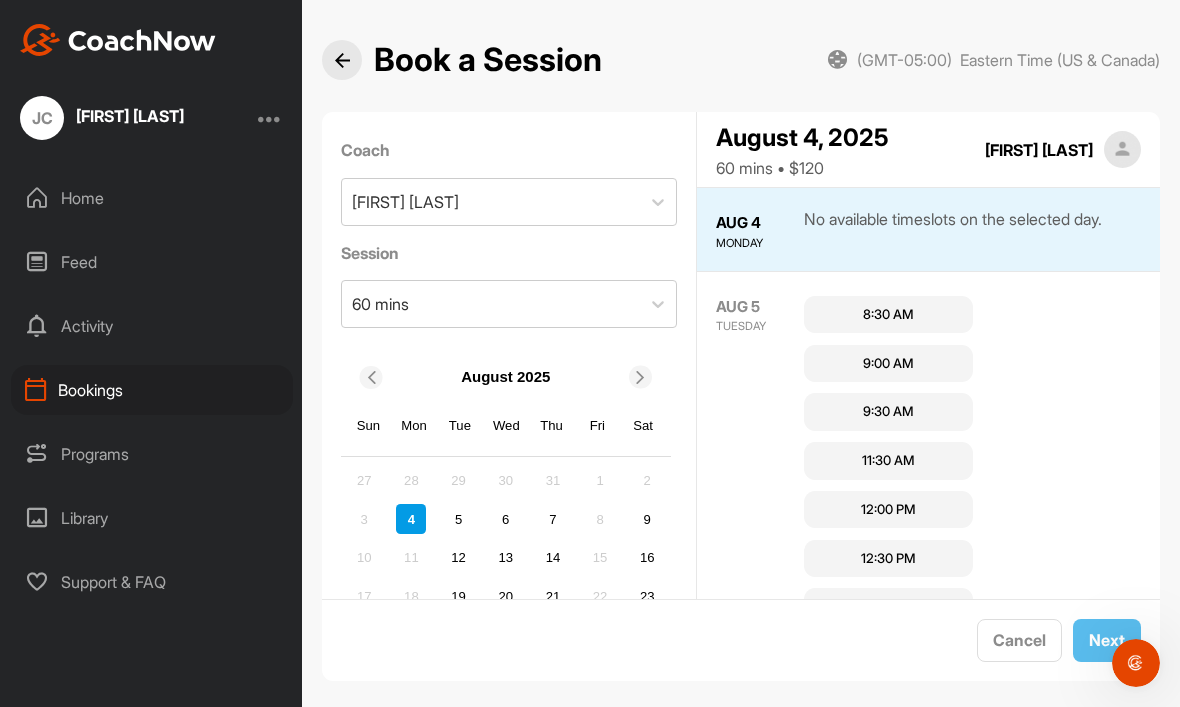 scroll, scrollTop: 49, scrollLeft: 0, axis: vertical 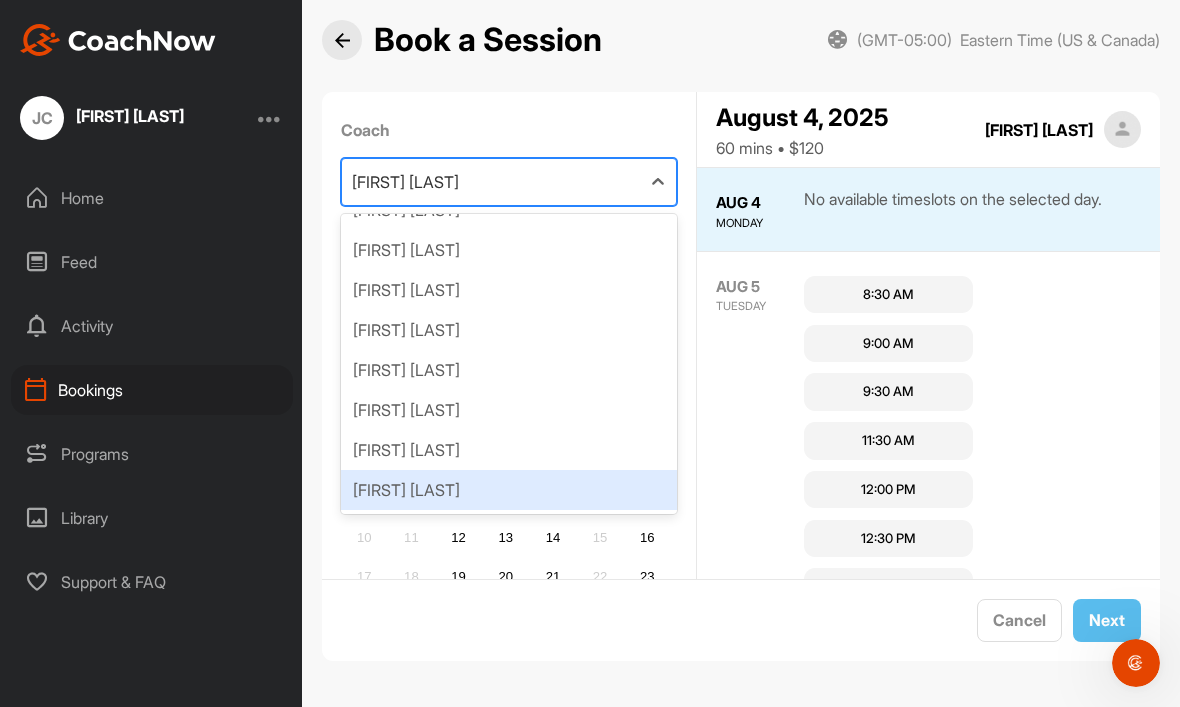 click on "Nicolas Huot" at bounding box center (509, 490) 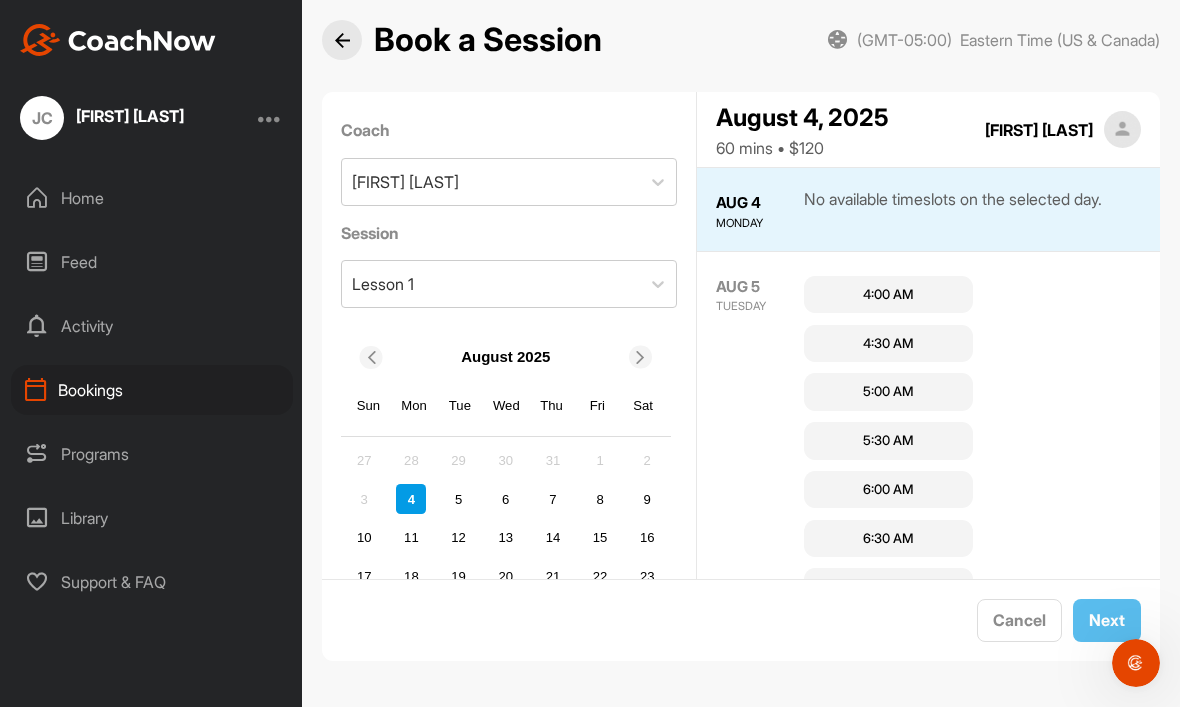 click on "7" at bounding box center (553, 499) 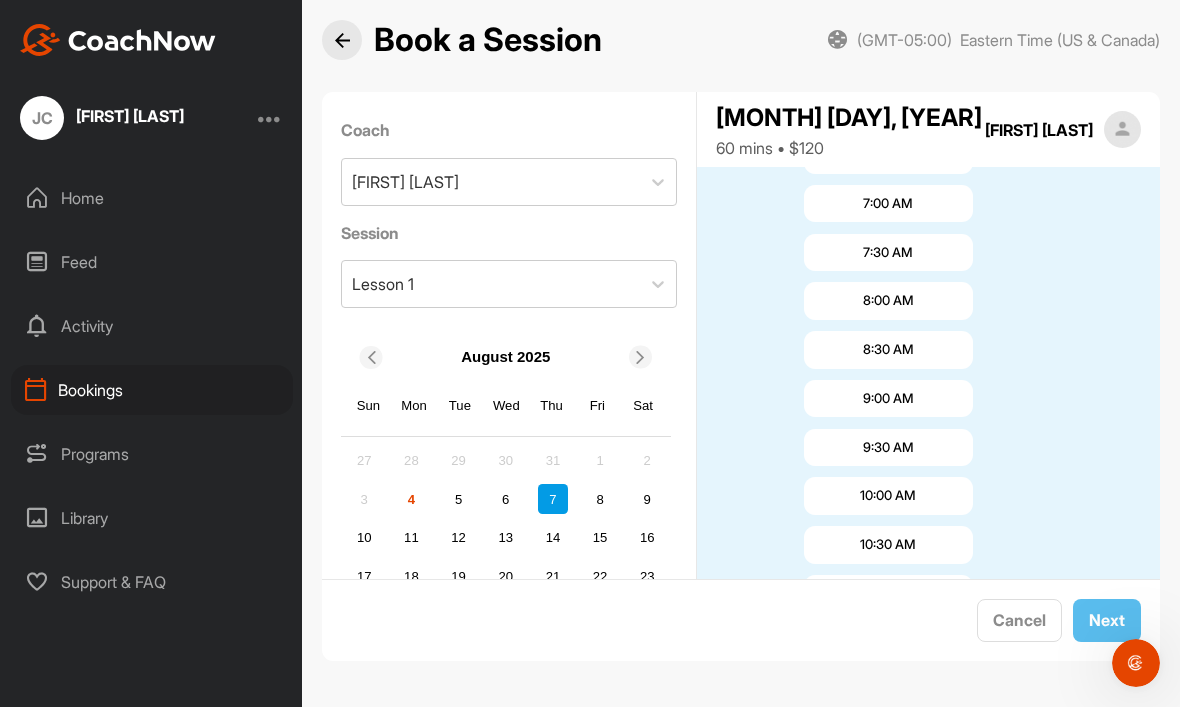 scroll, scrollTop: 2703, scrollLeft: 0, axis: vertical 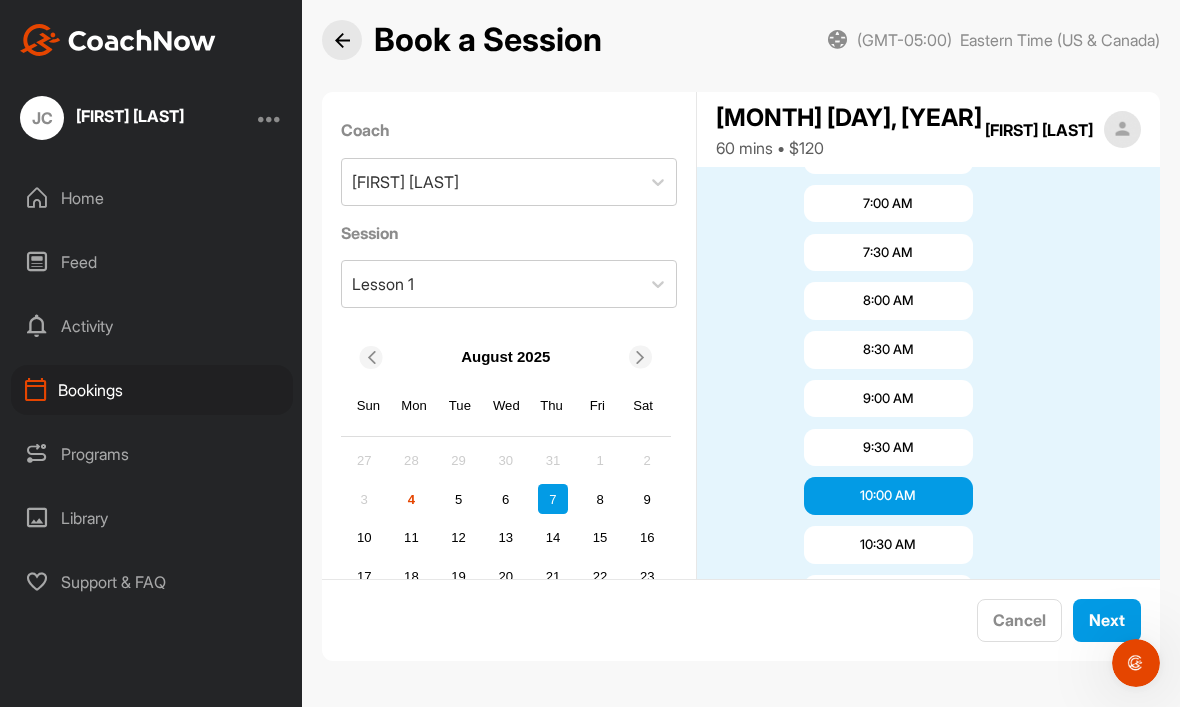 click on "Next" at bounding box center (1107, 620) 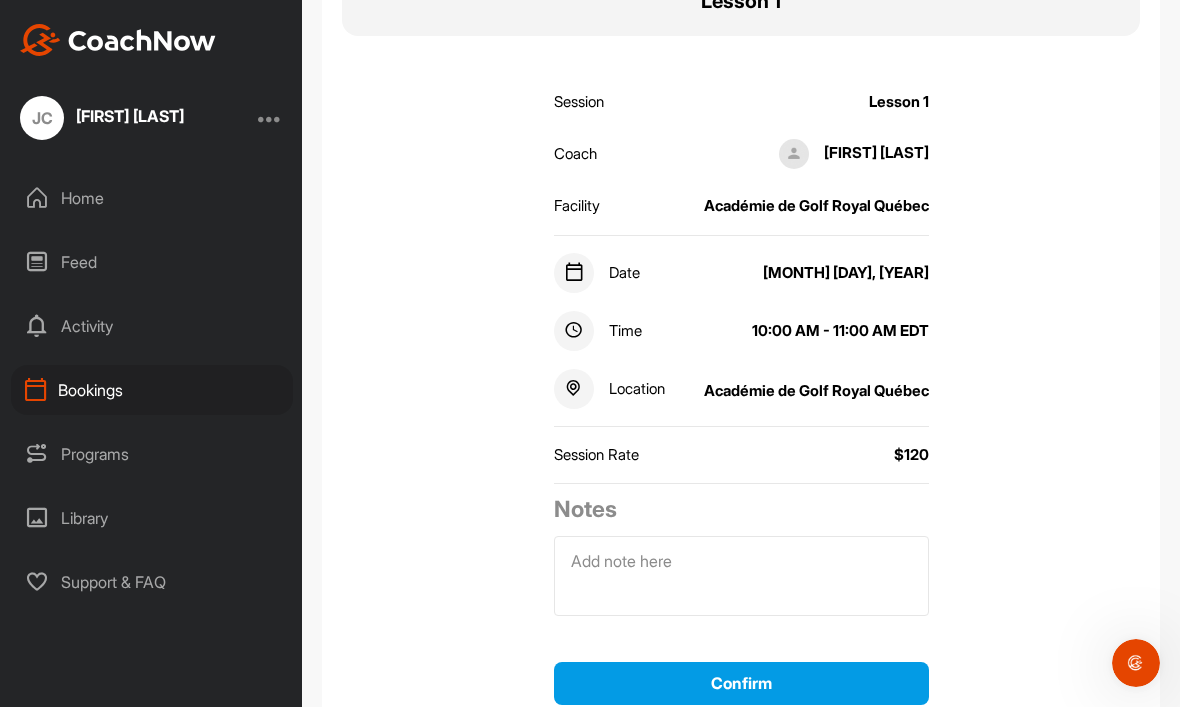 scroll, scrollTop: 201, scrollLeft: 0, axis: vertical 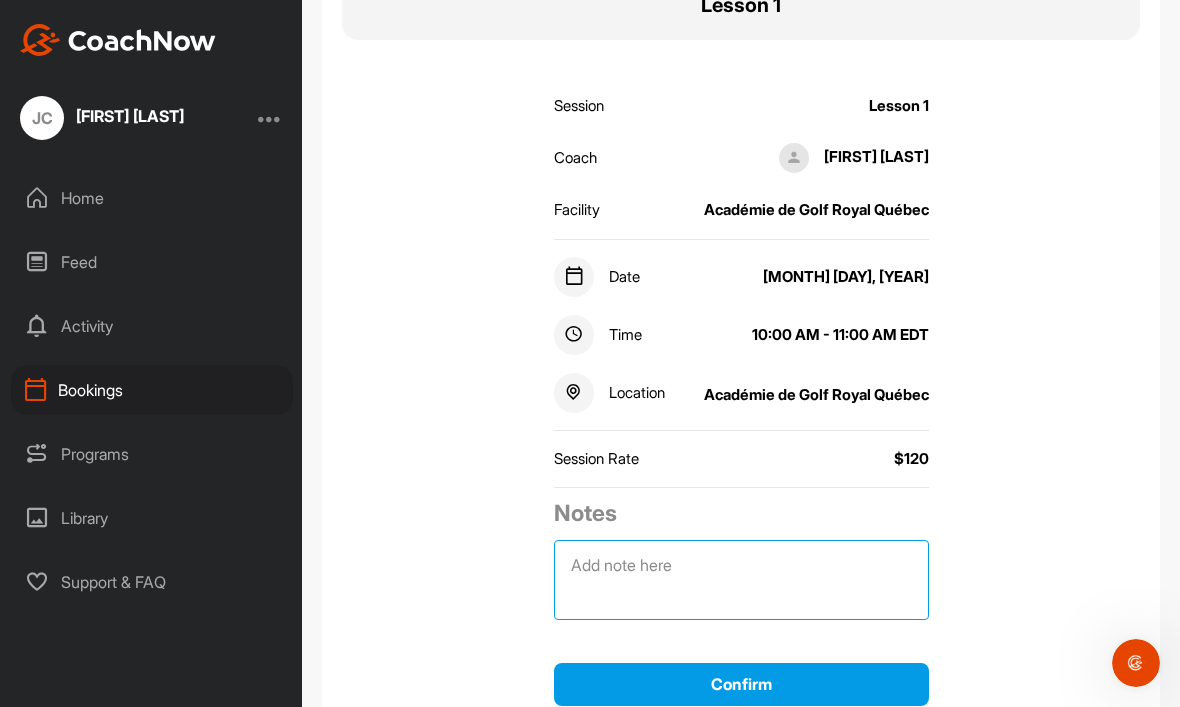click at bounding box center (741, 580) 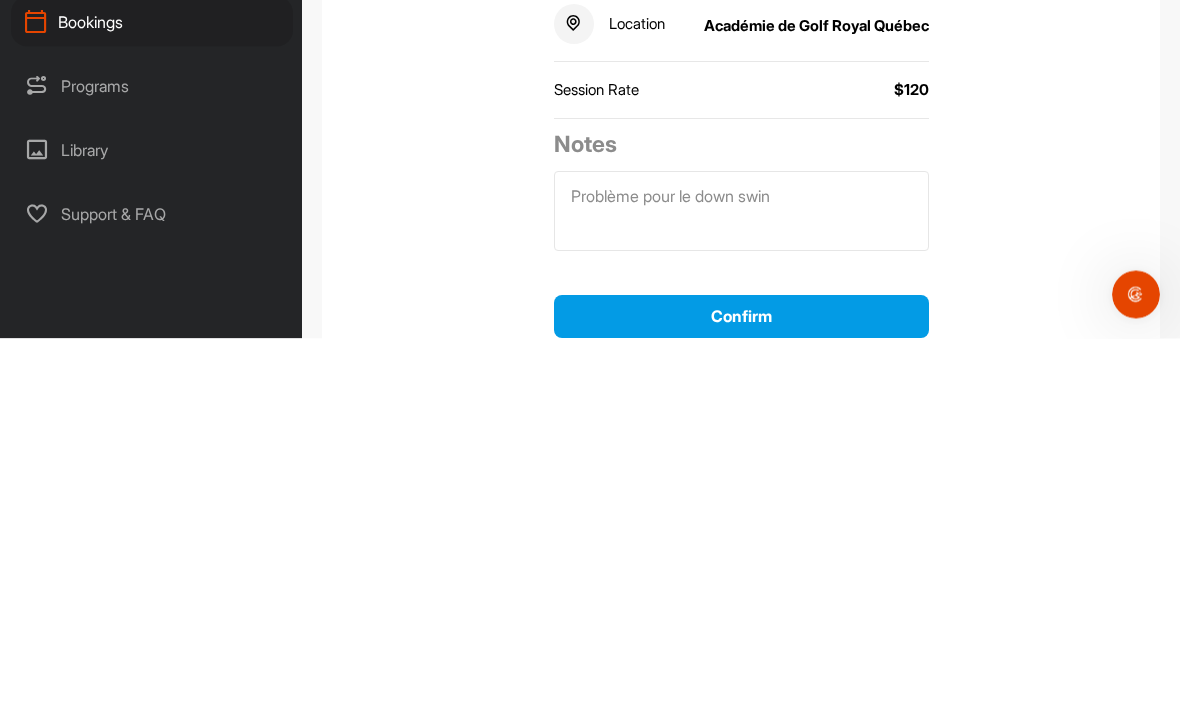 scroll, scrollTop: 67, scrollLeft: 0, axis: vertical 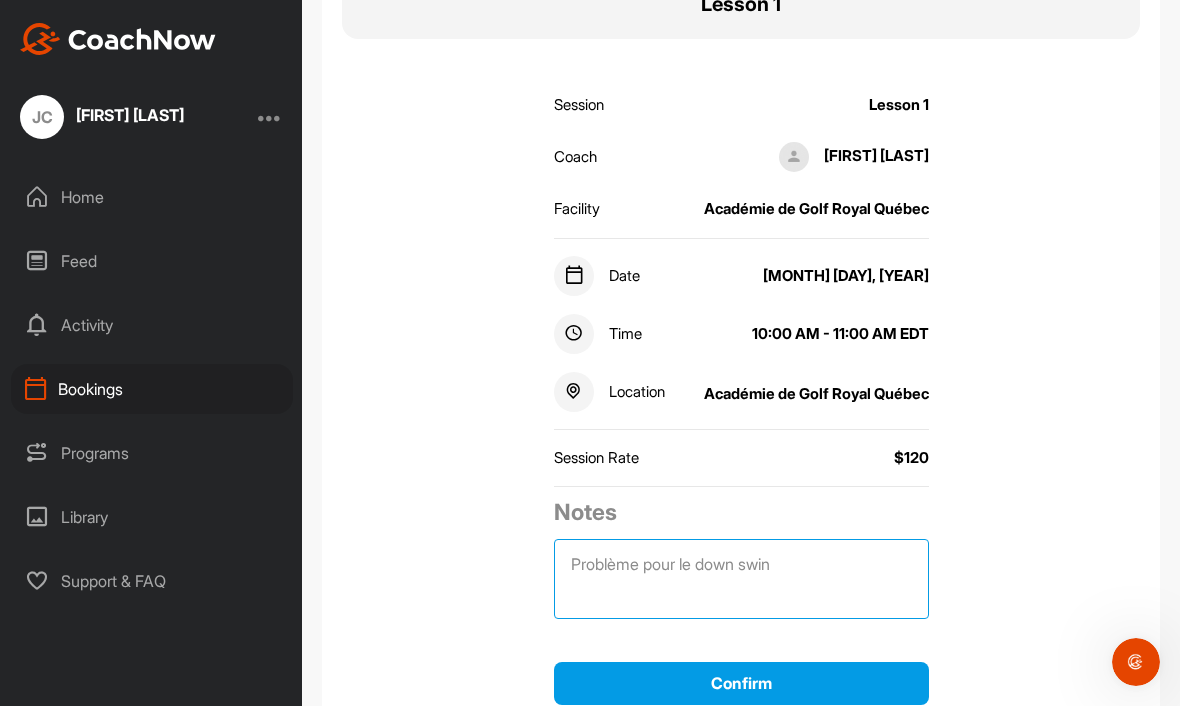 click on "Problème pour le down swin" at bounding box center (741, 580) 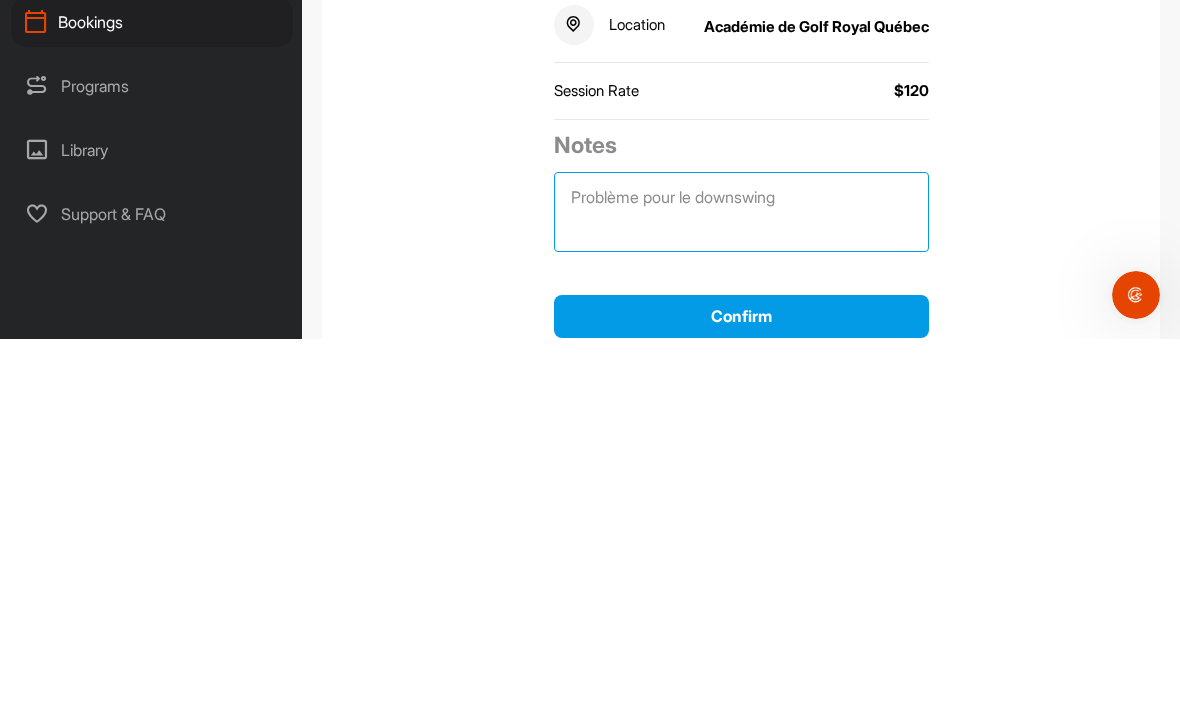 type on "Problème pour le downswing" 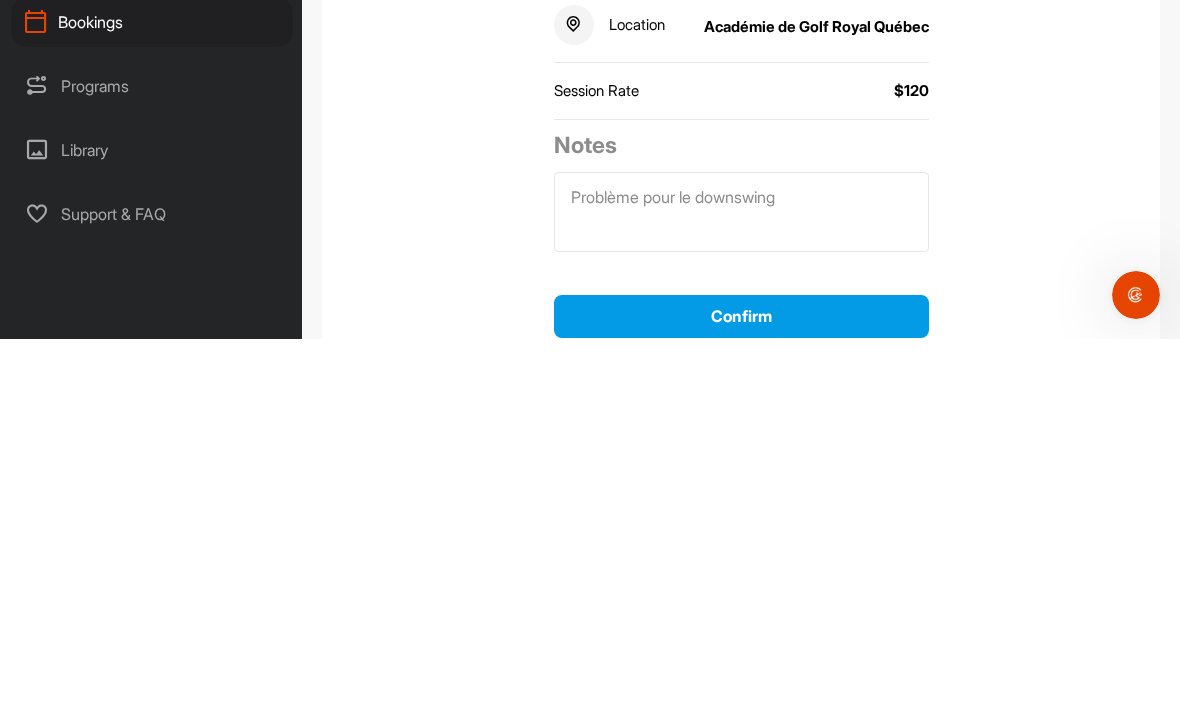 click on "Confirm" at bounding box center (741, 684) 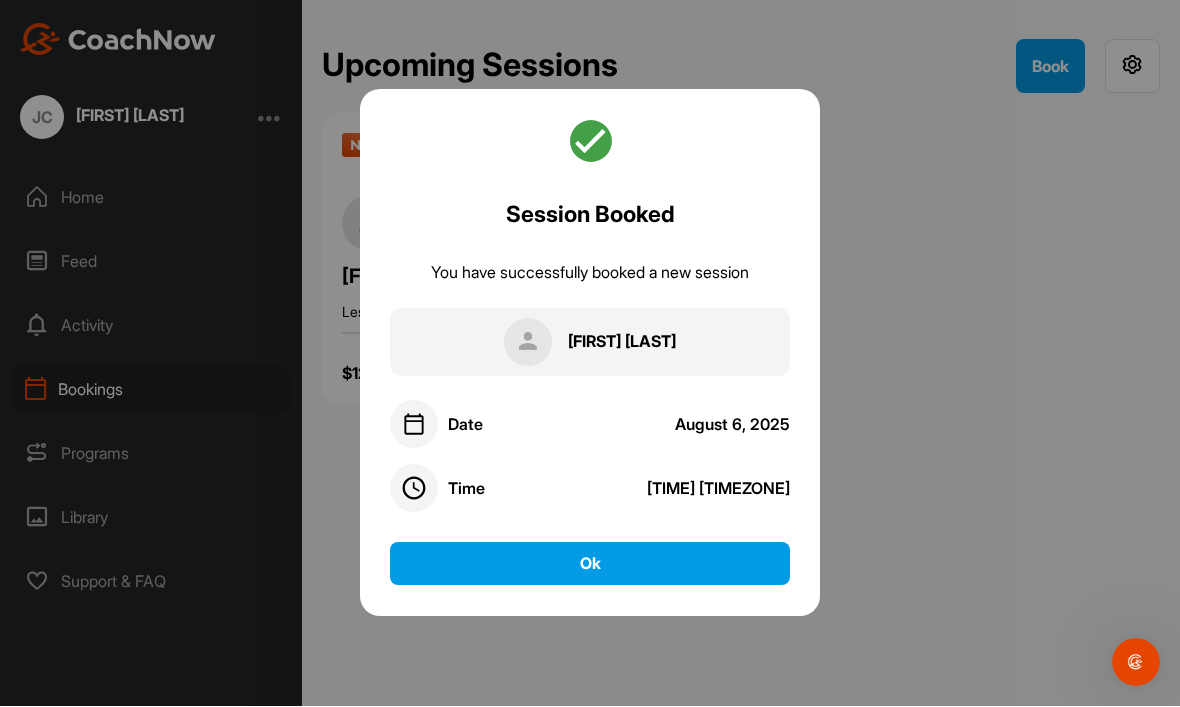 click on "Ok" at bounding box center (590, 564) 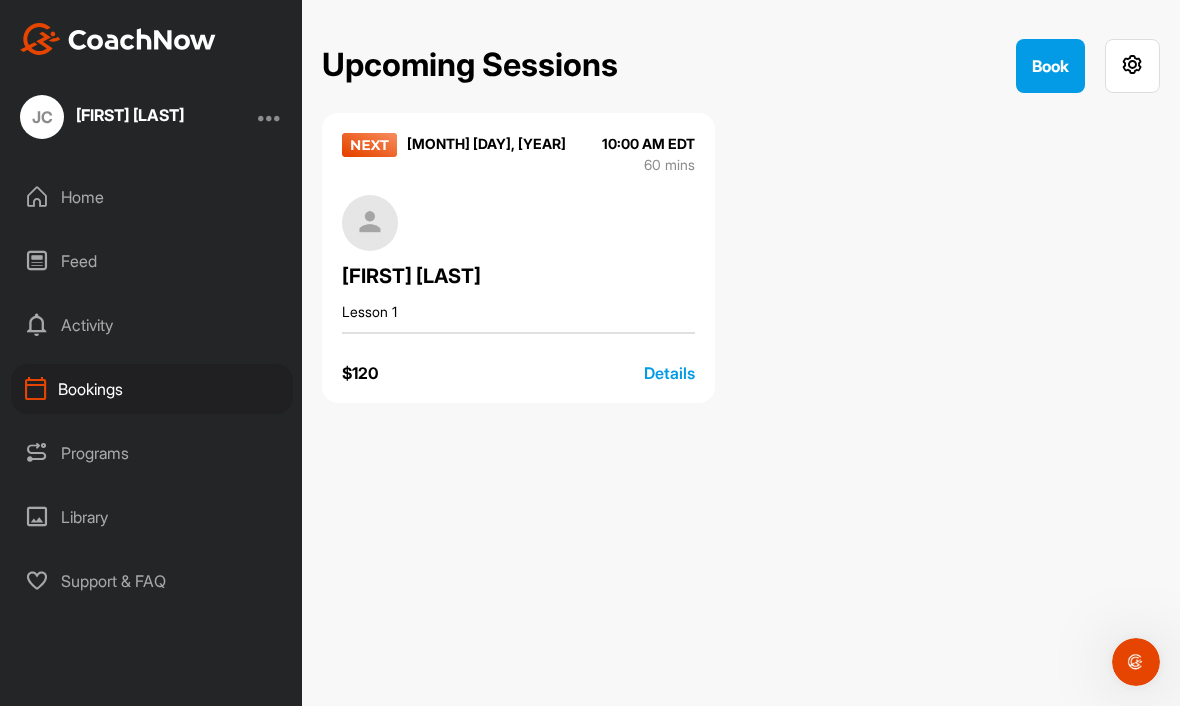 click on "Details" at bounding box center (669, 374) 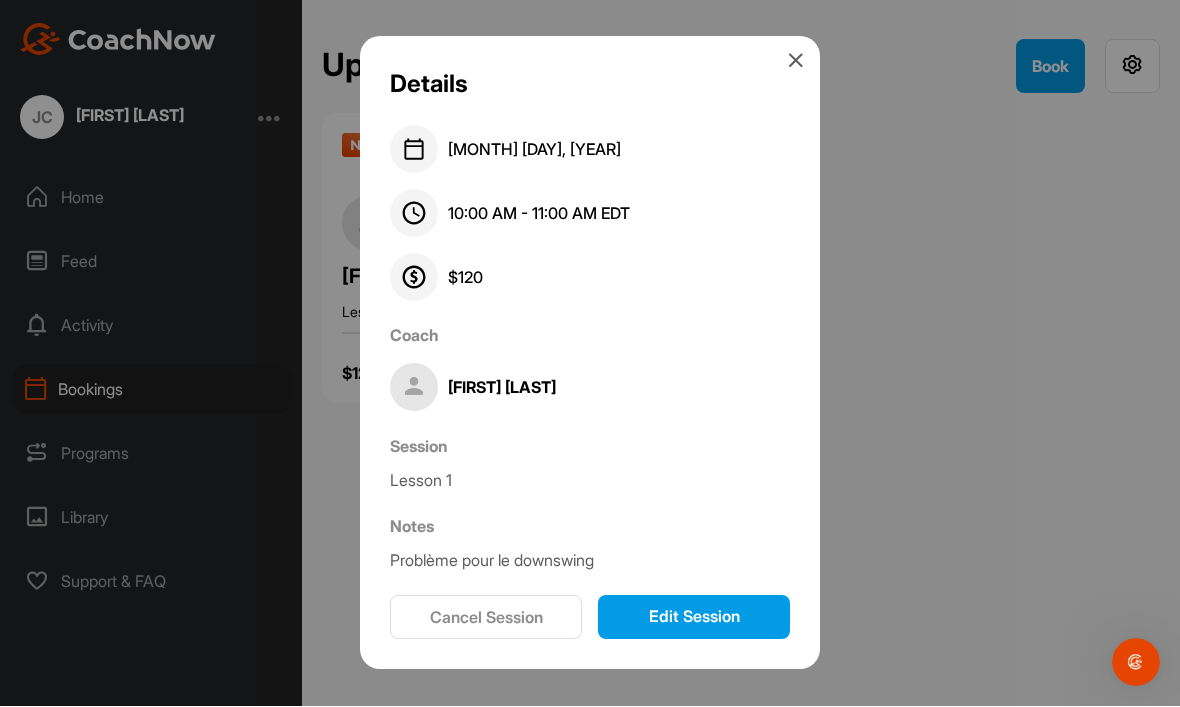 click on "Edit Session" at bounding box center [694, 618] 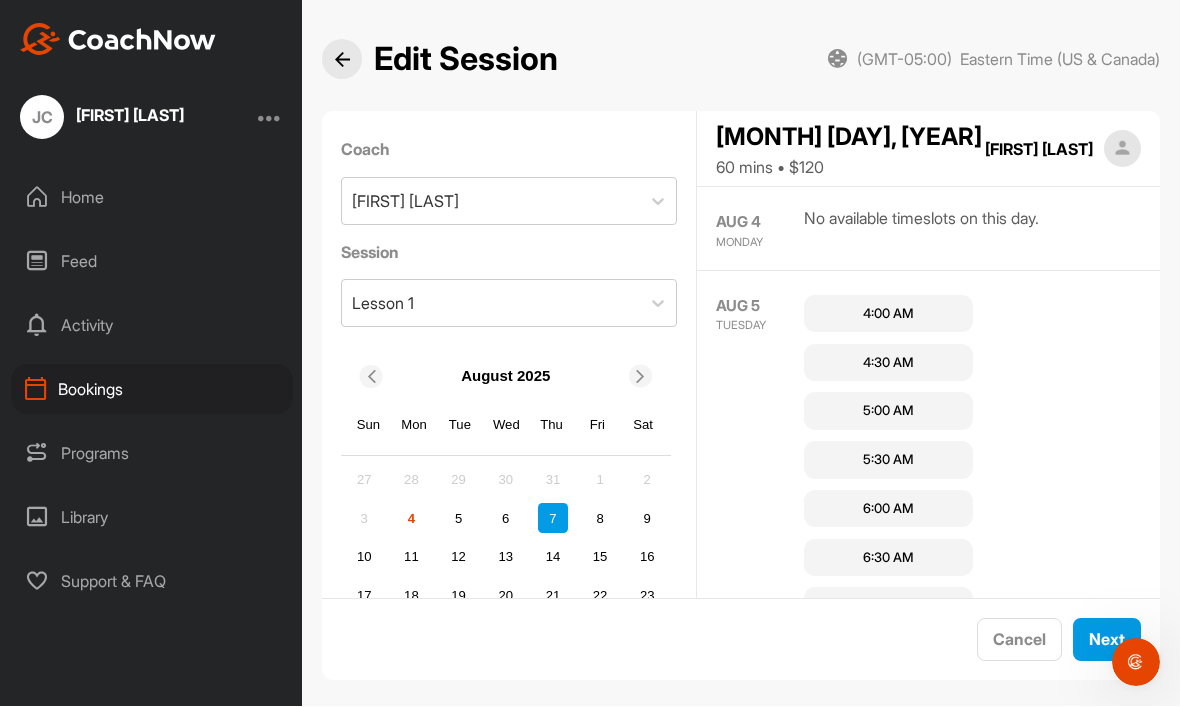 scroll, scrollTop: 2135, scrollLeft: 0, axis: vertical 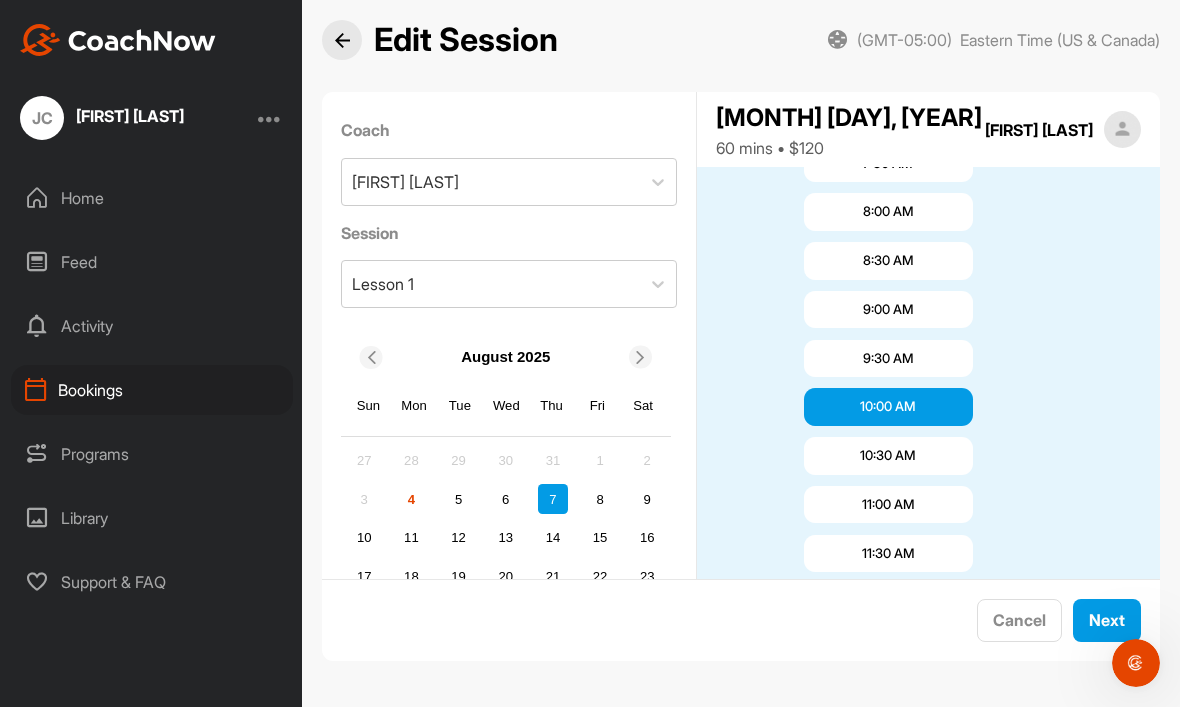 click on "Next" at bounding box center [1107, 620] 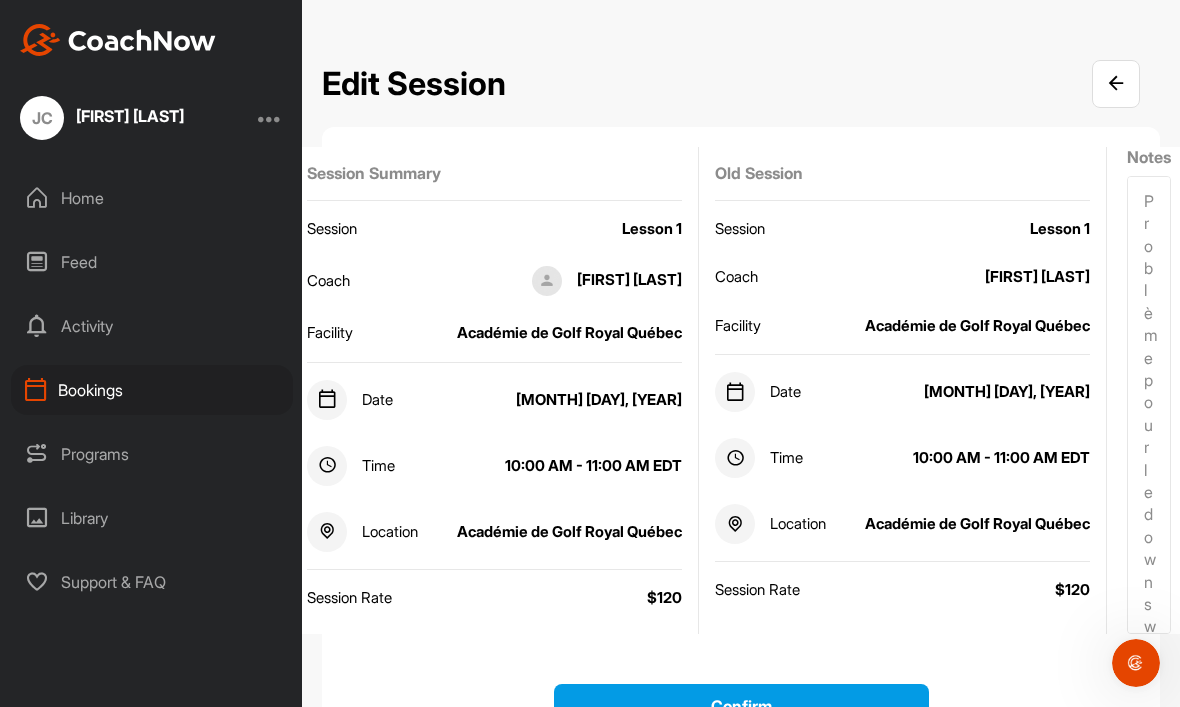 click on "Confirm" at bounding box center [741, 705] 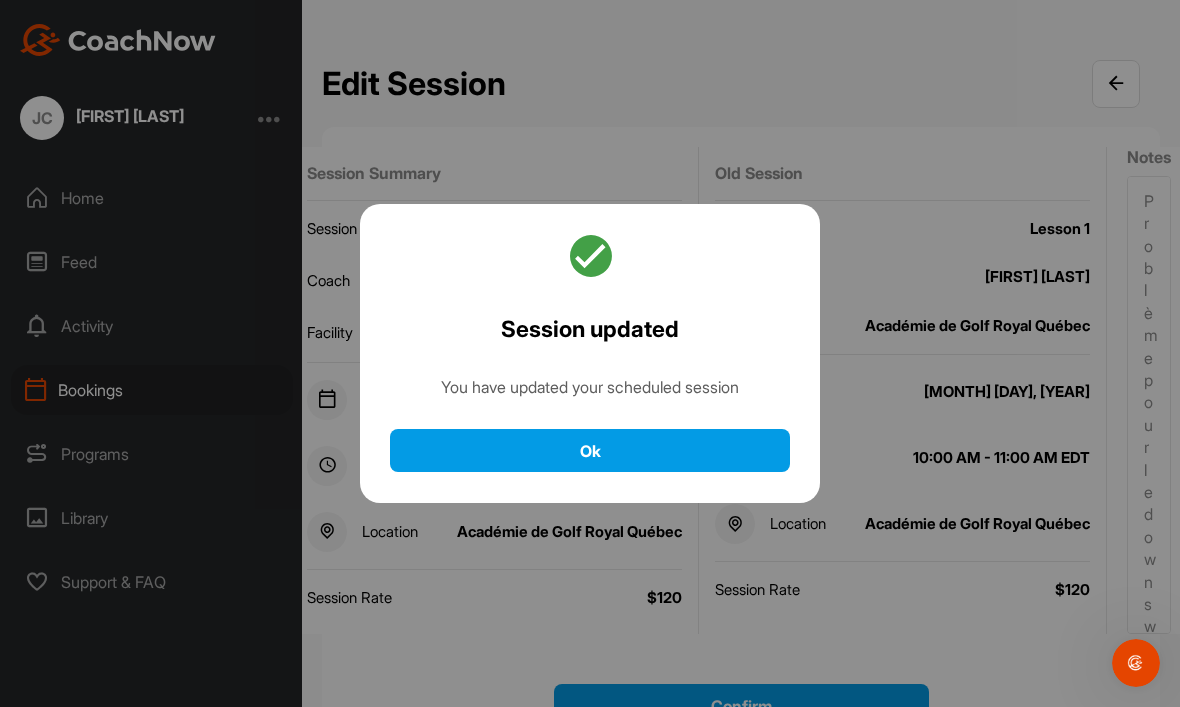 click on "Ok" at bounding box center (590, 450) 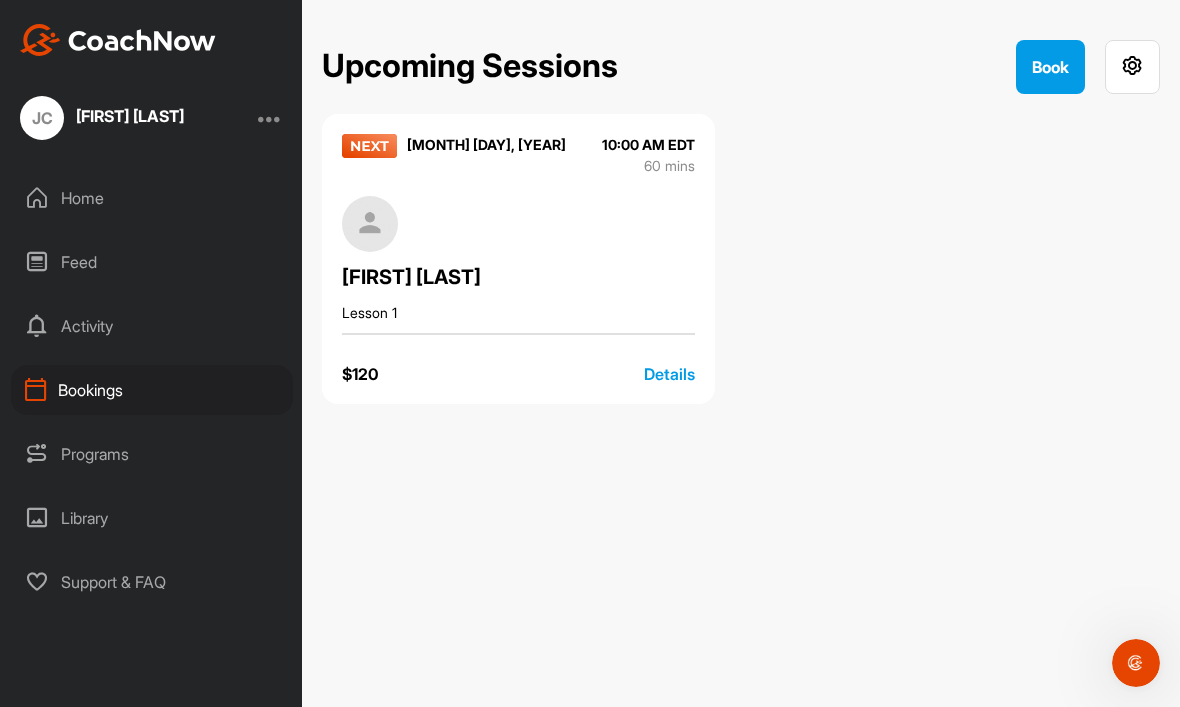 scroll, scrollTop: 0, scrollLeft: 0, axis: both 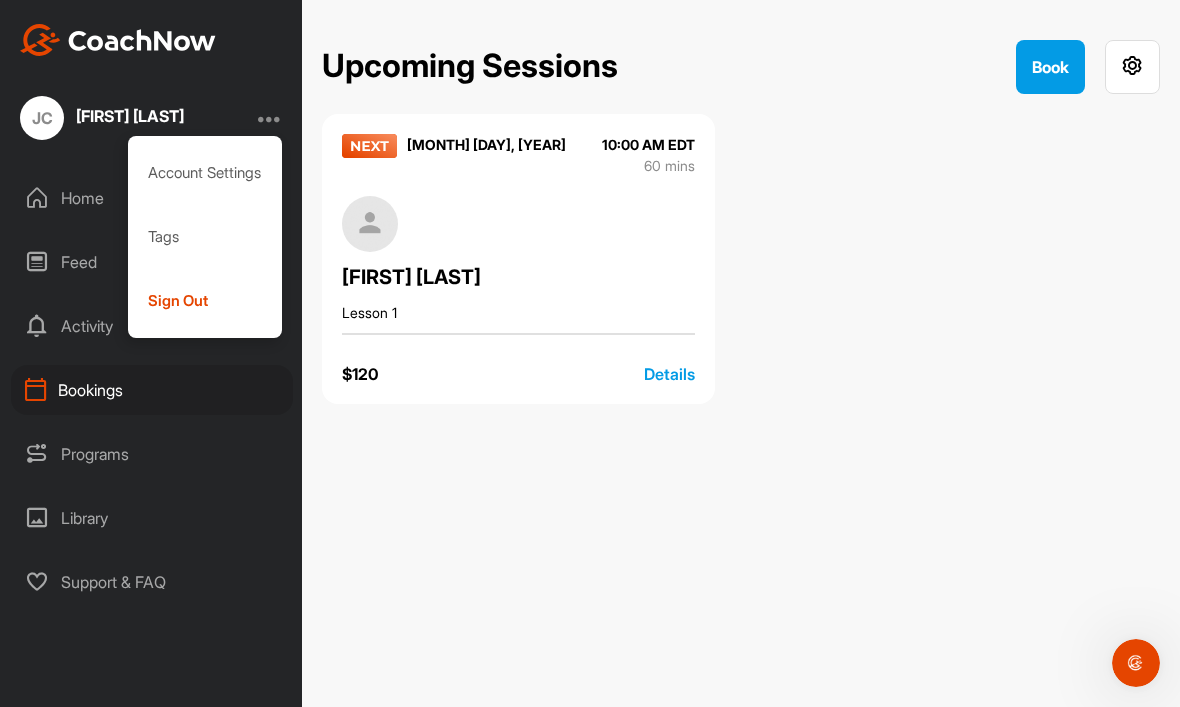 click on "Sign Out" at bounding box center [205, 301] 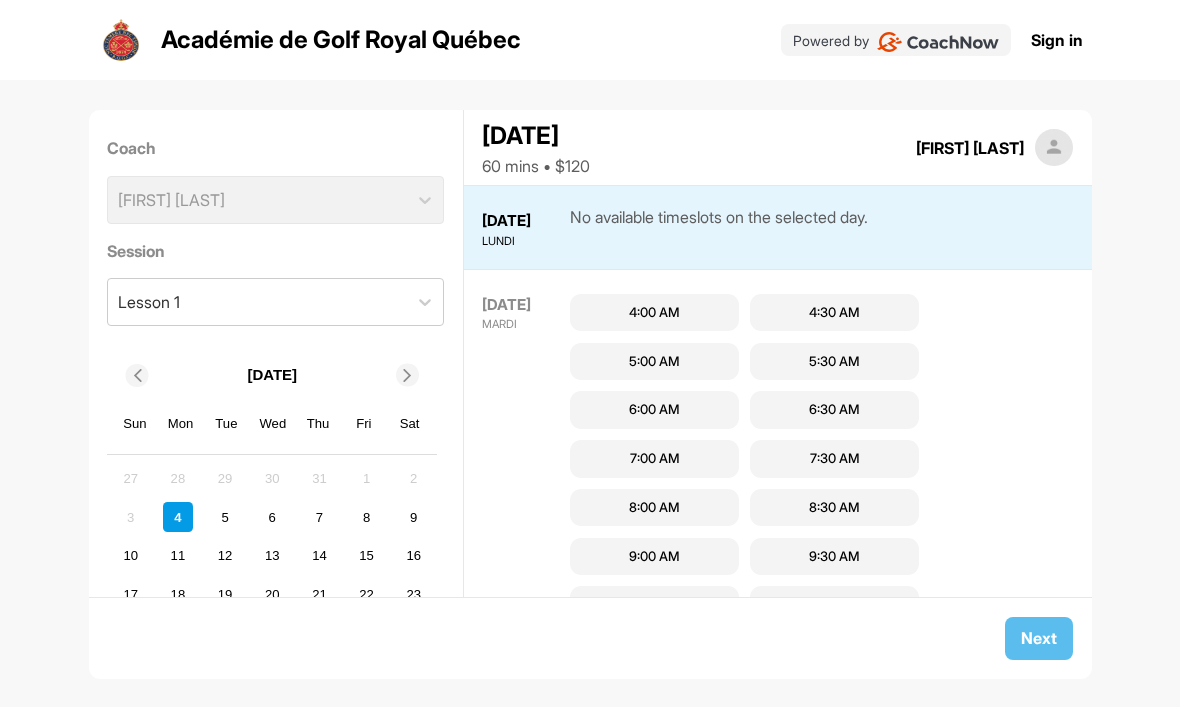 scroll, scrollTop: 67, scrollLeft: 0, axis: vertical 